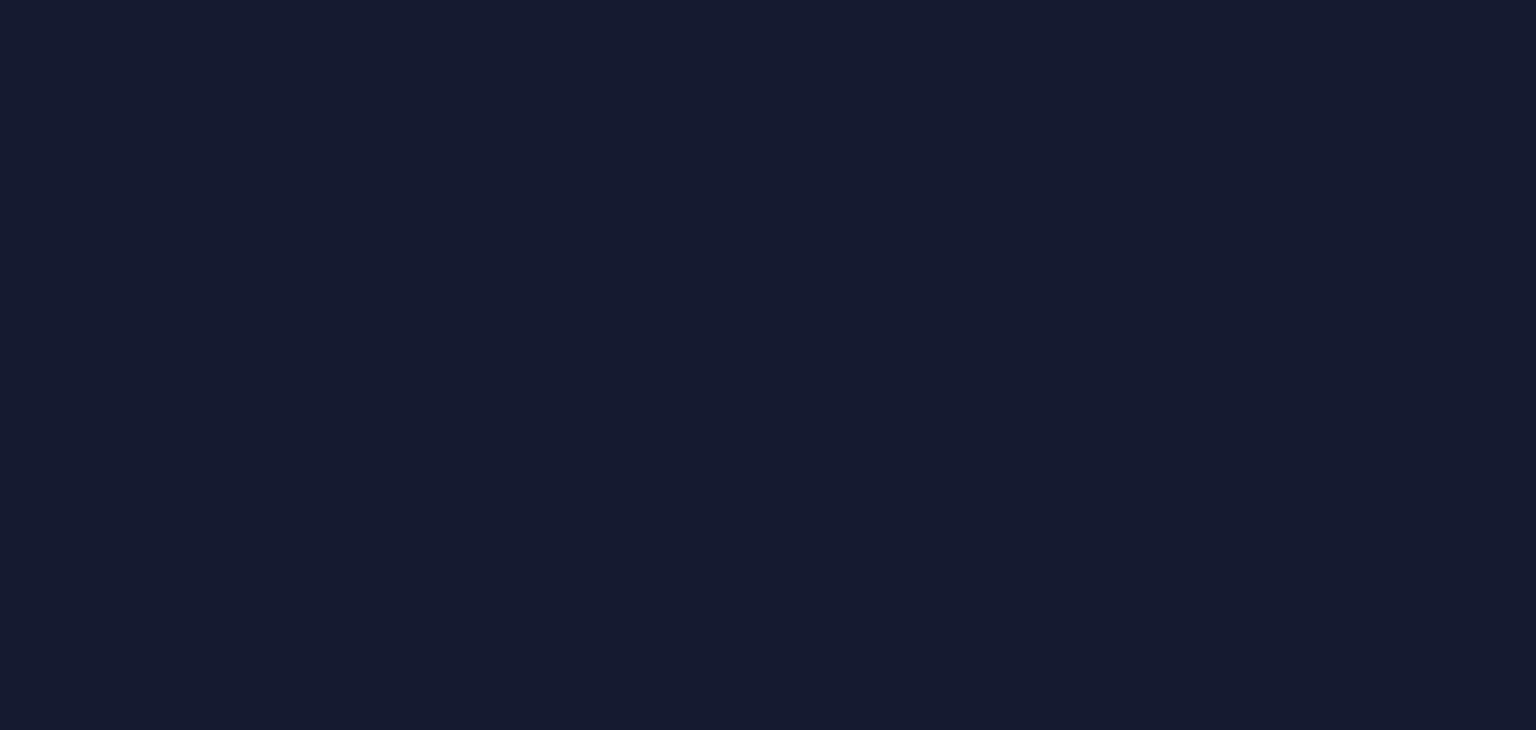 scroll, scrollTop: 0, scrollLeft: 0, axis: both 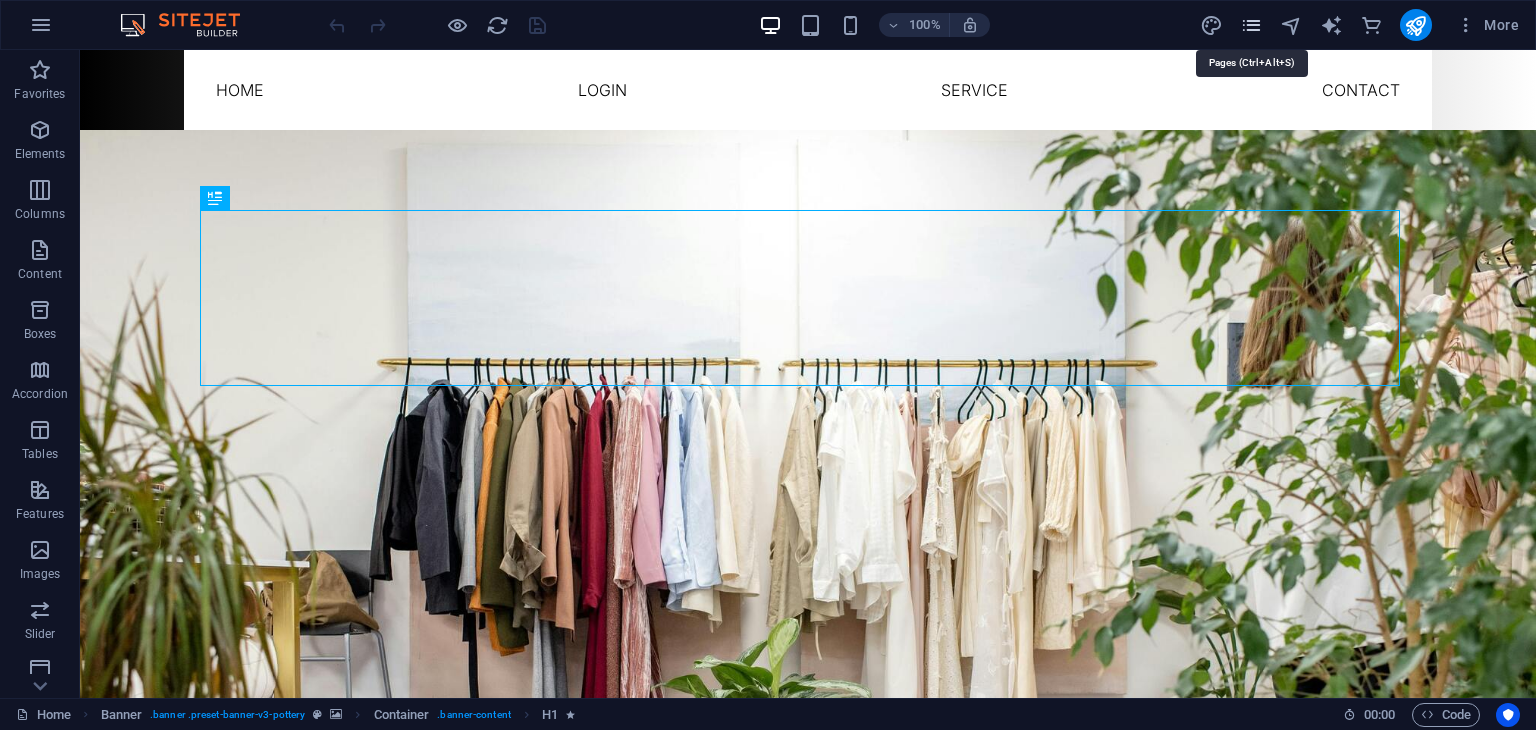 click at bounding box center [1251, 25] 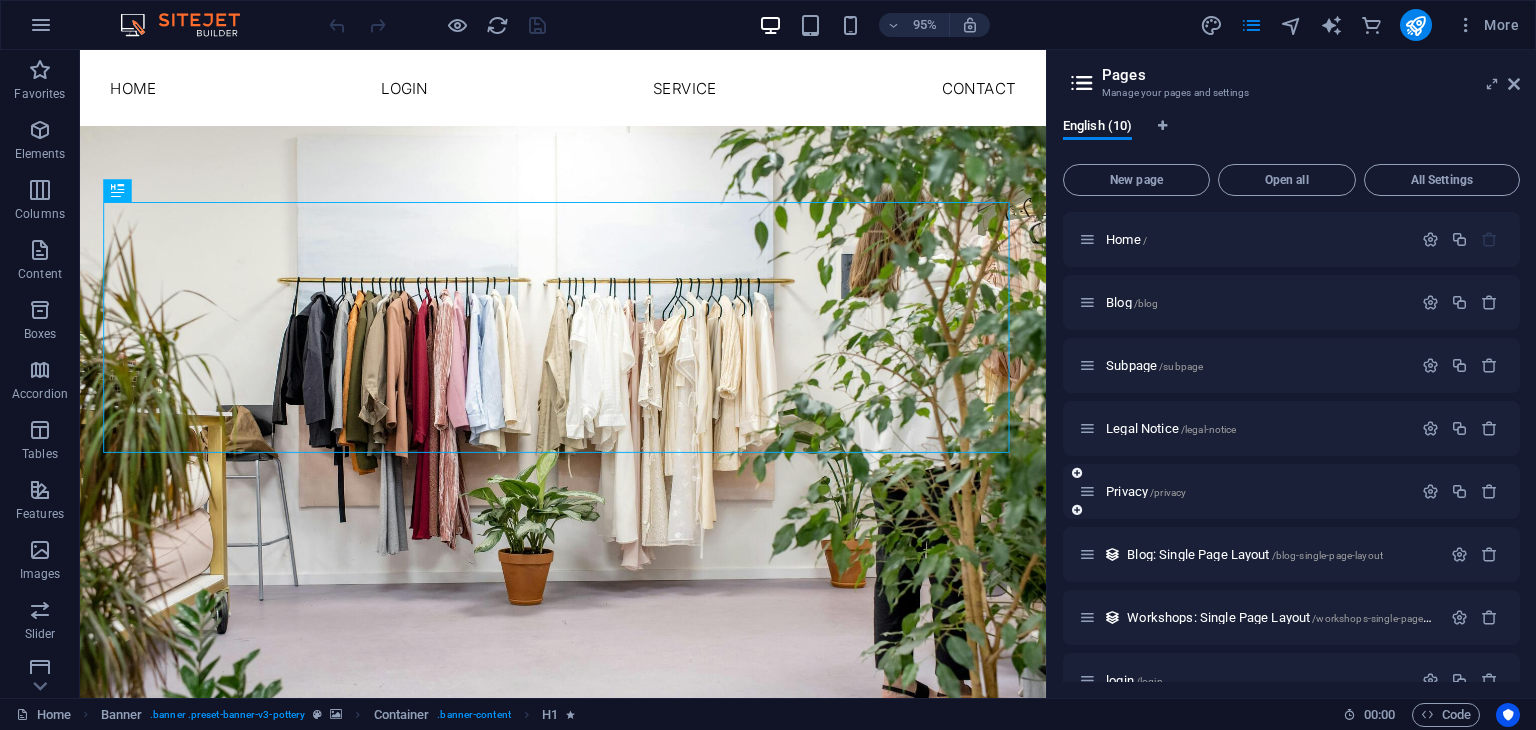 scroll, scrollTop: 160, scrollLeft: 0, axis: vertical 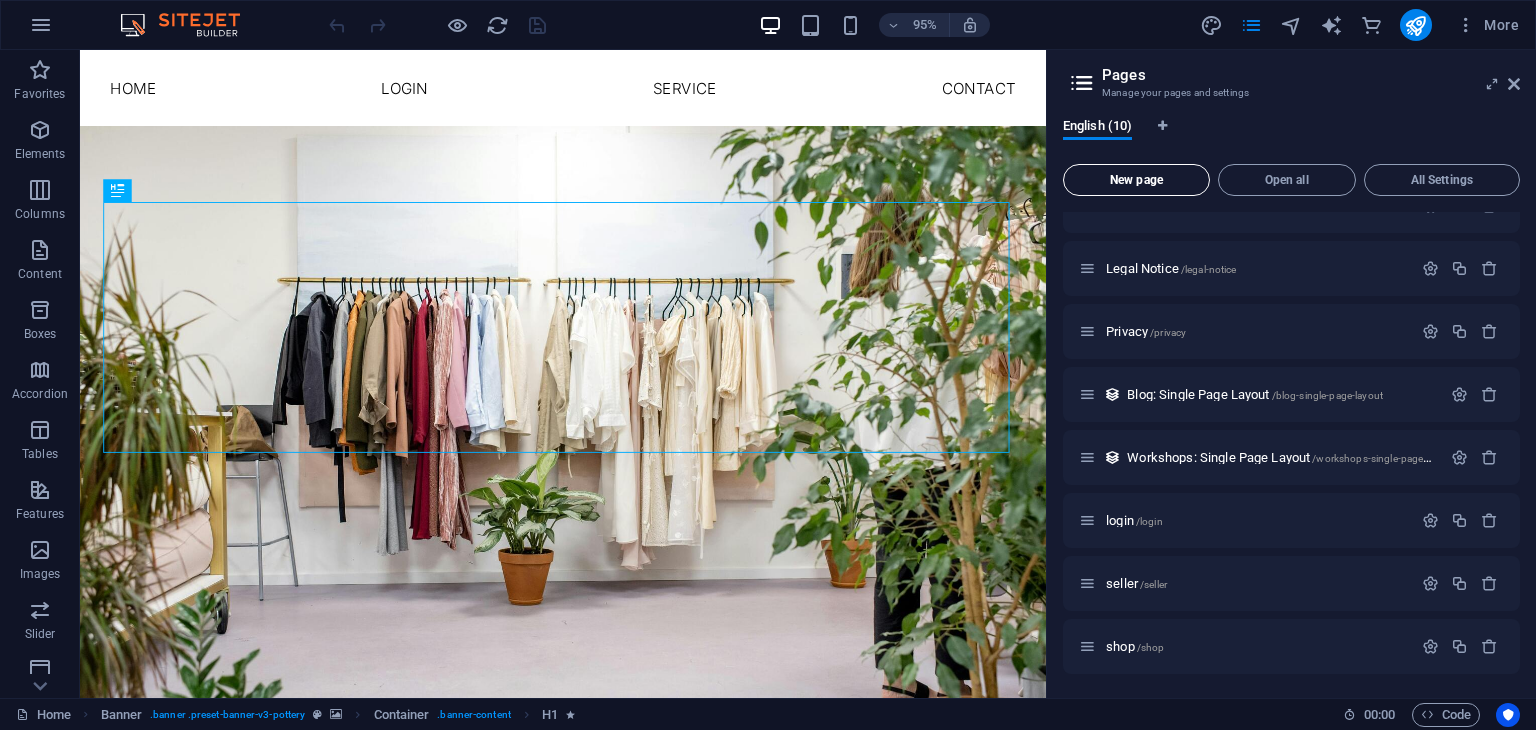 click on "New page" at bounding box center [1136, 180] 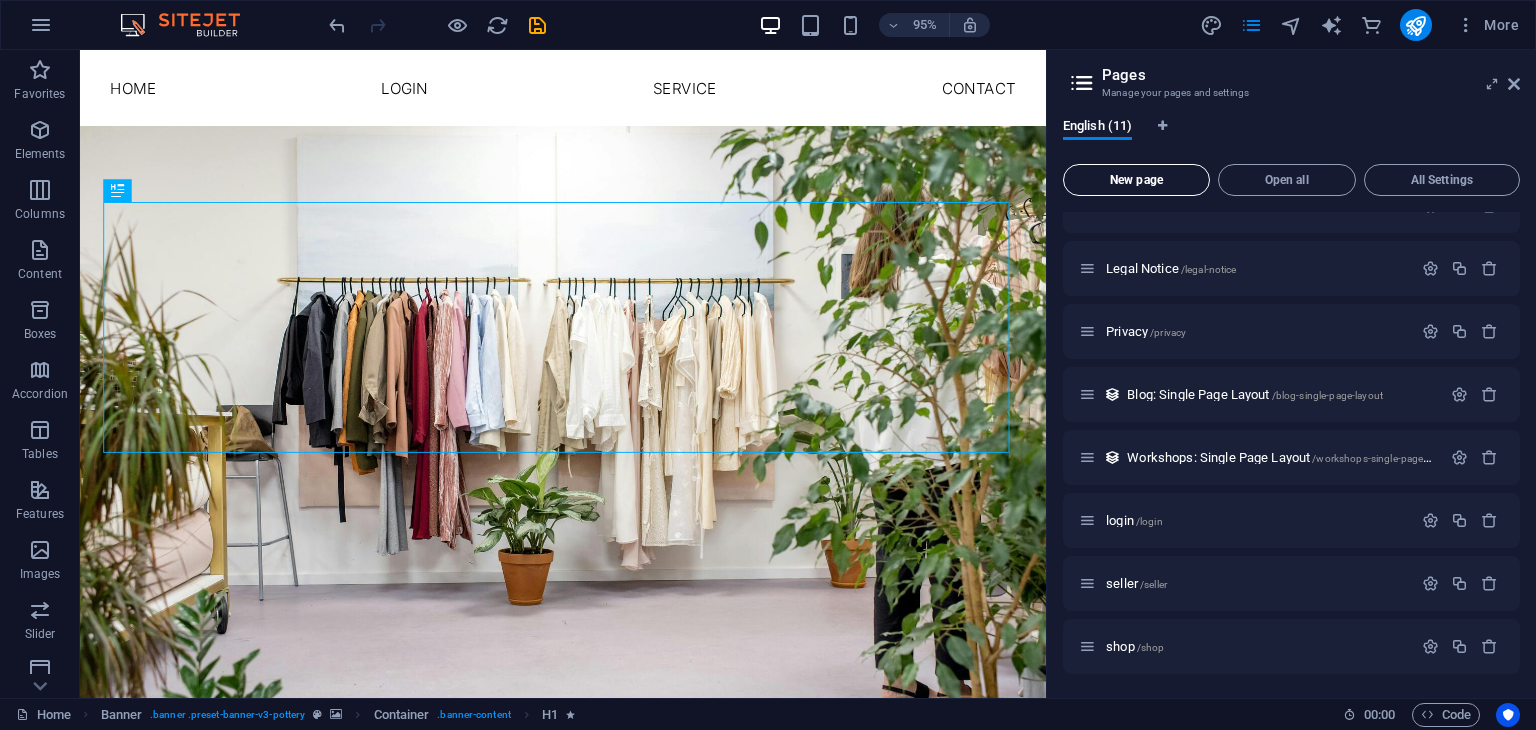 scroll, scrollTop: 498, scrollLeft: 0, axis: vertical 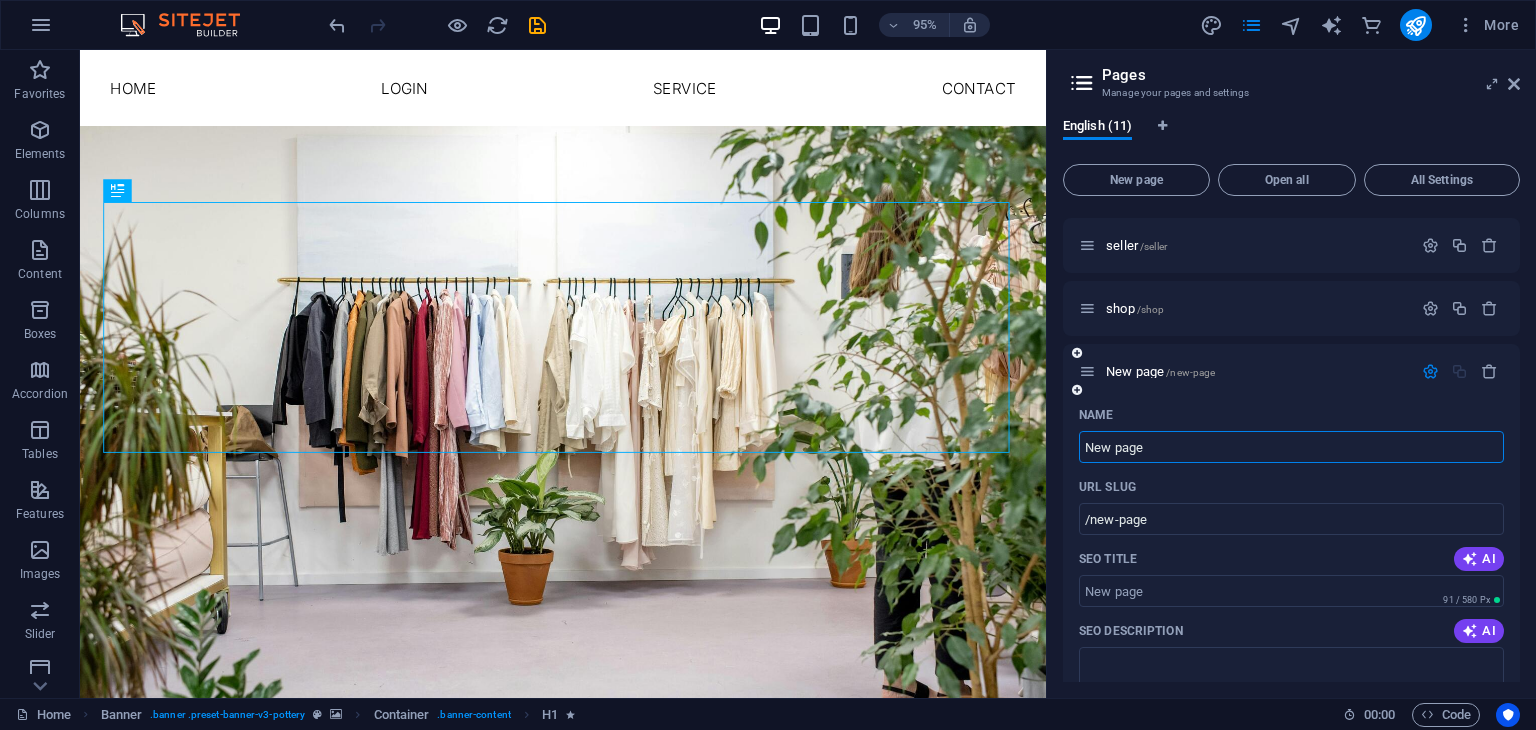 click on "New page" at bounding box center (1291, 447) 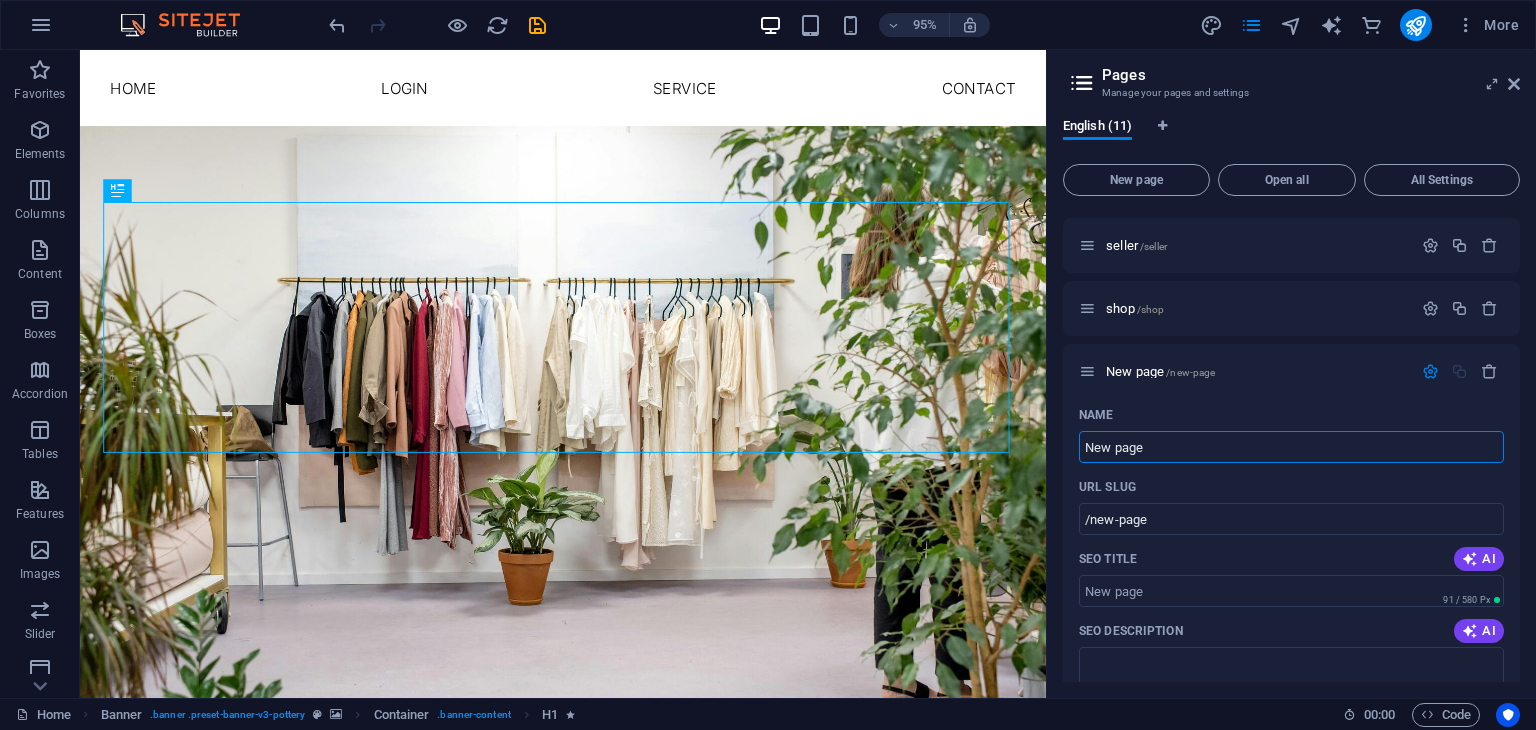 drag, startPoint x: 1177, startPoint y: 452, endPoint x: 1049, endPoint y: 454, distance: 128.01562 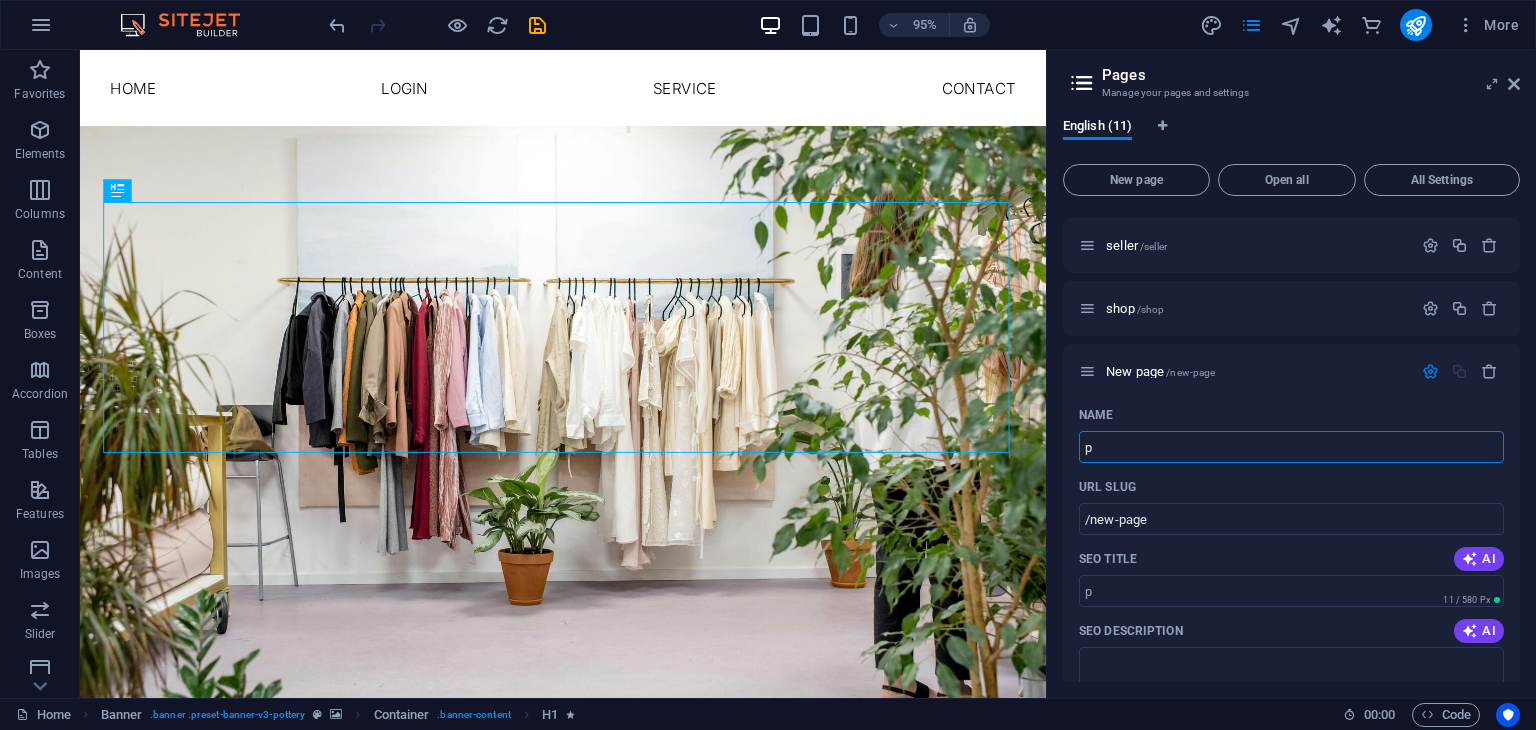 type on "p" 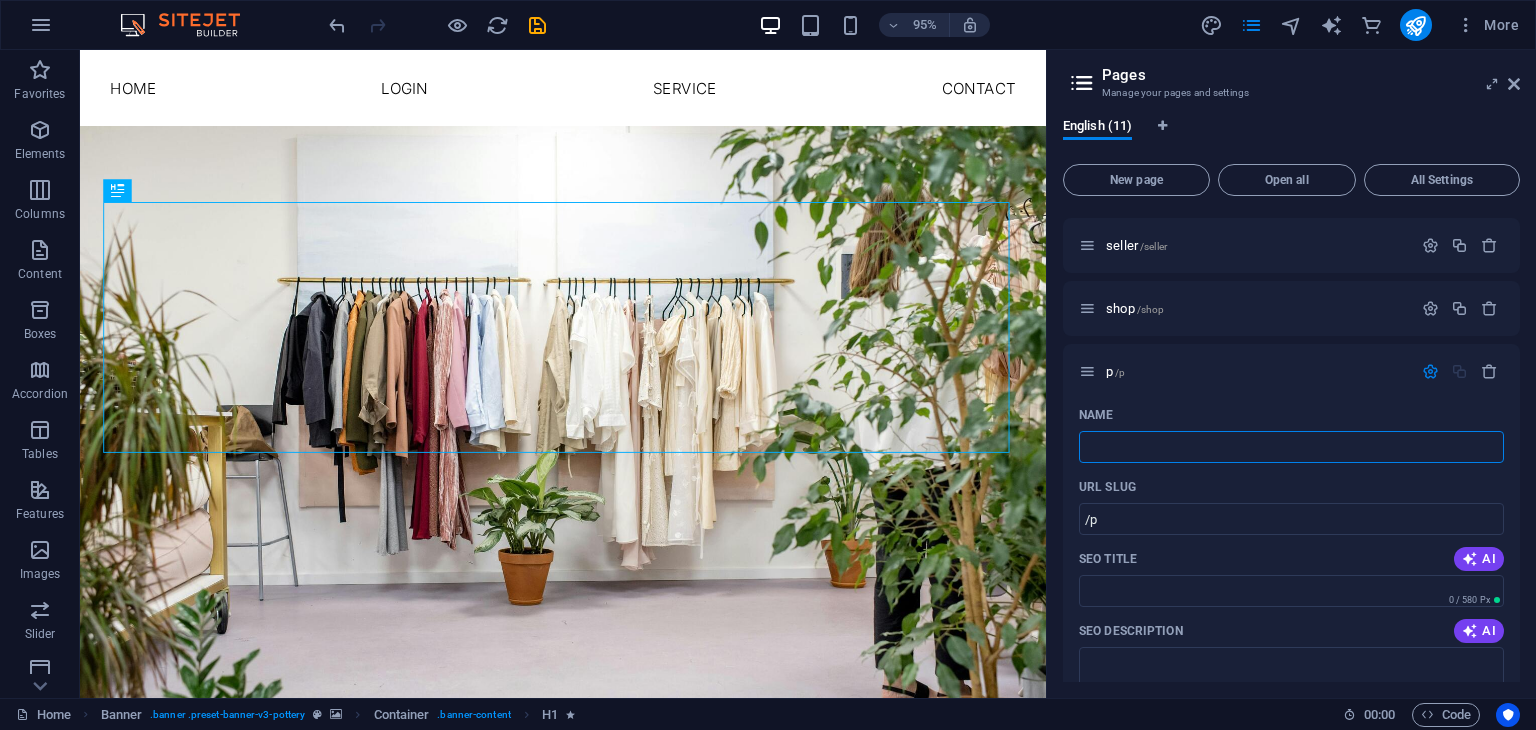 type 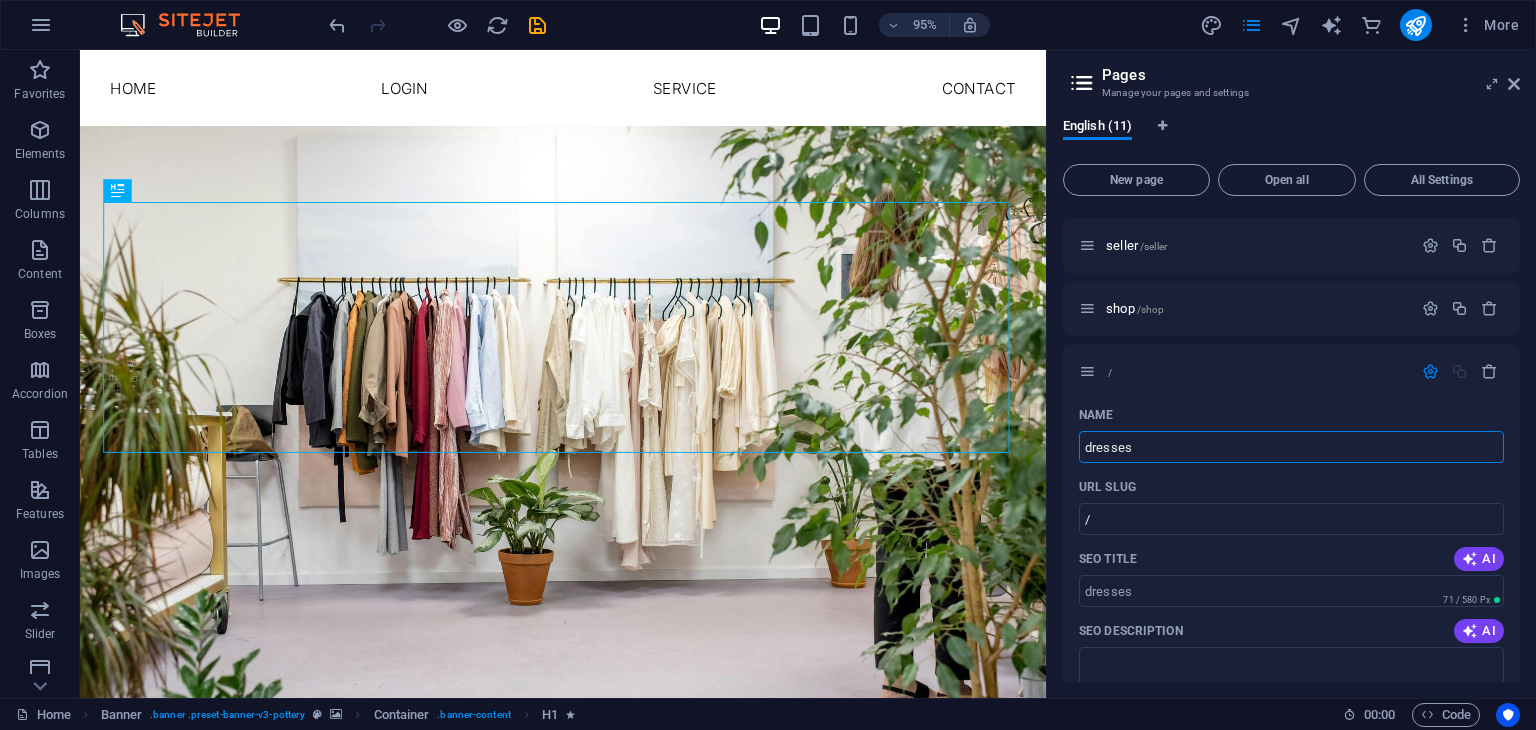 type on "dresses" 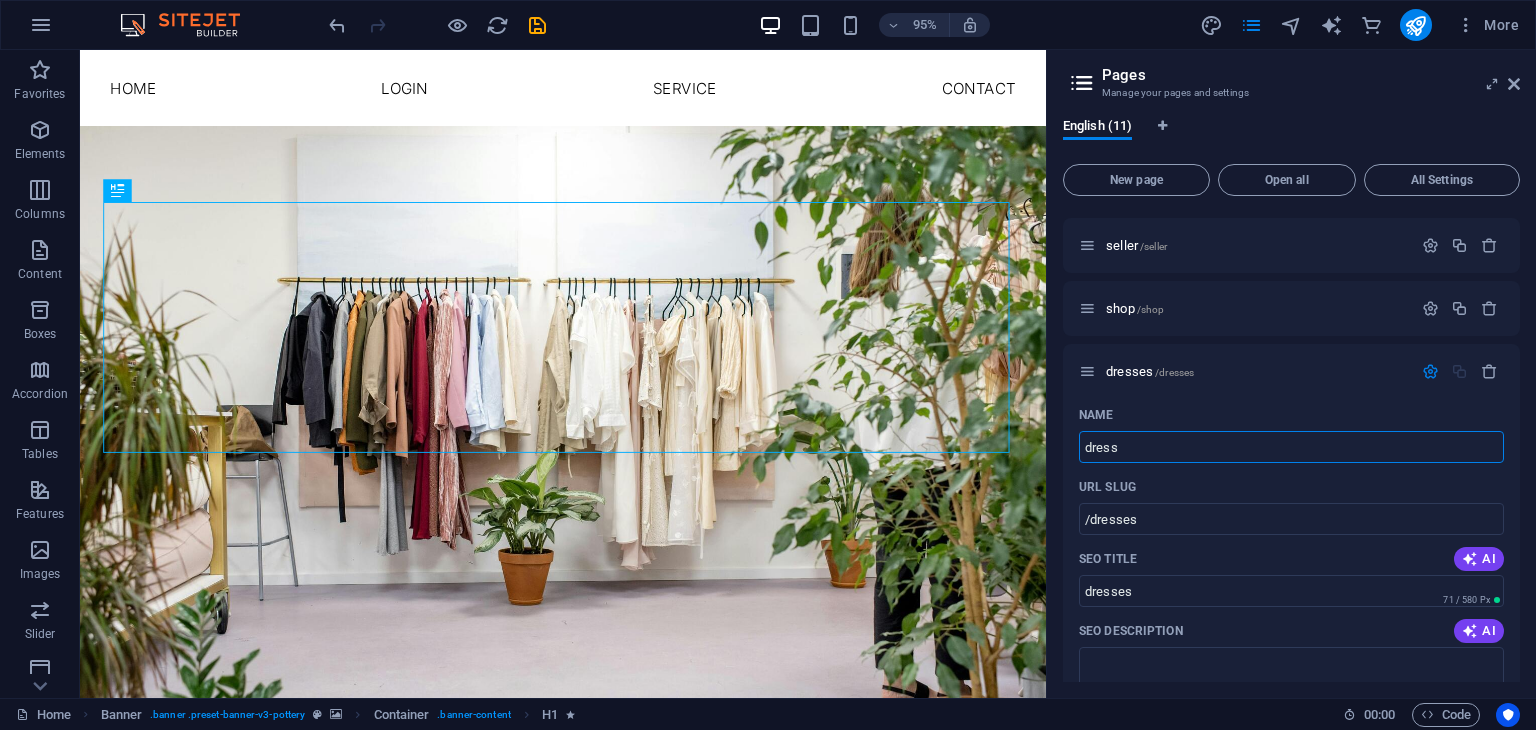 type on "dress" 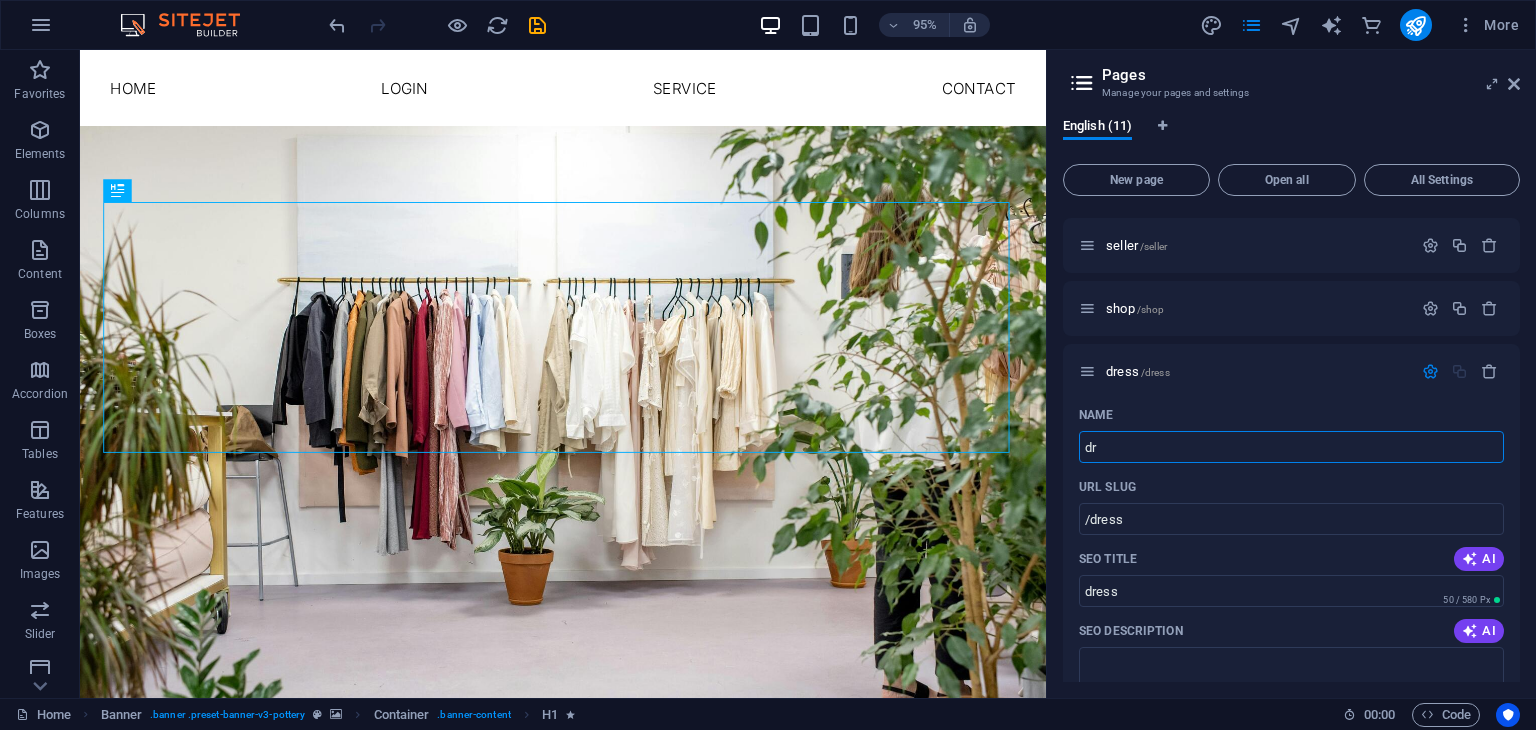 type on "d" 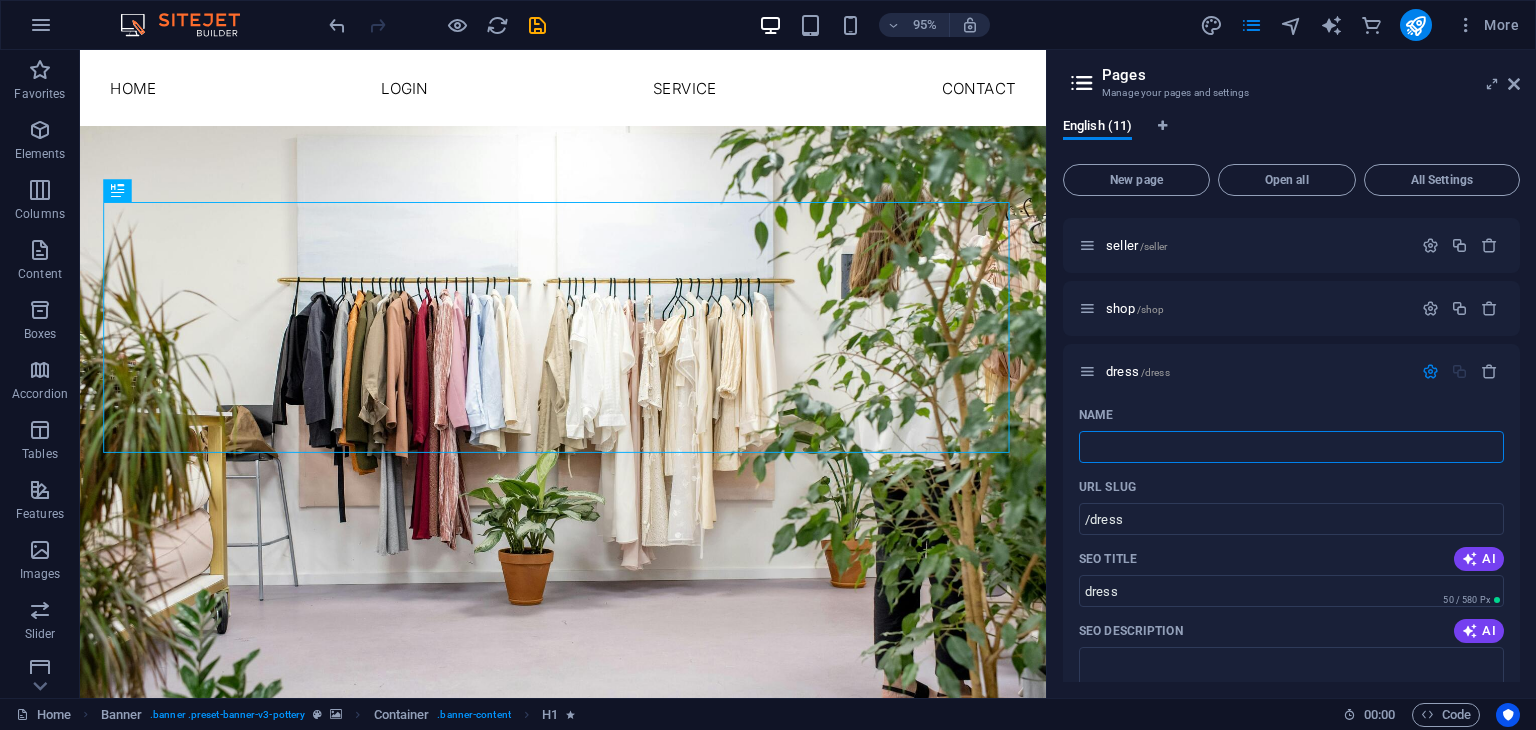 type 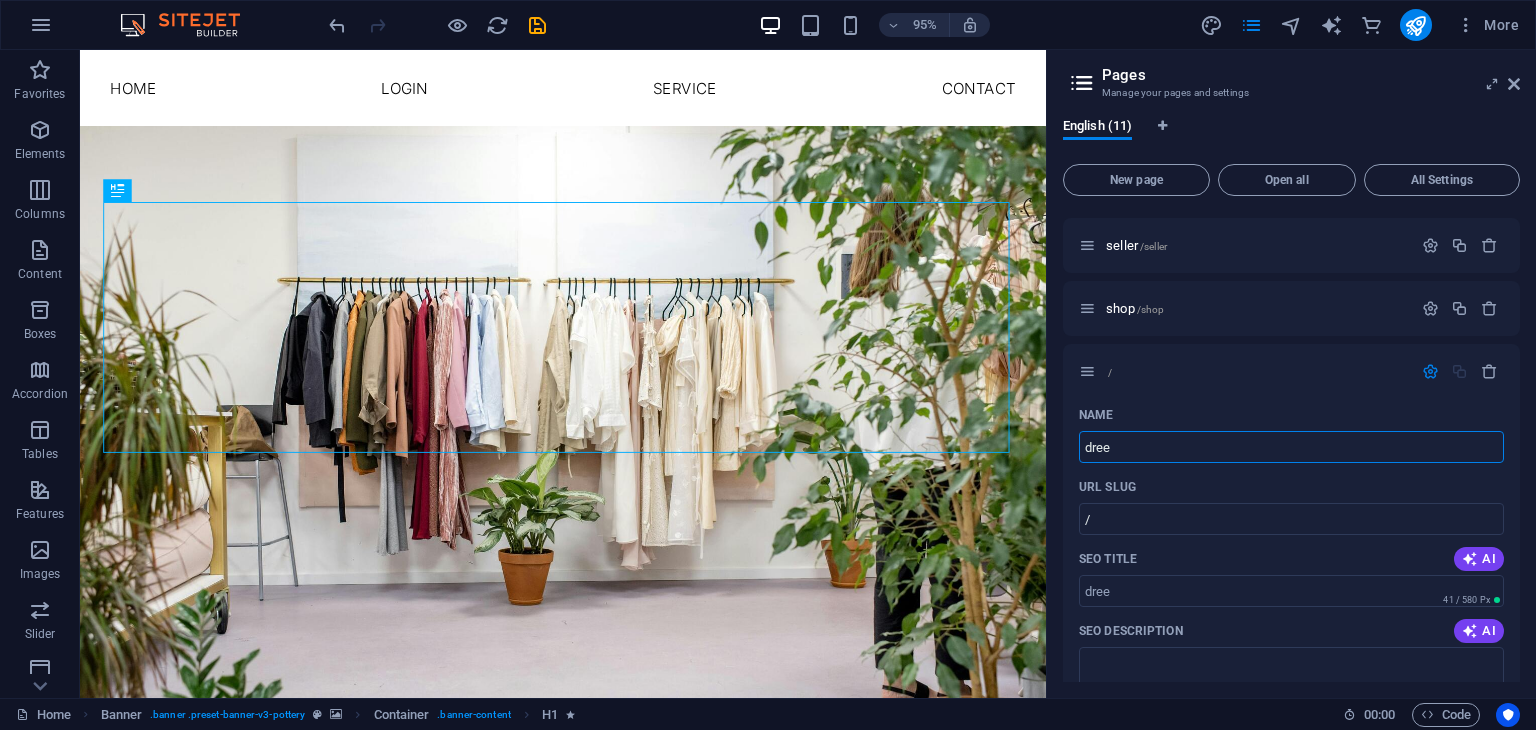 type on "dree" 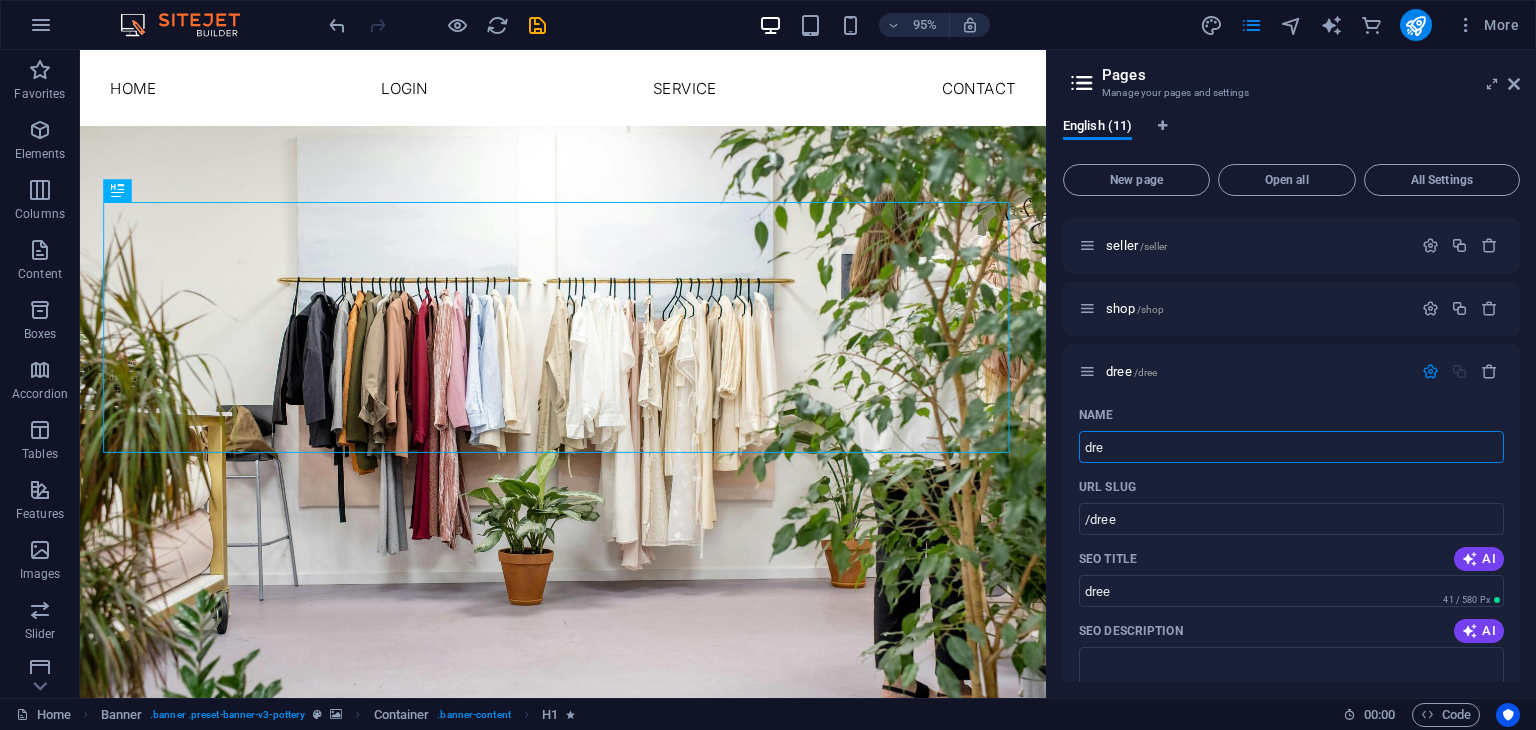 type on "dres" 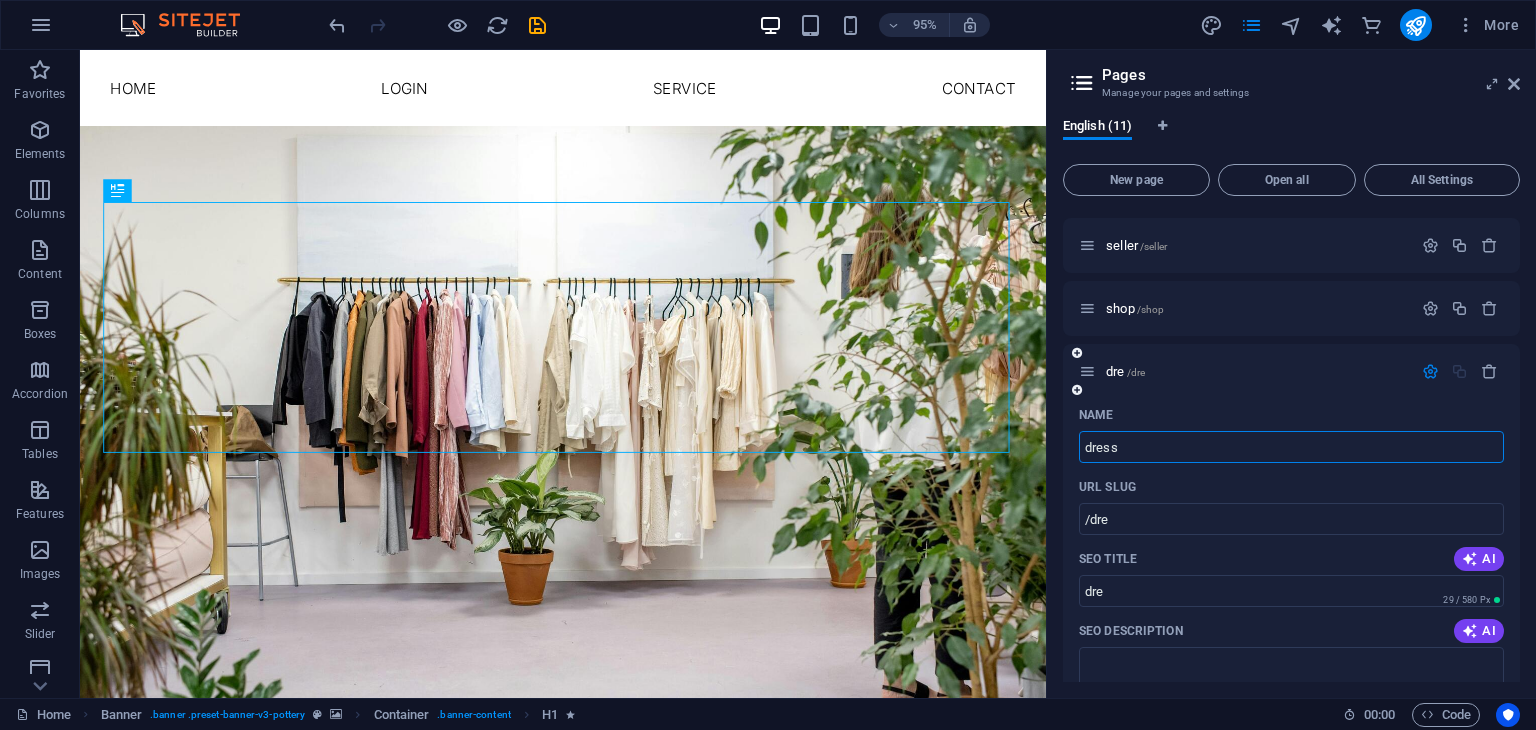type on "dress" 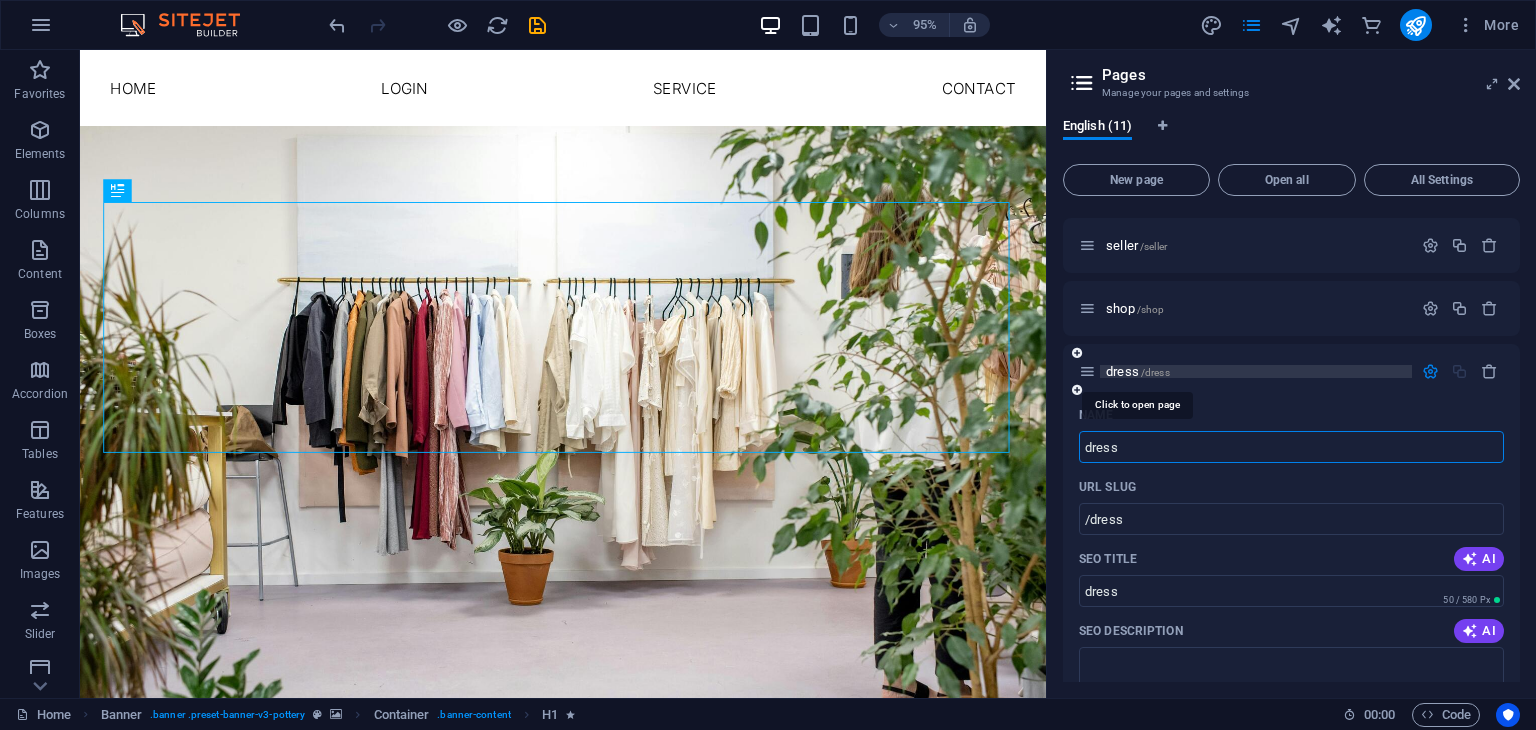 type on "dress" 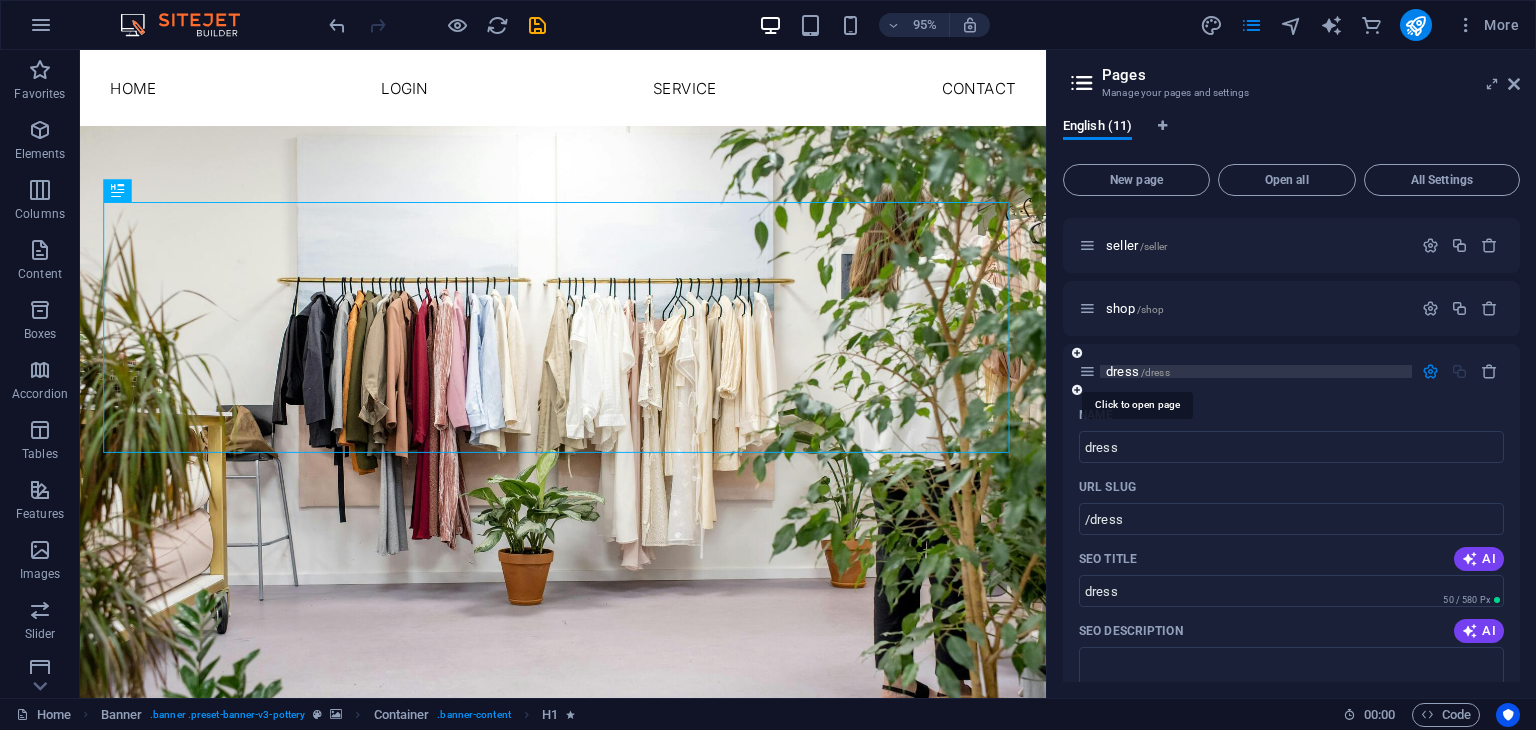click on "dress /dress" at bounding box center (1138, 371) 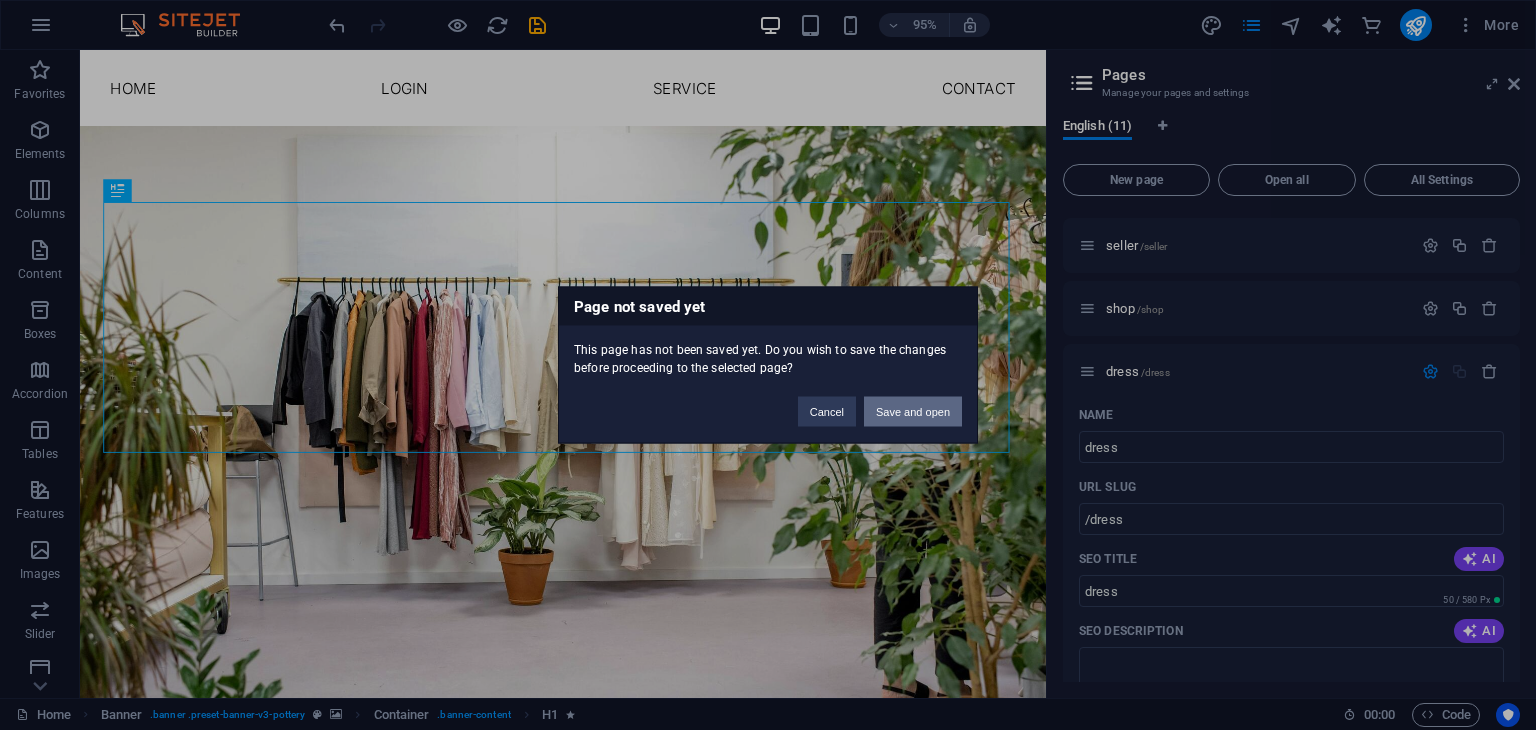 click on "Save and open" at bounding box center [913, 412] 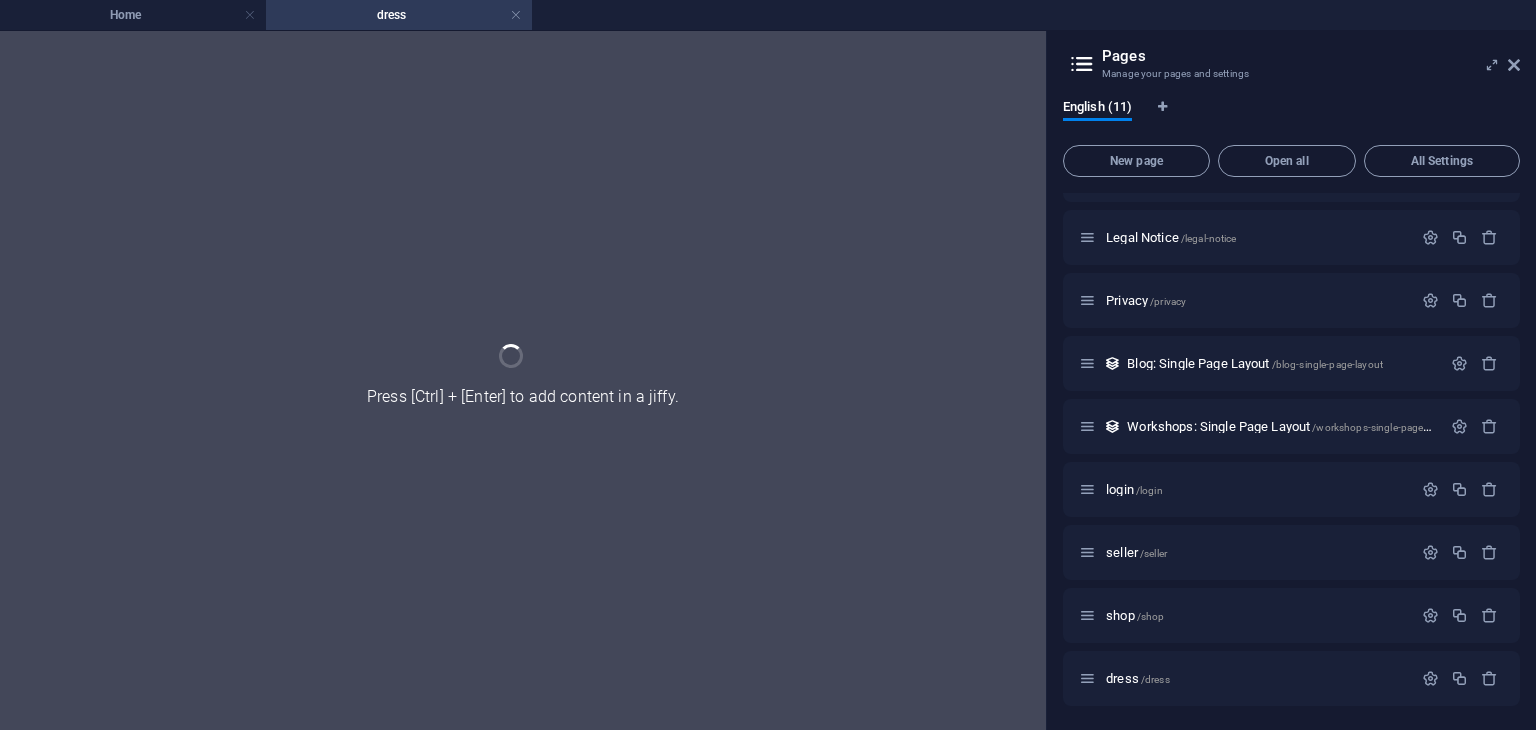 scroll, scrollTop: 172, scrollLeft: 0, axis: vertical 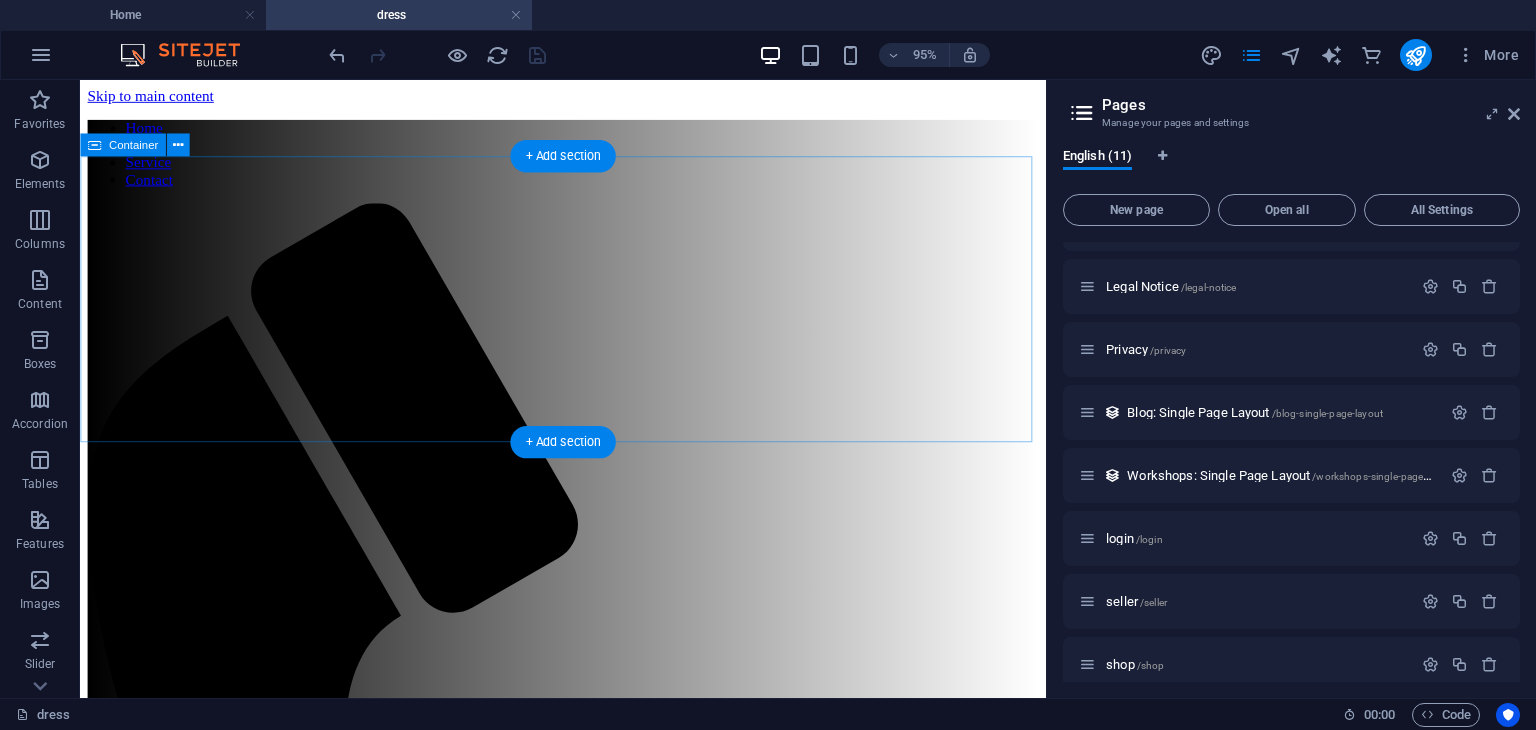 click on "Add elements" at bounding box center (529, 1644) 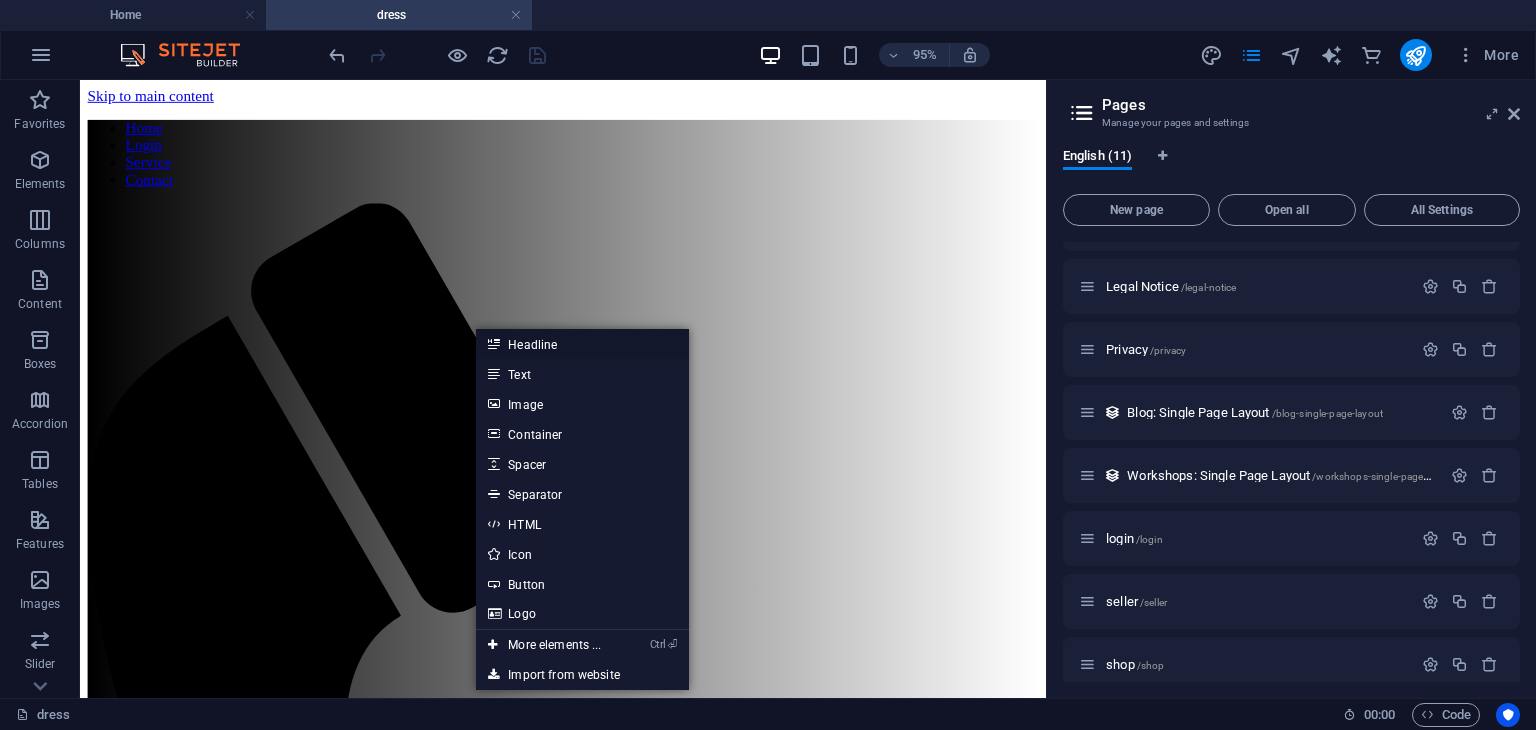 click on "Headline" at bounding box center [582, 344] 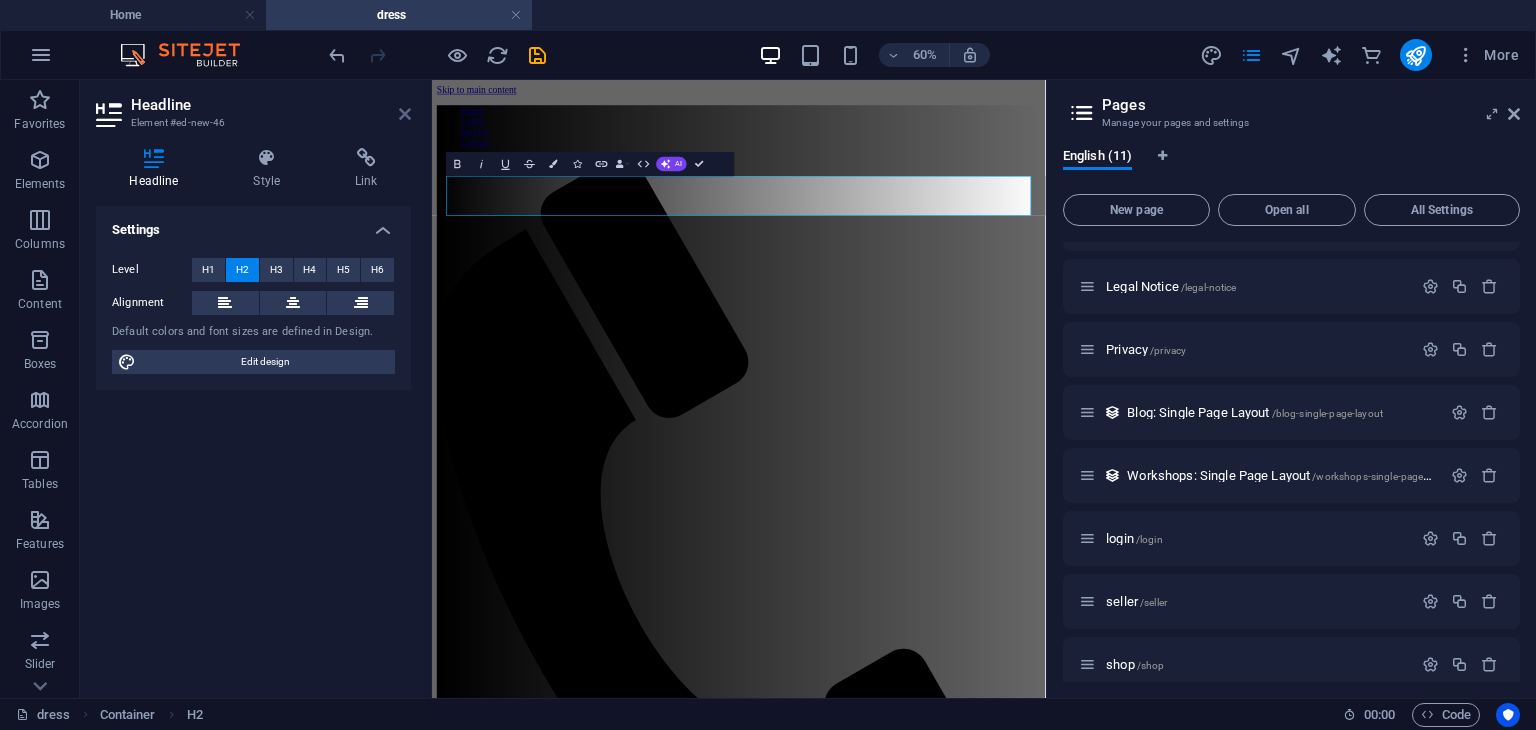 click at bounding box center (405, 114) 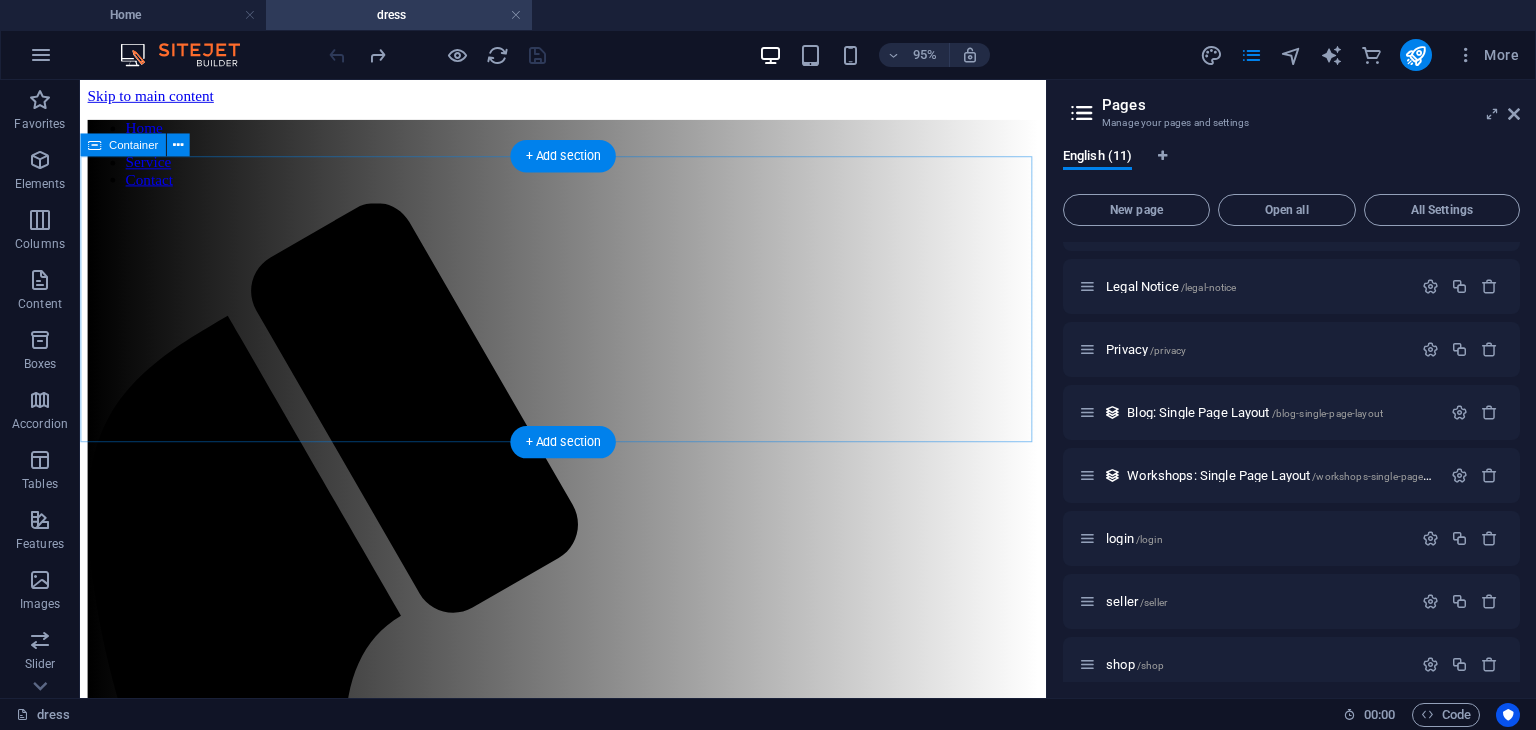 click on "Drop content here or  Add elements  Paste clipboard" at bounding box center [588, 1614] 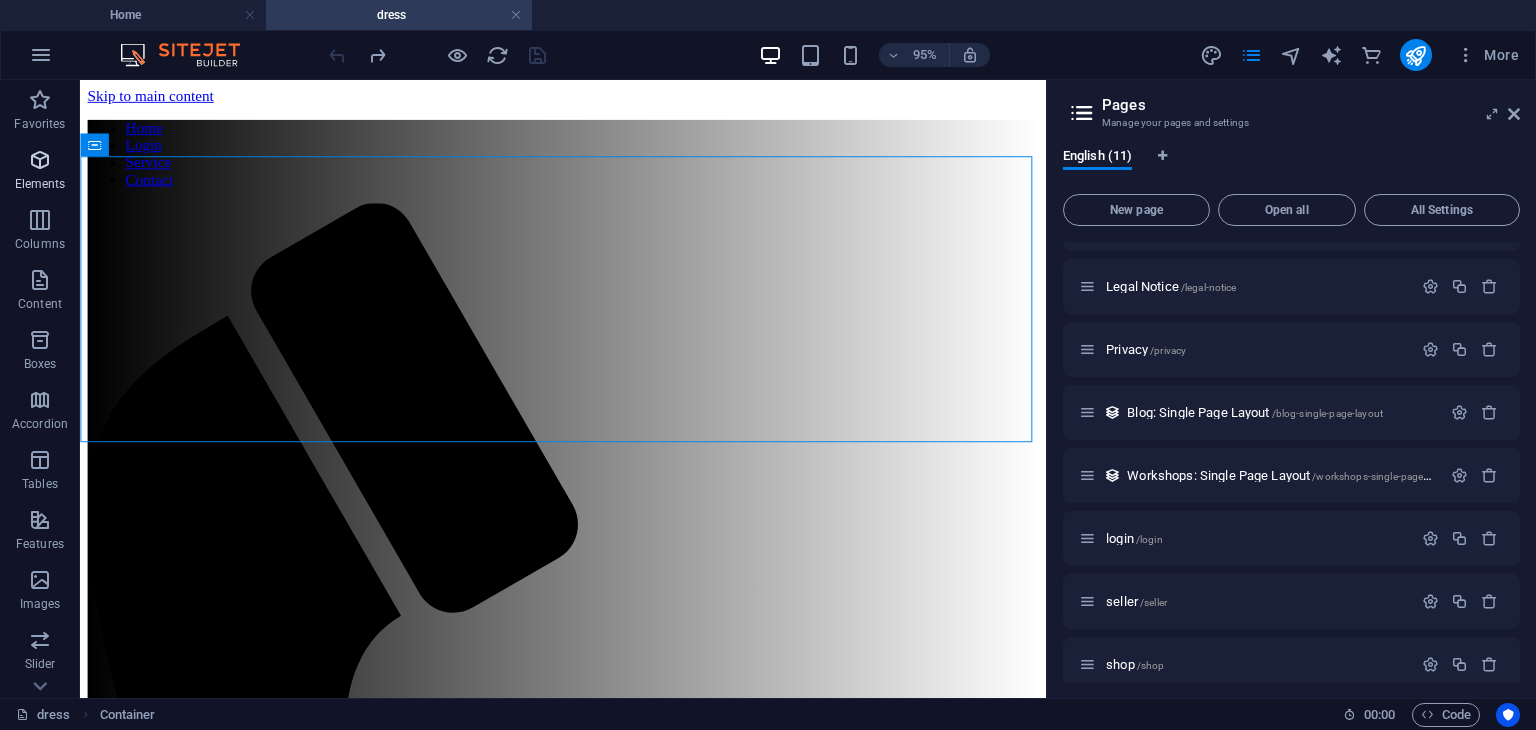 click on "Elements" at bounding box center [40, 184] 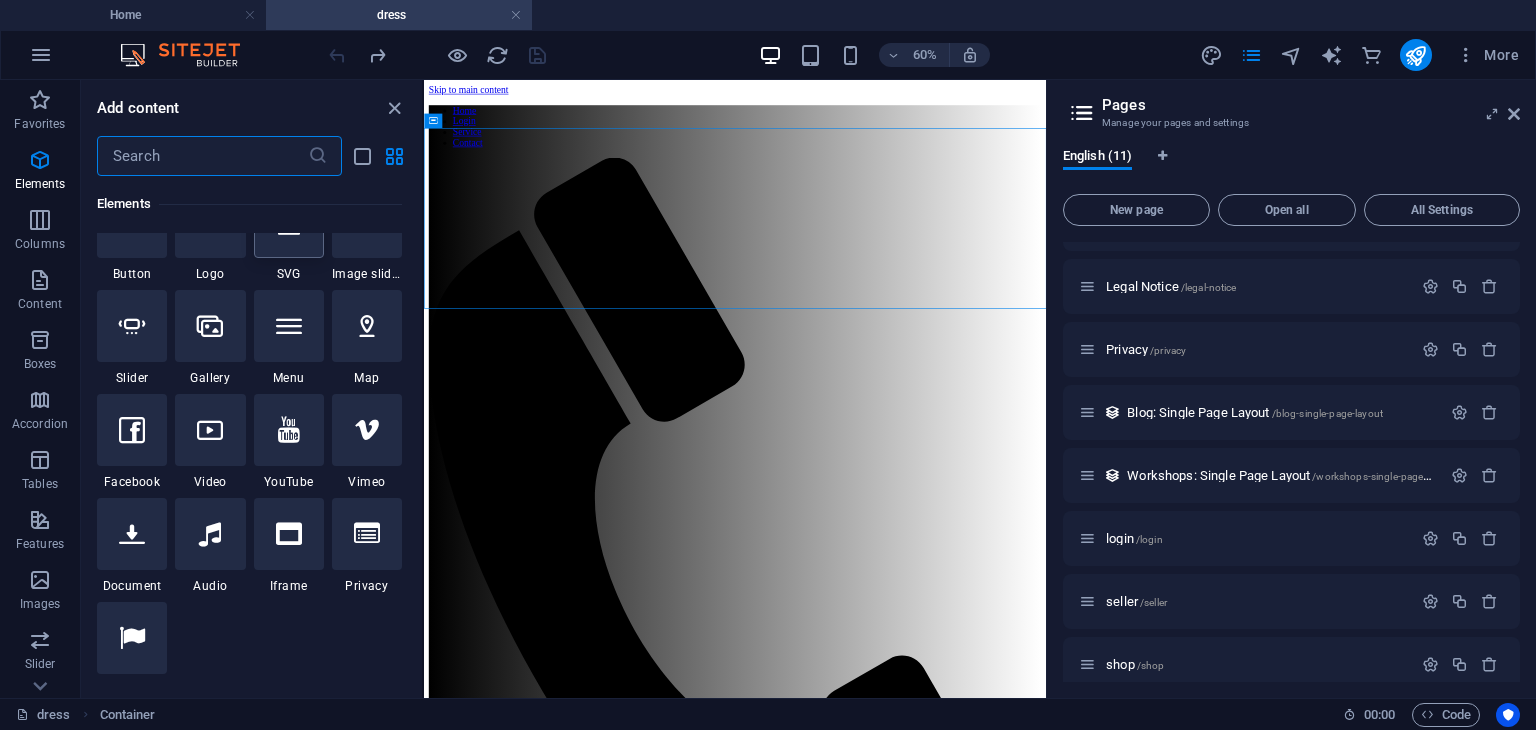 scroll, scrollTop: 468, scrollLeft: 0, axis: vertical 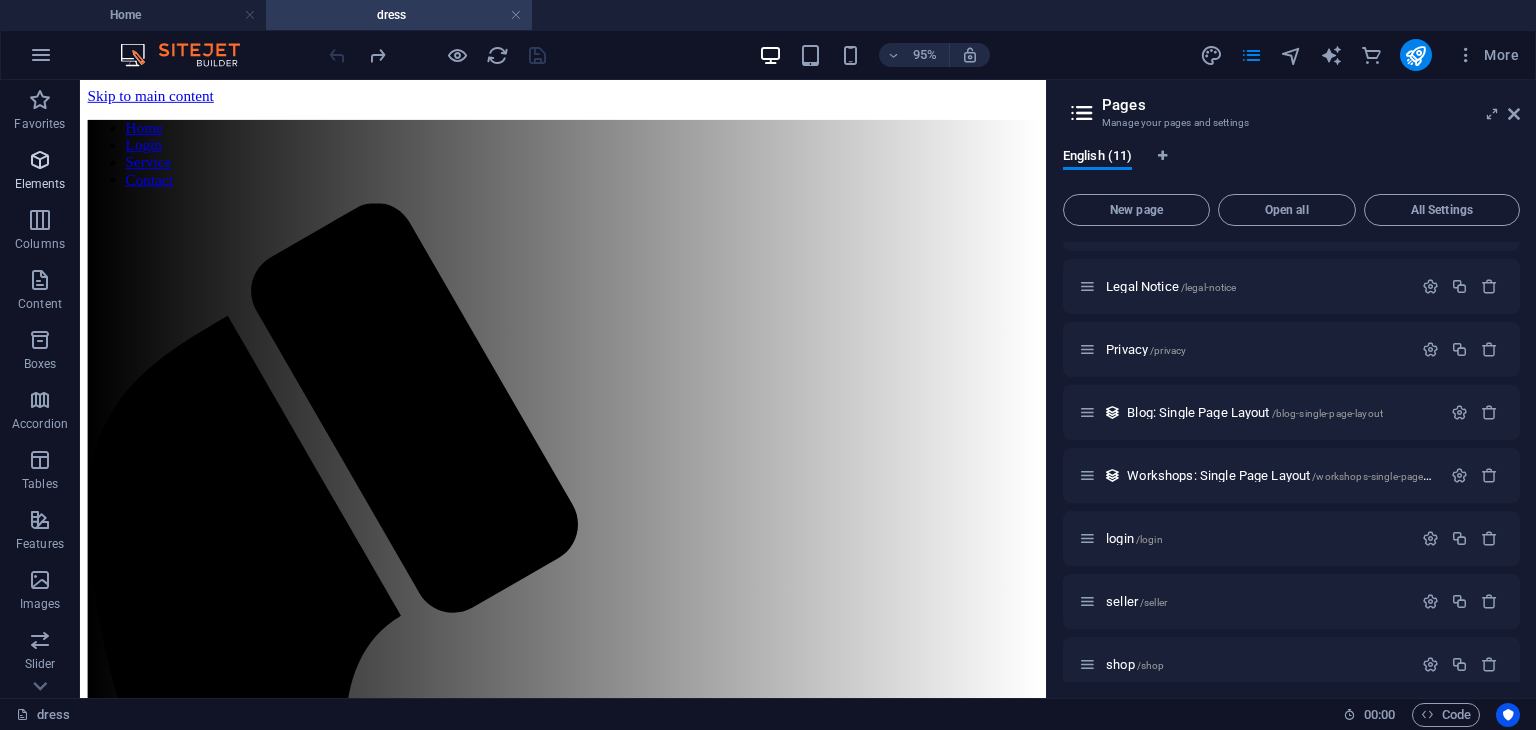 click at bounding box center (40, 160) 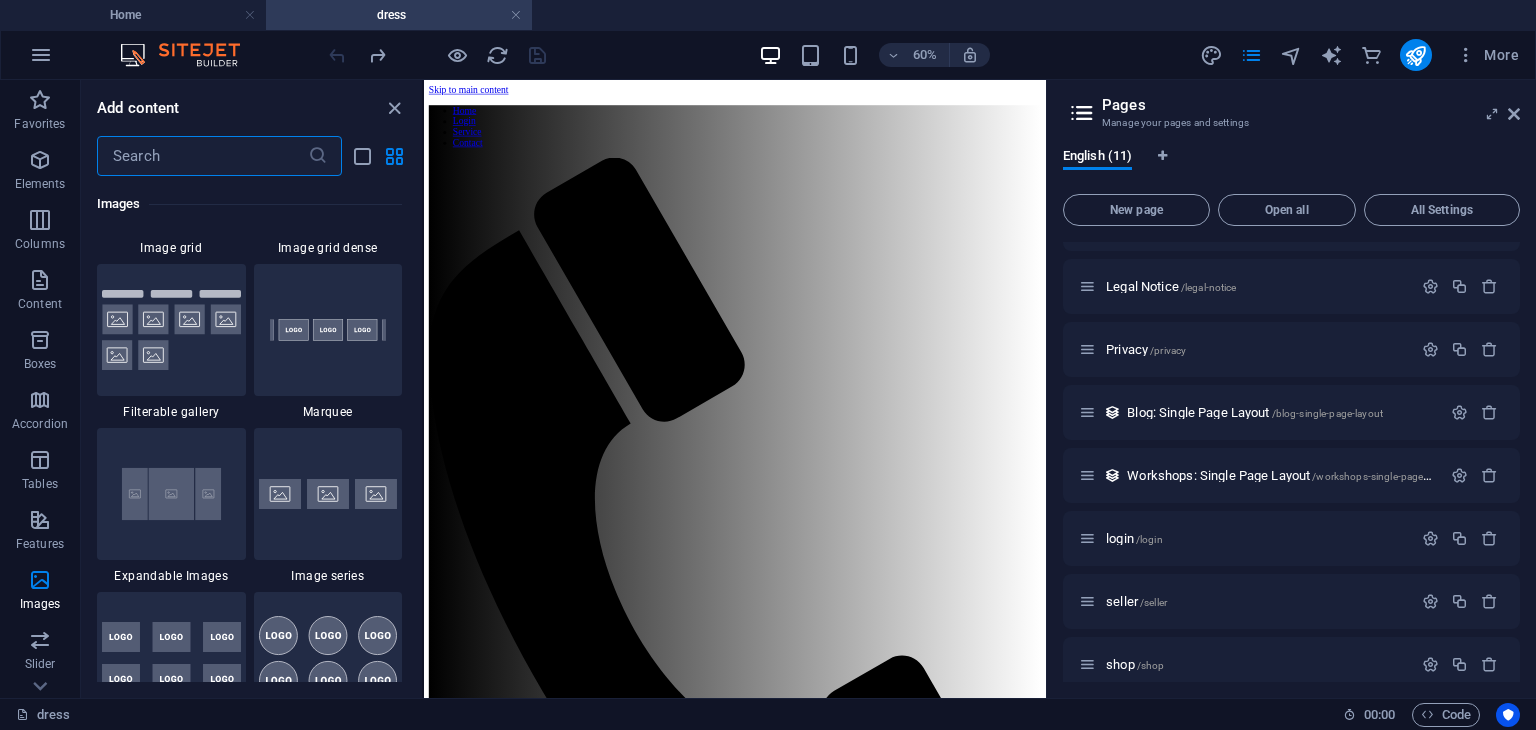scroll, scrollTop: 10596, scrollLeft: 0, axis: vertical 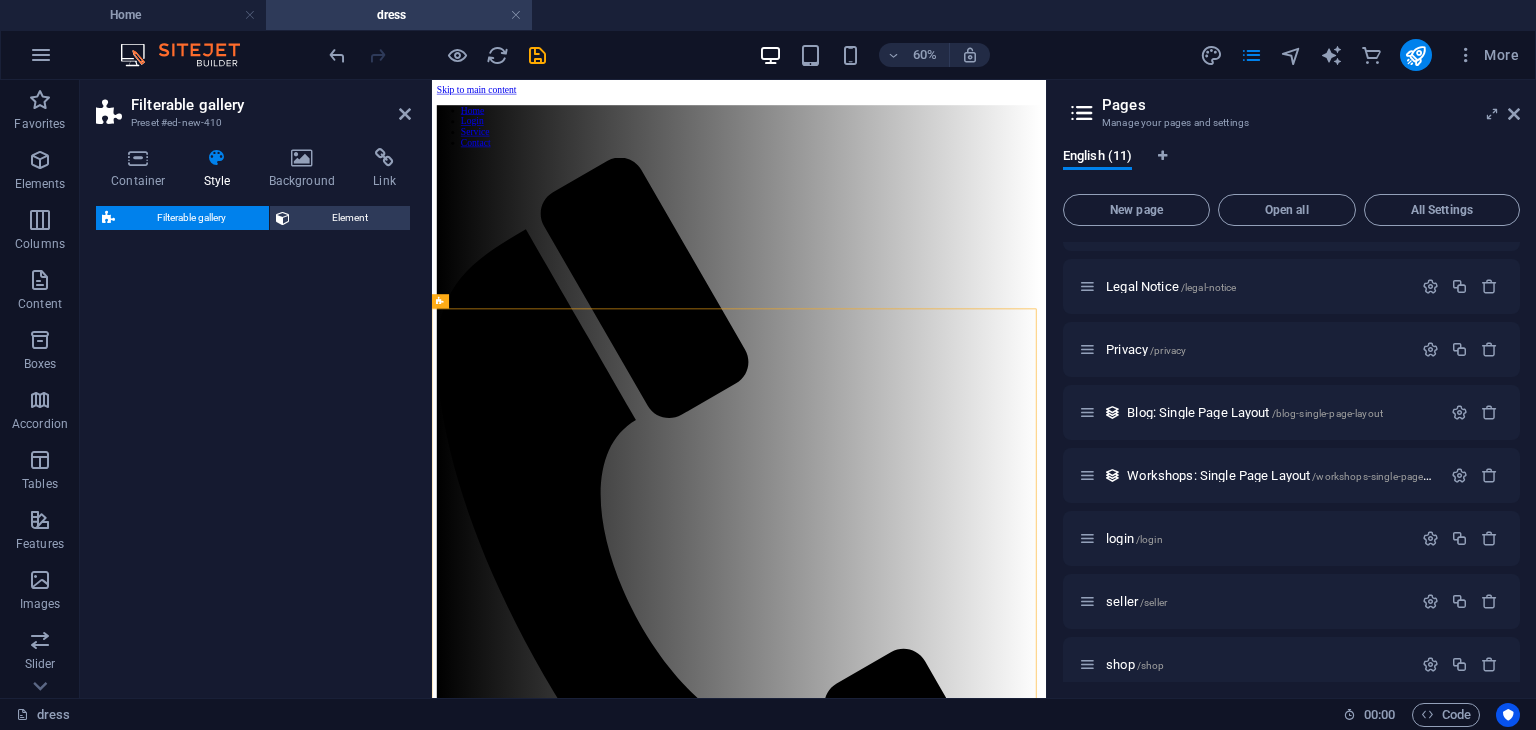 select on "rem" 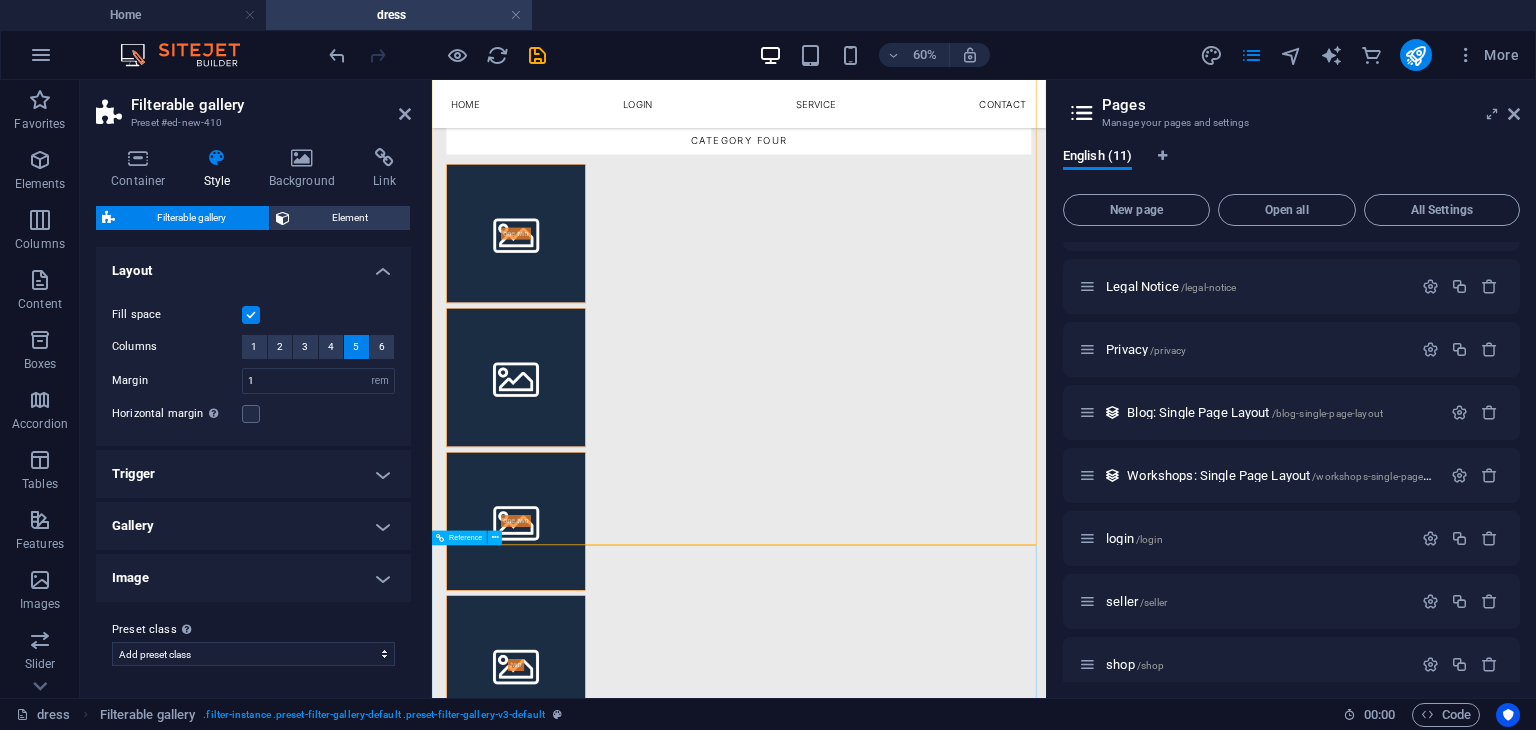 scroll, scrollTop: 0, scrollLeft: 0, axis: both 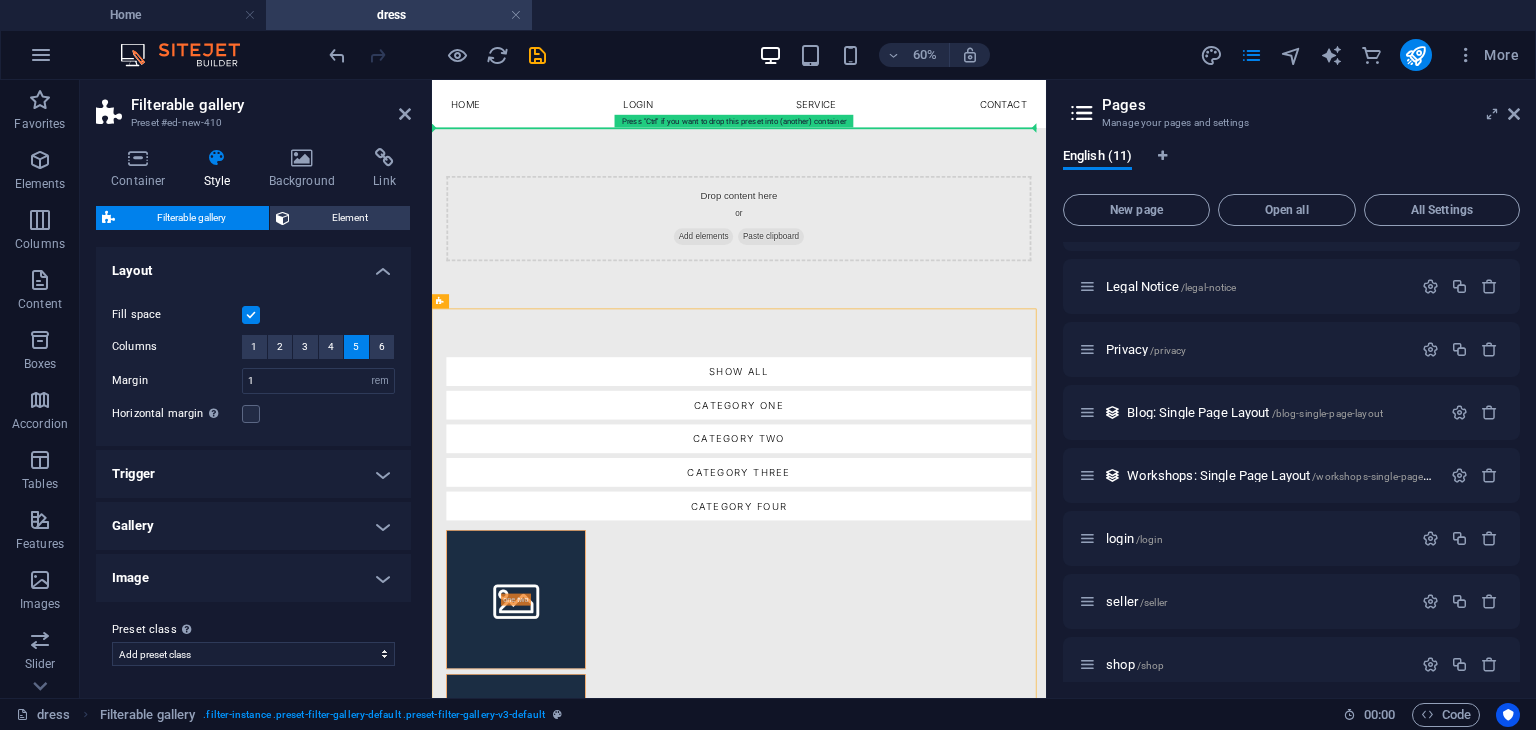 drag, startPoint x: 870, startPoint y: 381, endPoint x: 502, endPoint y: 197, distance: 411.4365 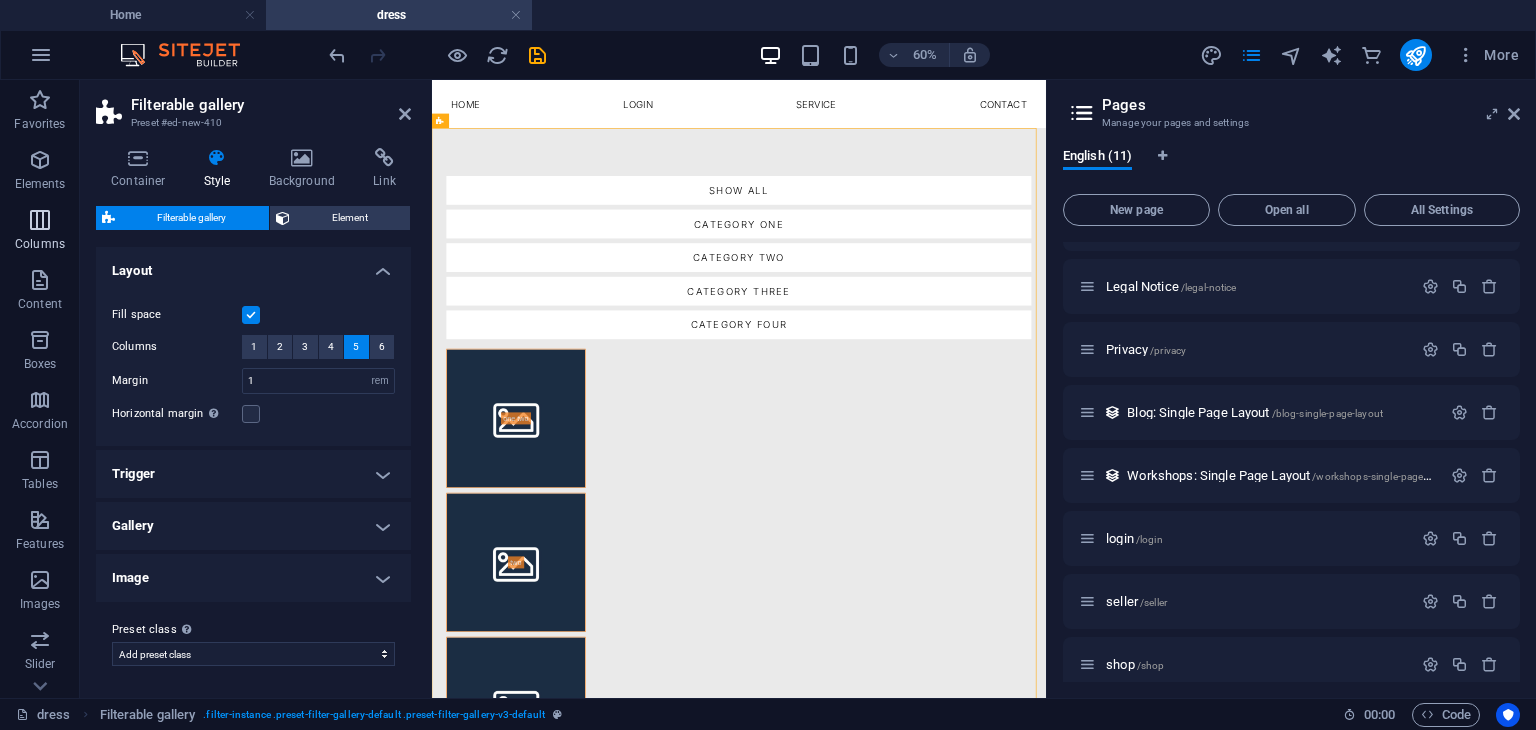 click on "Columns" at bounding box center [40, 232] 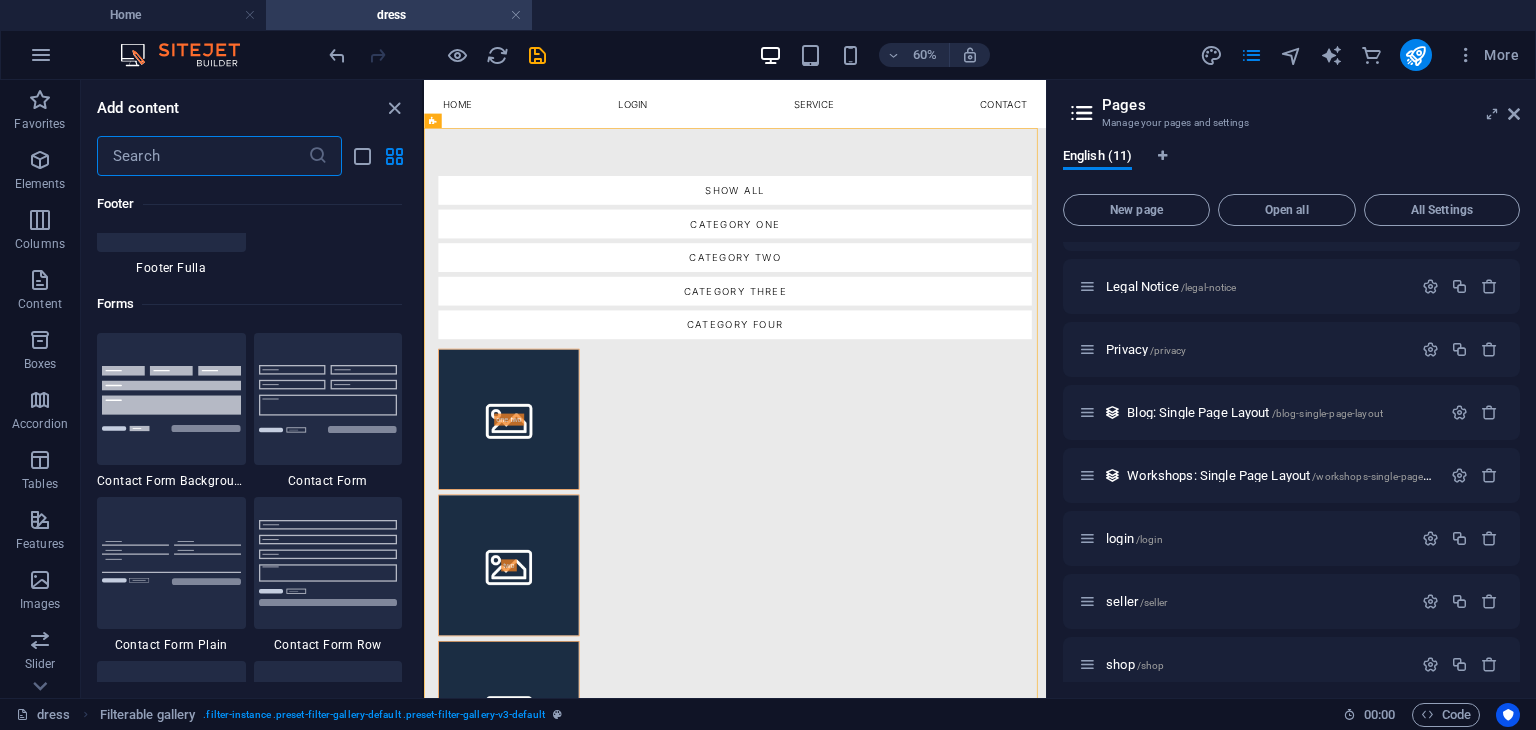 scroll, scrollTop: 14501, scrollLeft: 0, axis: vertical 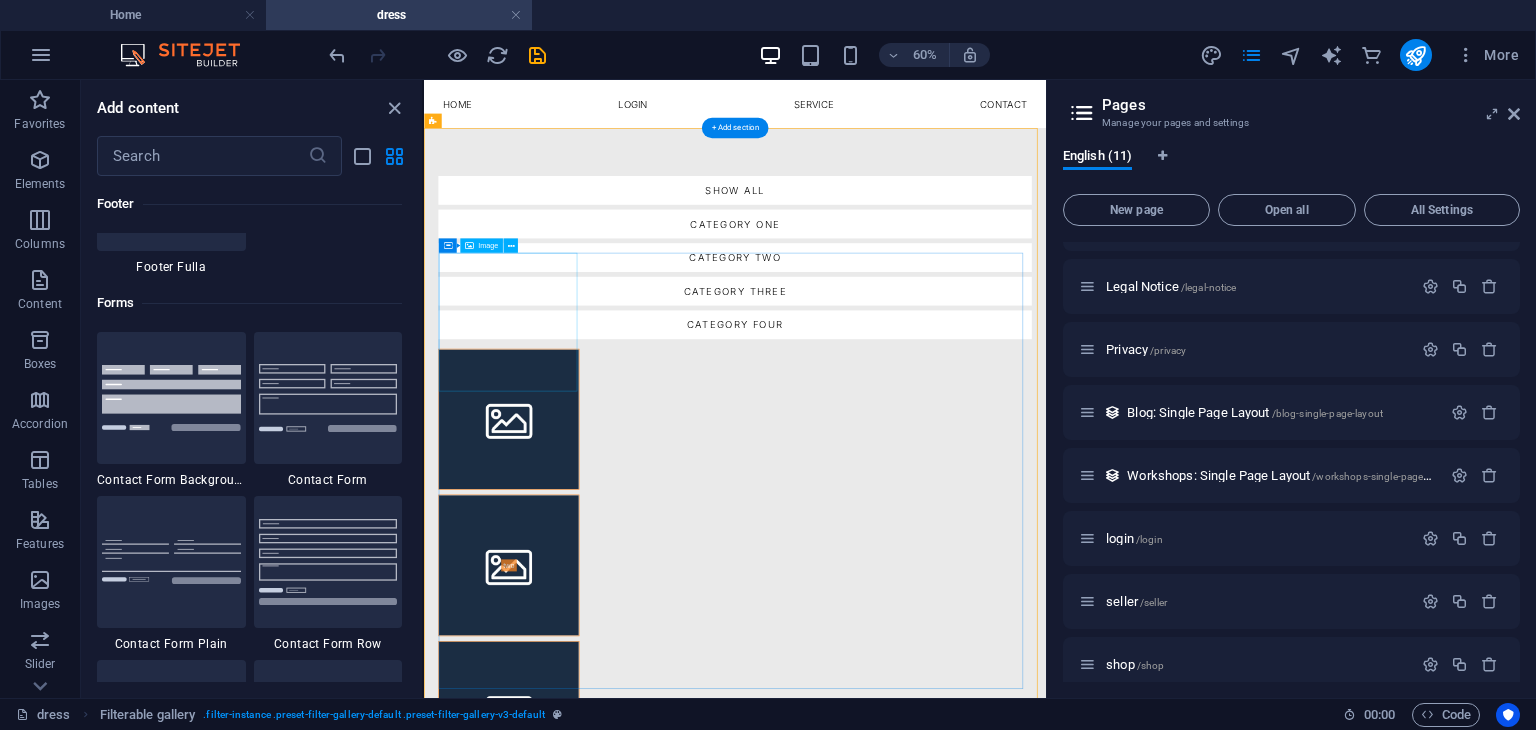 click at bounding box center [565, 645] 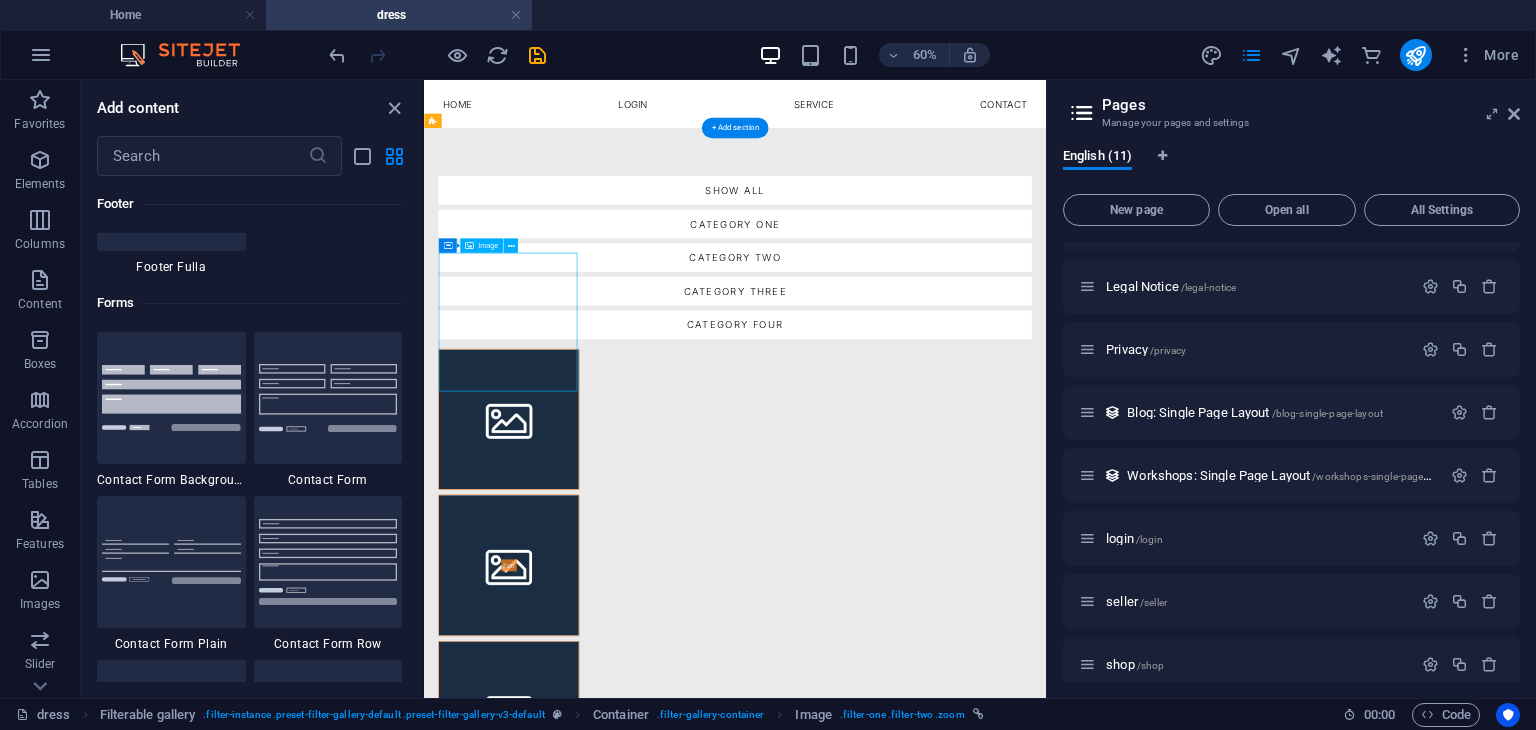 select on "%" 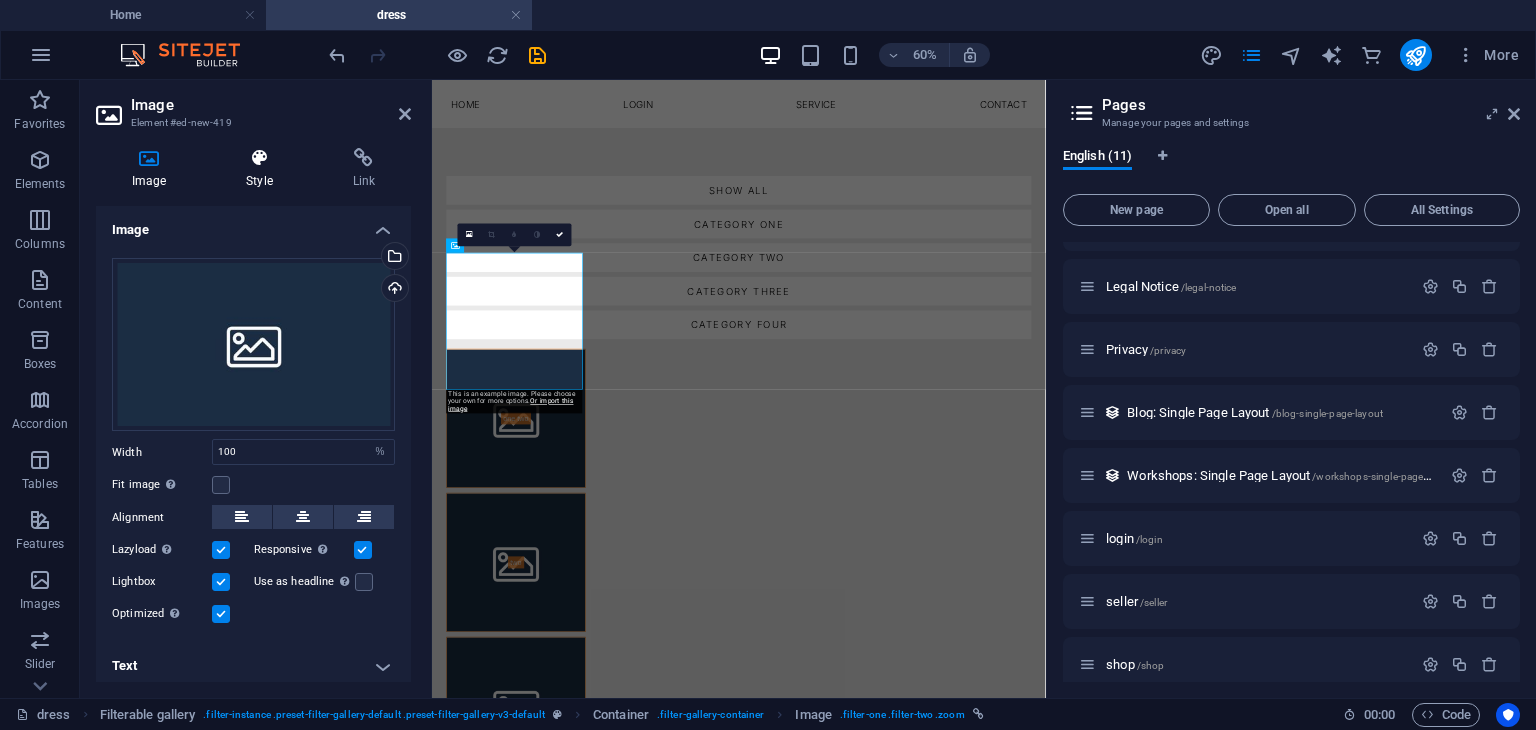 click at bounding box center [259, 158] 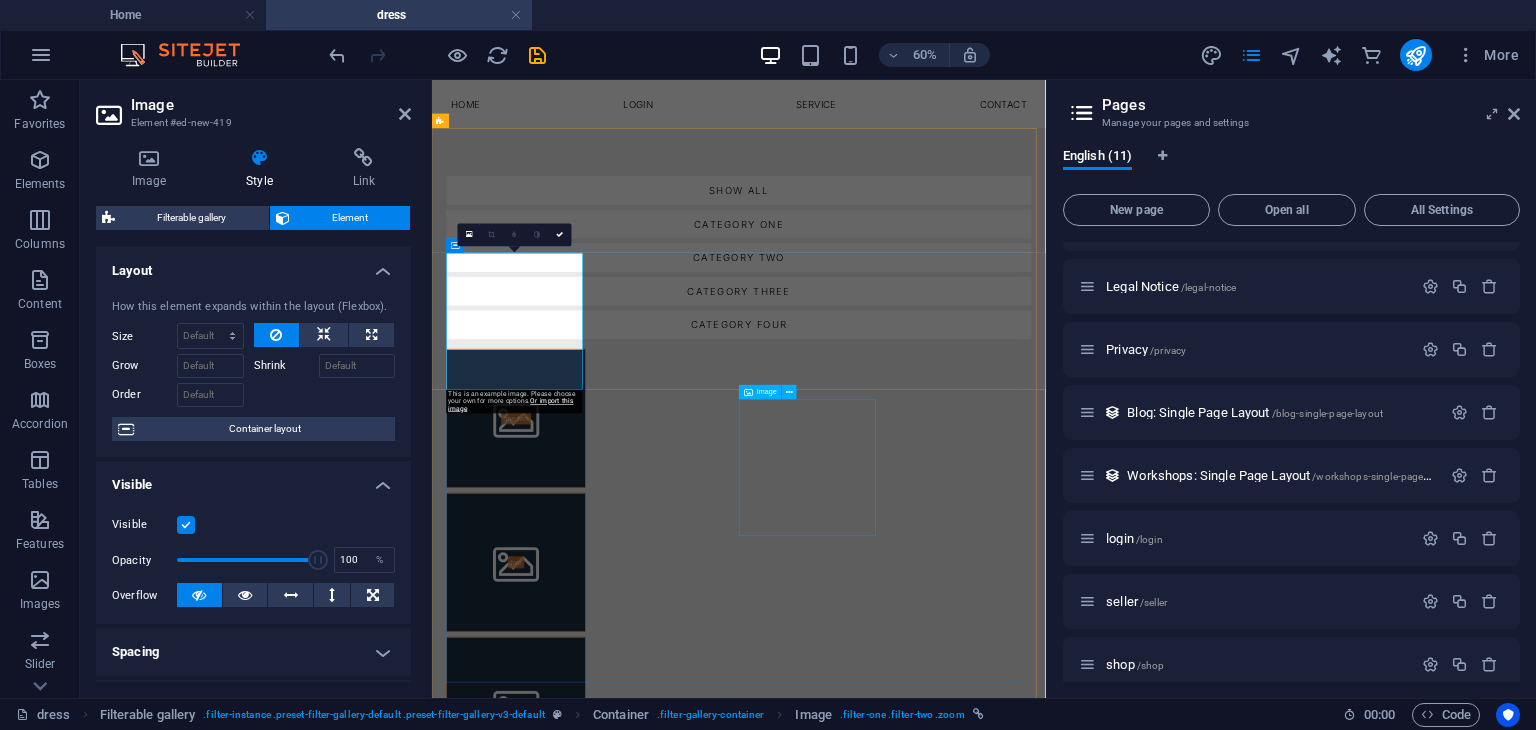 click at bounding box center [572, 2083] 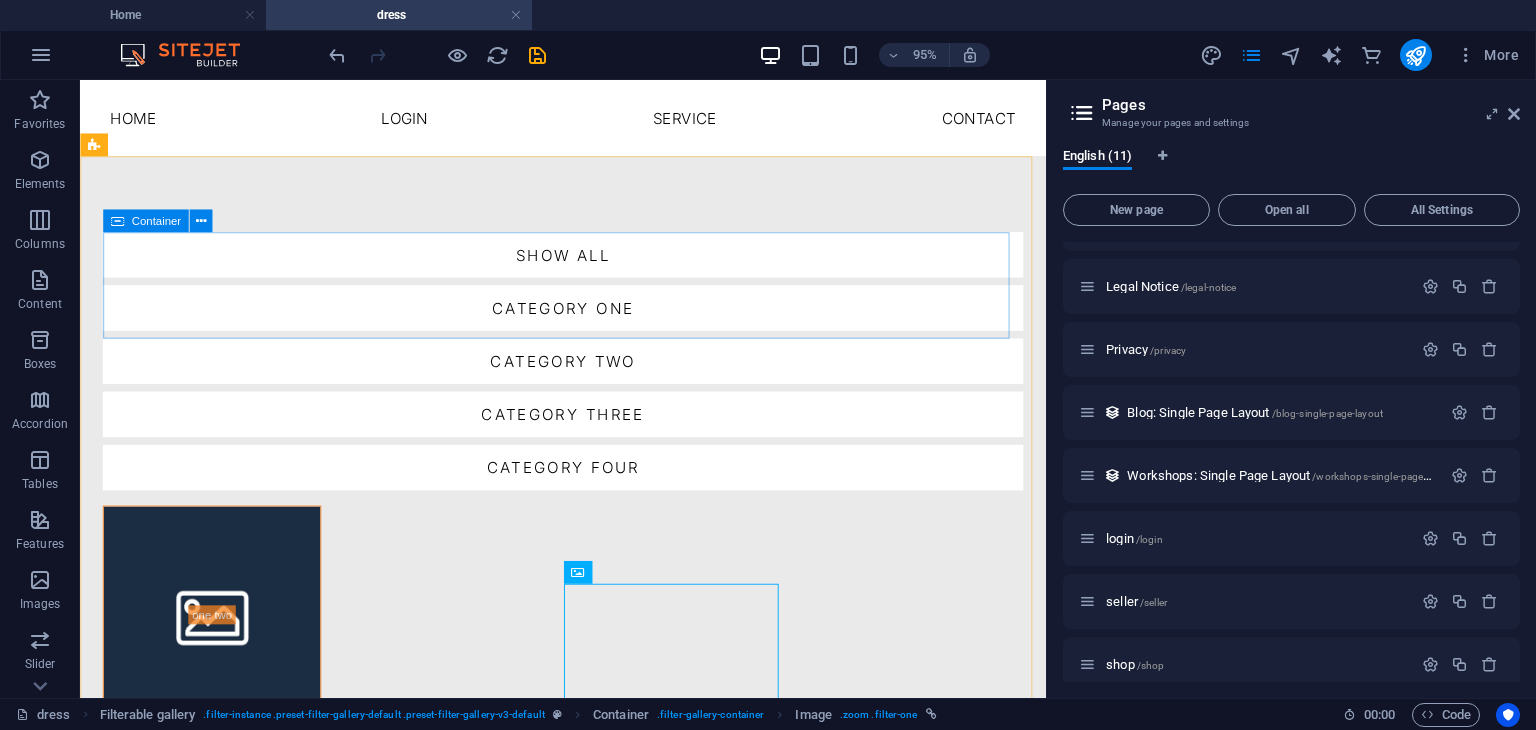 click at bounding box center [116, 220] 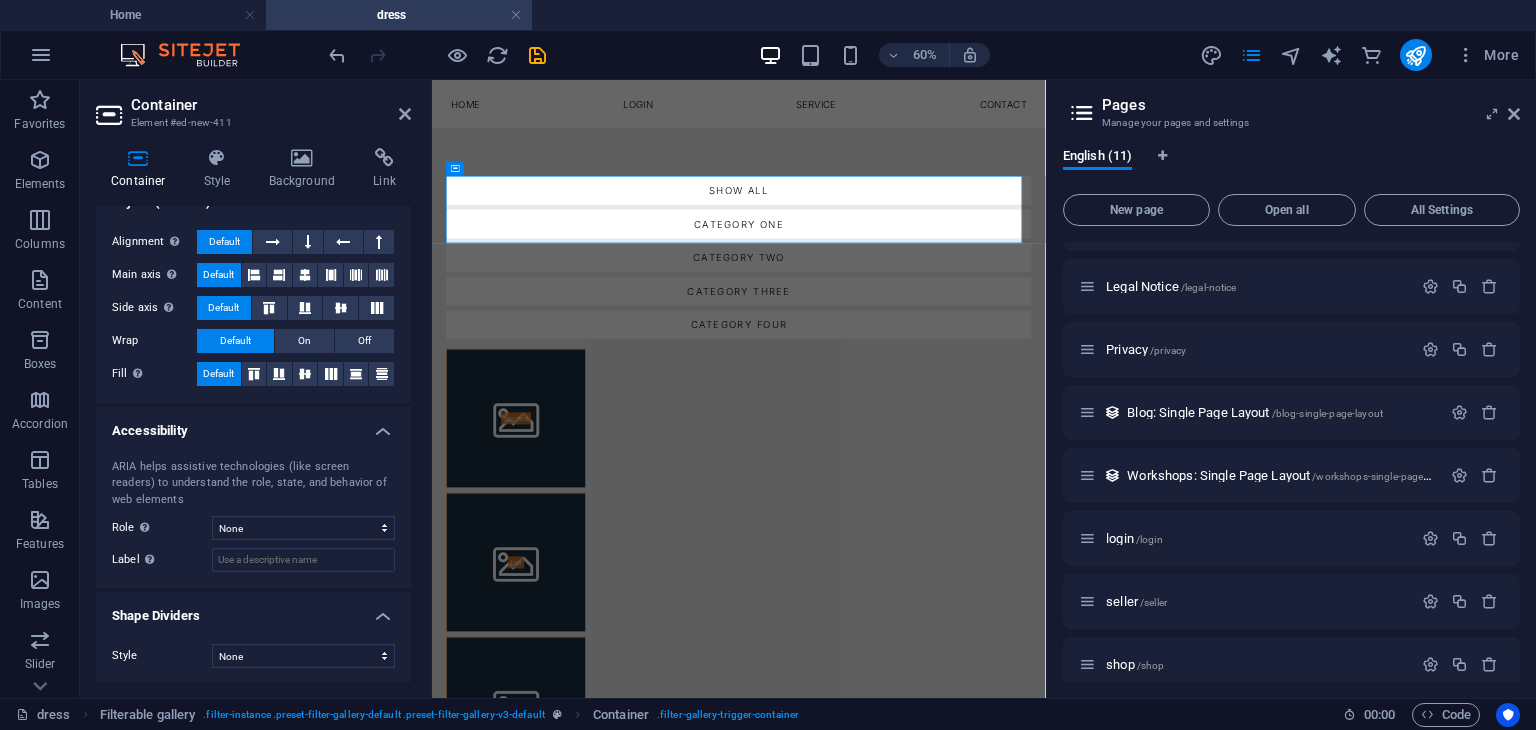 scroll, scrollTop: 332, scrollLeft: 0, axis: vertical 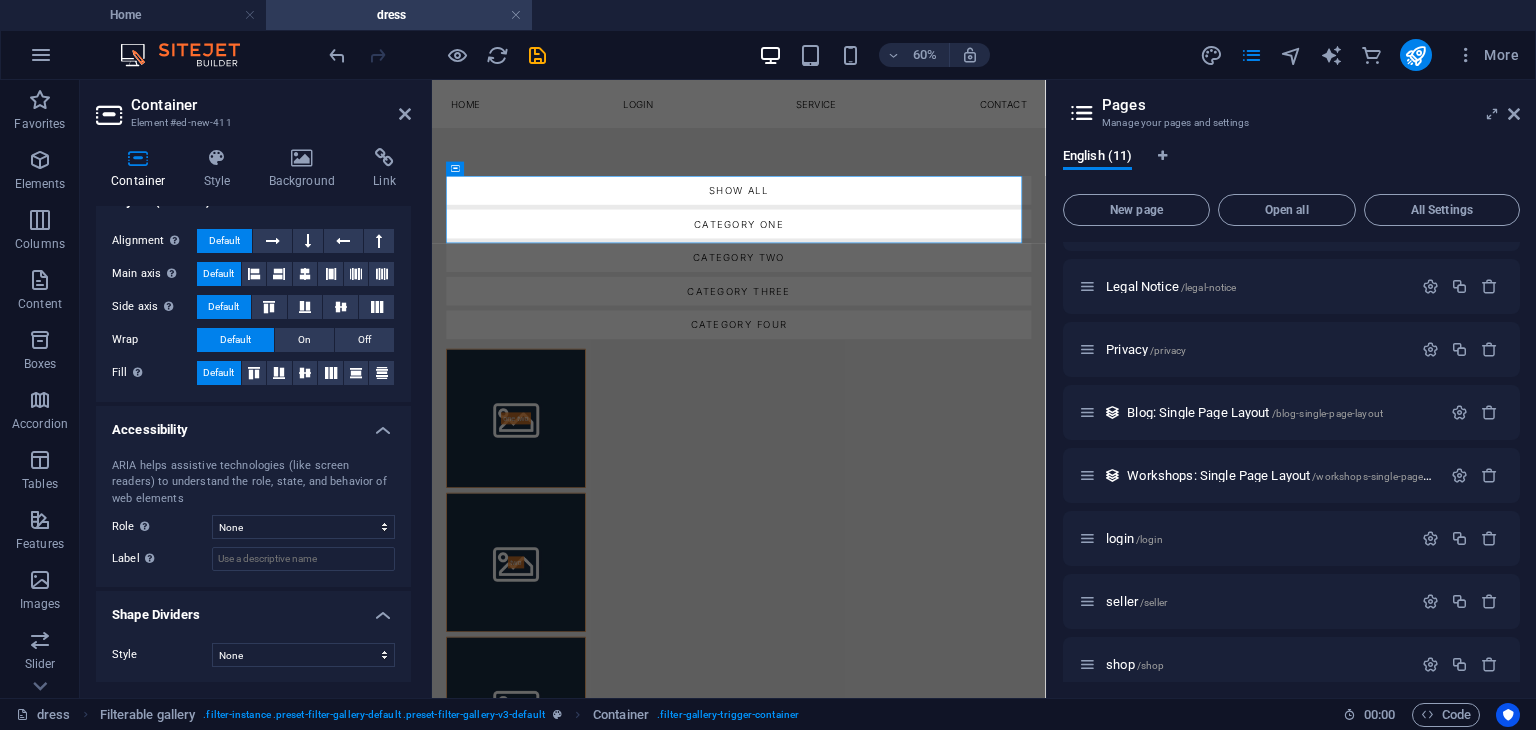 click on "Container Style Background Link Size Height Default px rem % vh vw Min. height None px rem % vh vw Width Default px rem % em vh vw Min. width None px rem % vh vw Content width Default Custom width Width Default px rem % em vh vw Min. width None px rem % vh vw Default padding Custom spacing Default content width and padding can be changed under Design. Edit design Layout (Flexbox) Alignment Determines the flex direction. Default Main axis Determine how elements should behave along the main axis inside this container (justify content). Default Side axis Control the vertical direction of the element inside of the container (align items). Default Wrap Default On Off Fill Controls the distances and direction of elements on the y-axis across several lines (align content). Default Accessibility ARIA helps assistive technologies (like screen readers) to understand the role, state, and behavior of web elements Role The ARIA role defines the purpose of an element.  None Alert Article Banner Comment Fan" at bounding box center [253, 415] 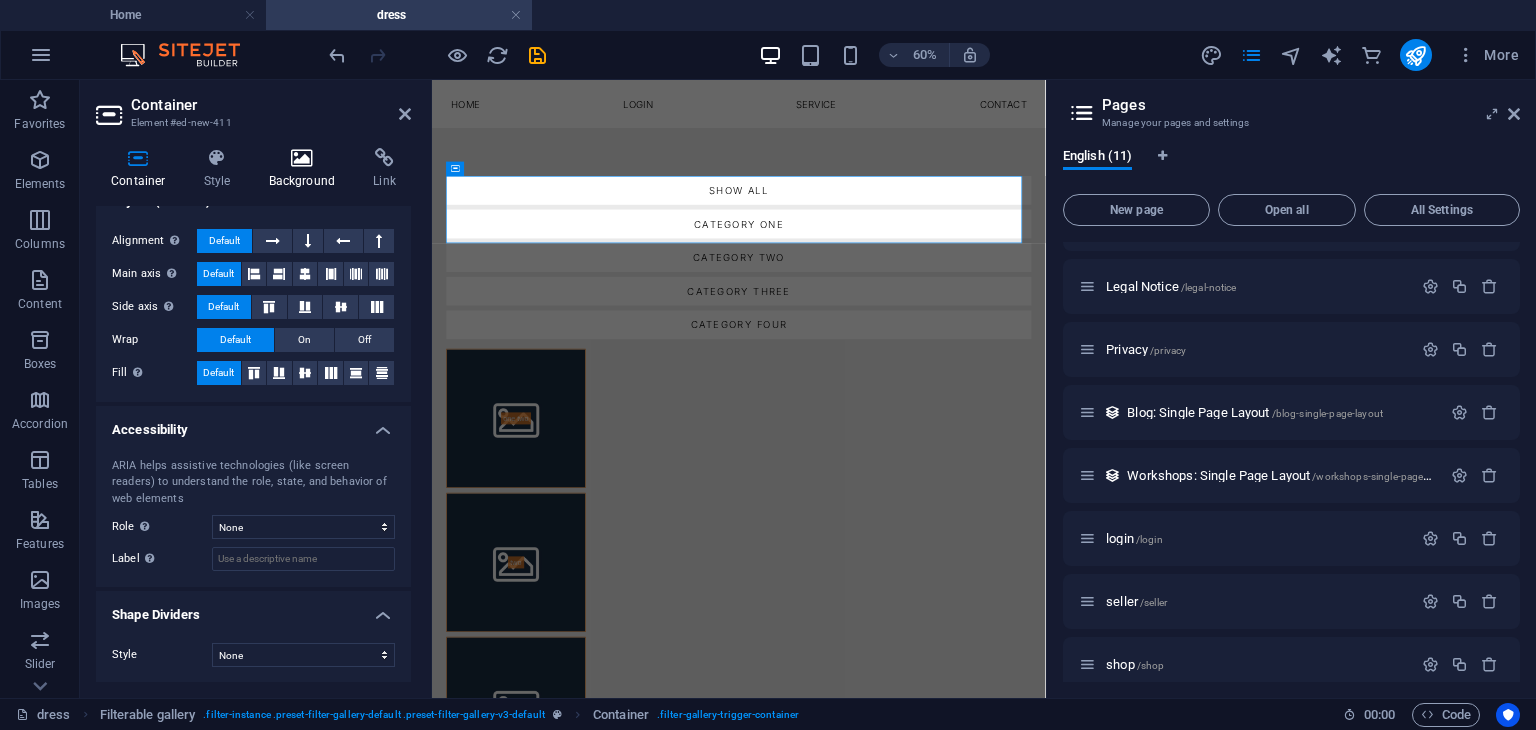 click at bounding box center (302, 158) 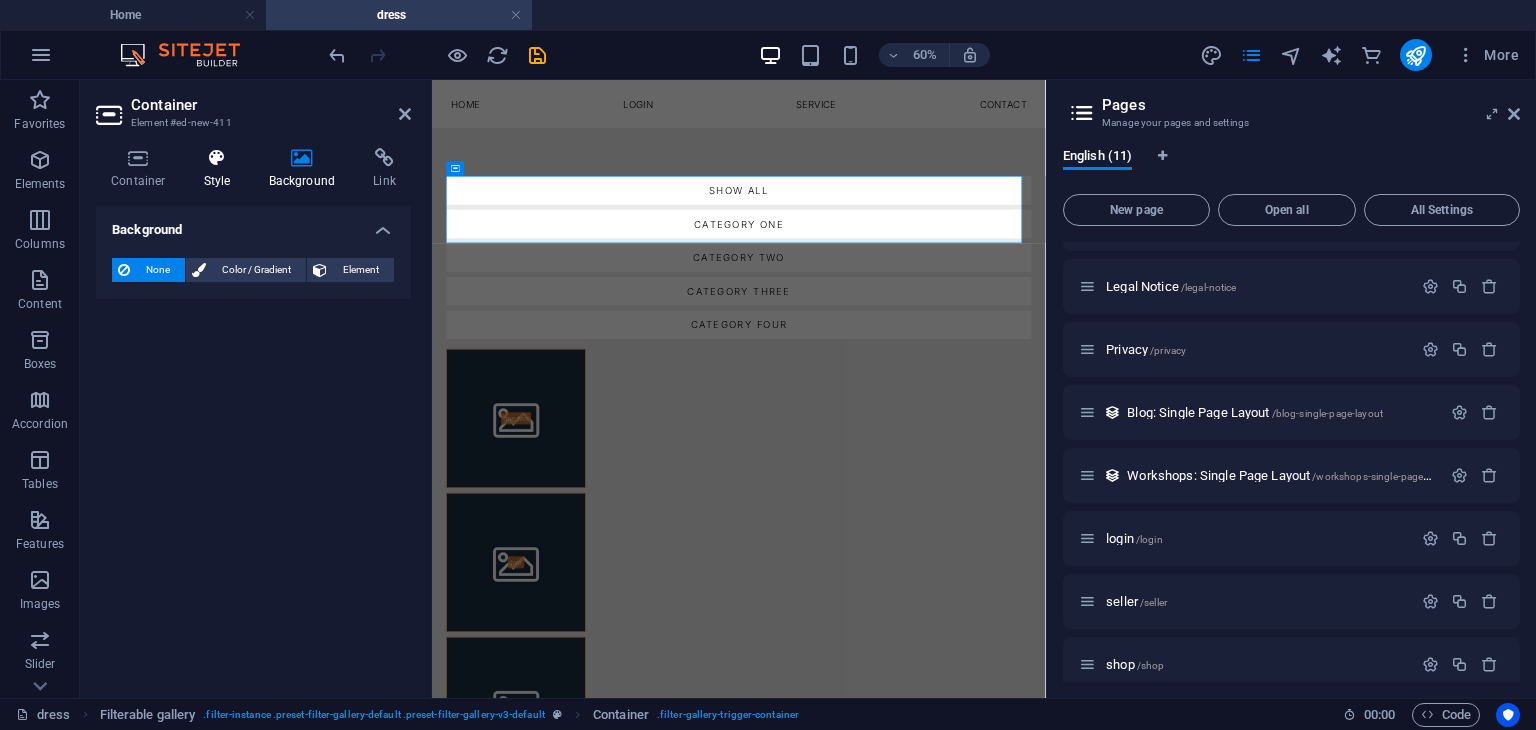 click on "Style" at bounding box center (221, 169) 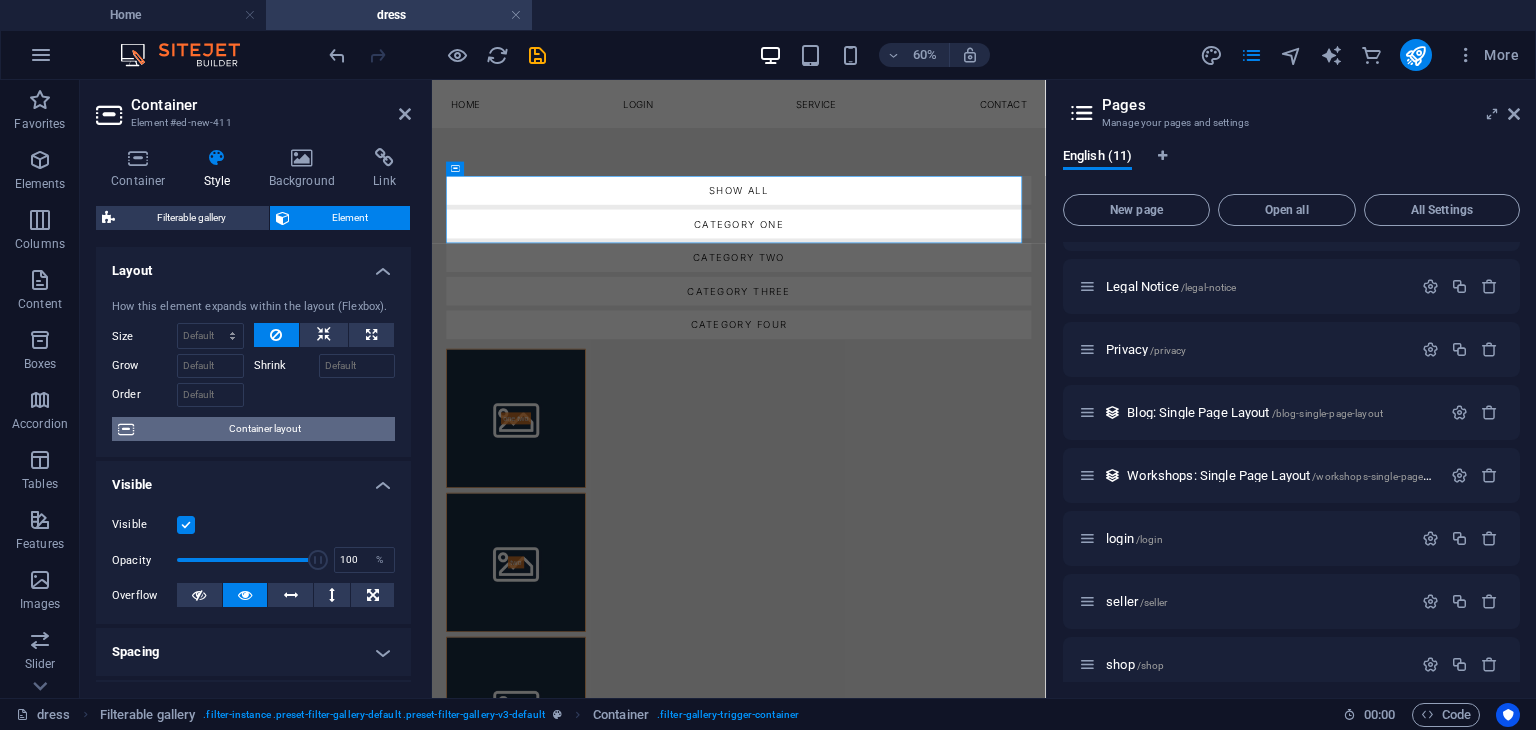 click on "Container layout" at bounding box center [264, 429] 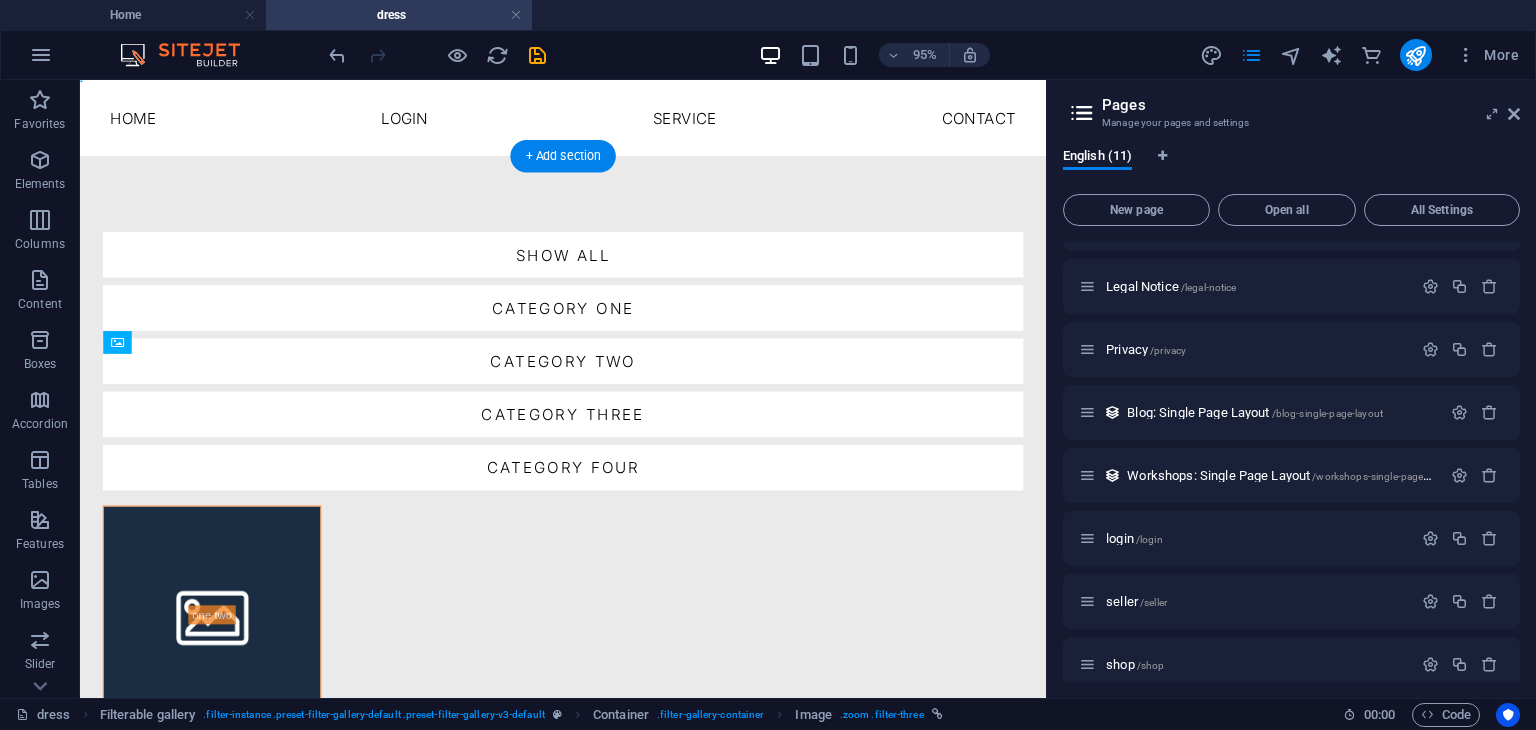 drag, startPoint x: 491, startPoint y: 736, endPoint x: 760, endPoint y: 556, distance: 323.66803 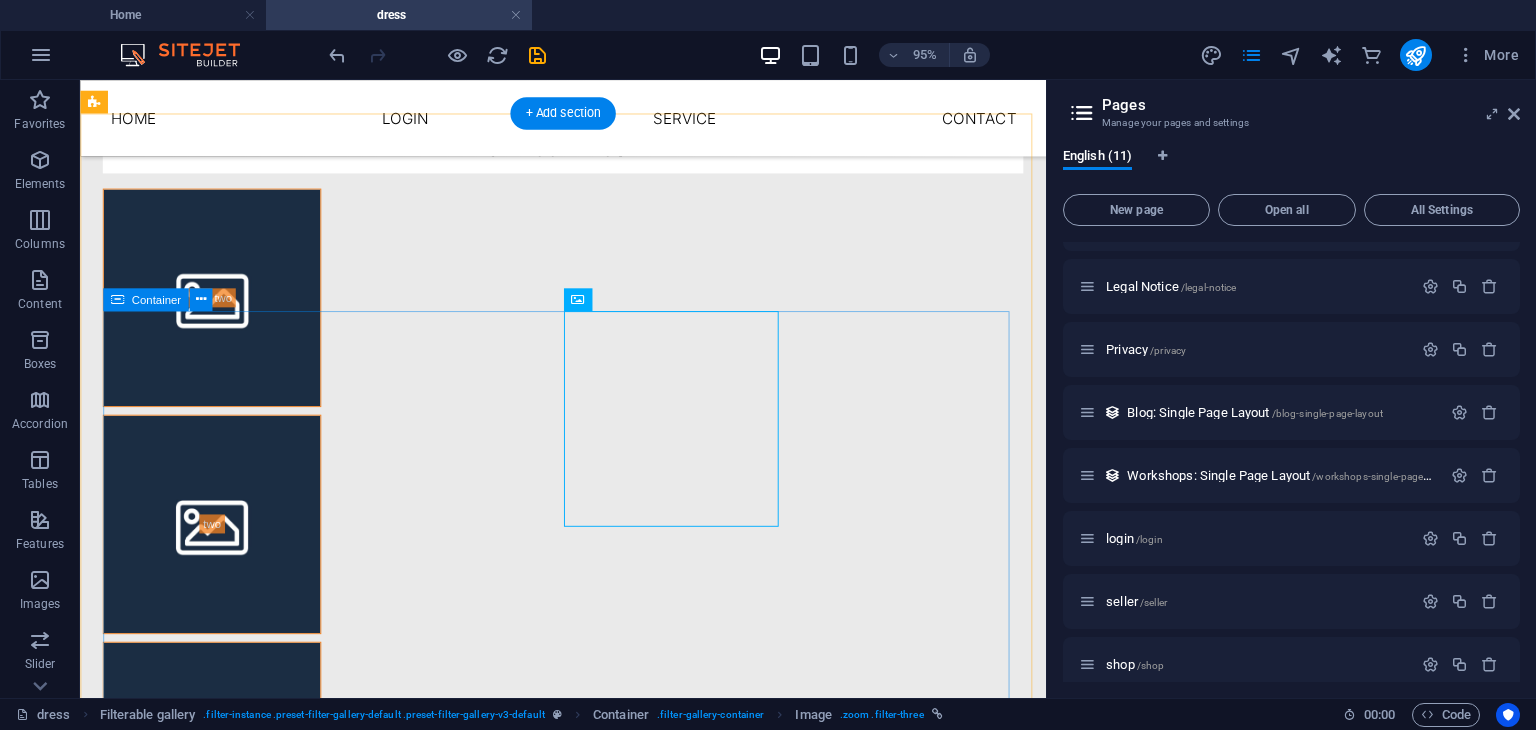 scroll, scrollTop: 364, scrollLeft: 0, axis: vertical 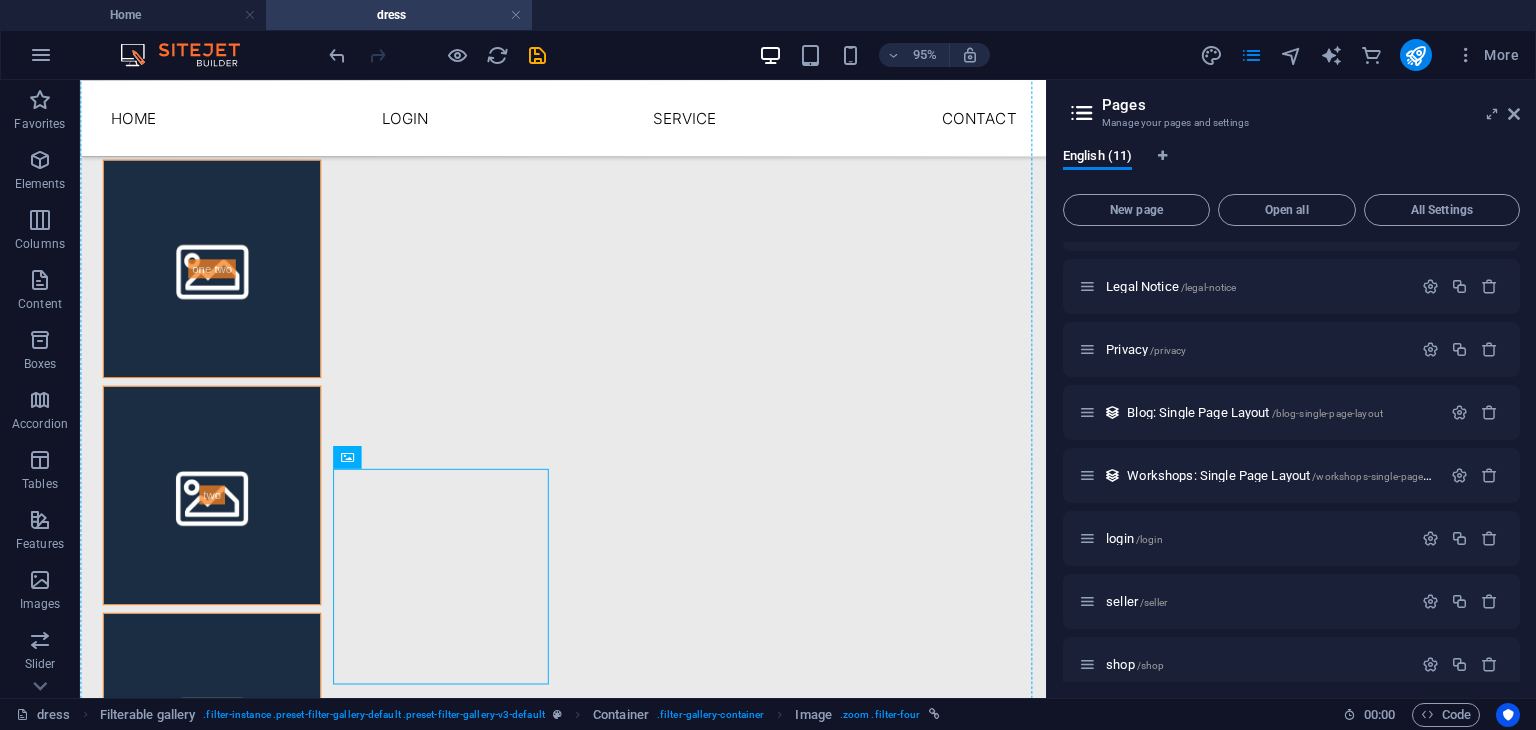 drag, startPoint x: 503, startPoint y: 572, endPoint x: 655, endPoint y: 561, distance: 152.3975 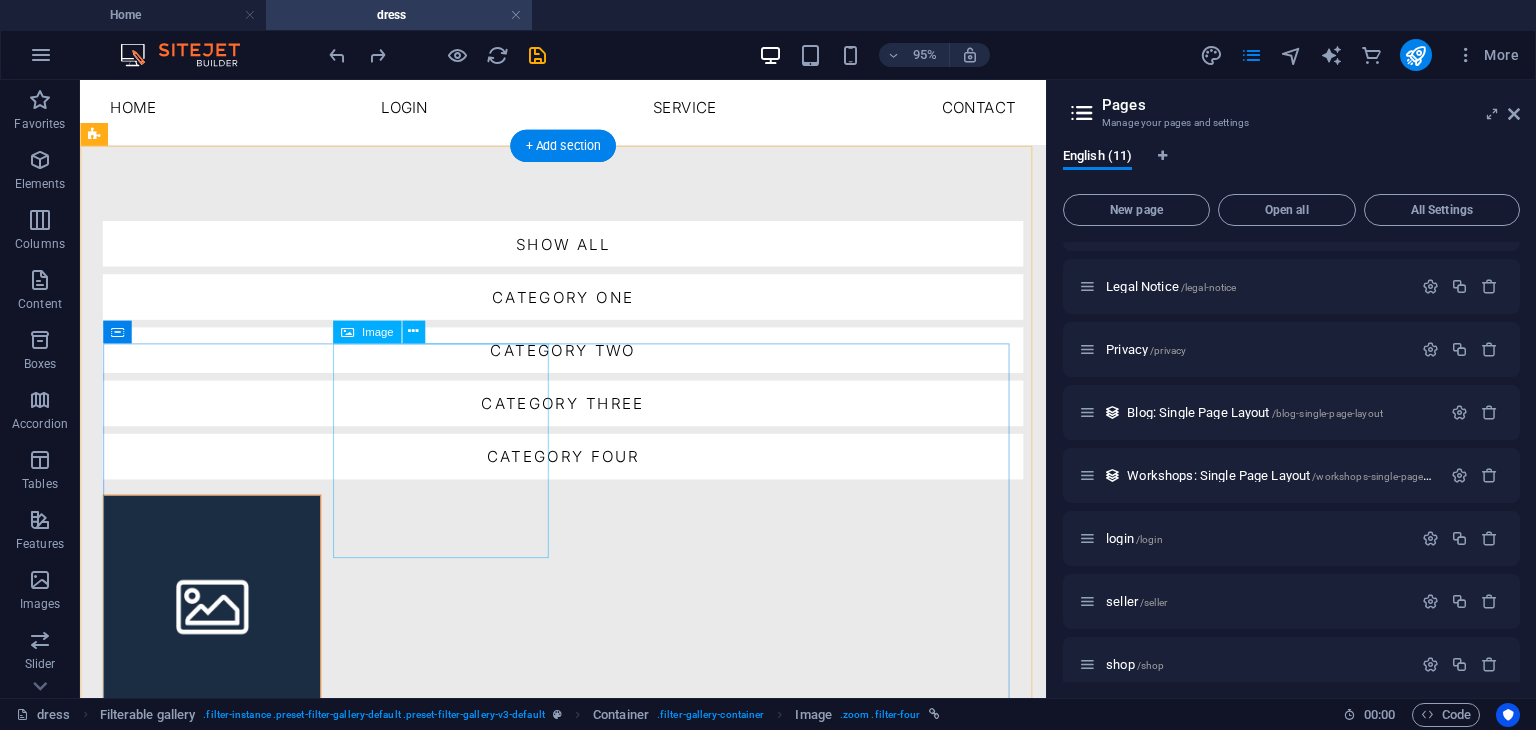 scroll, scrollTop: 11, scrollLeft: 0, axis: vertical 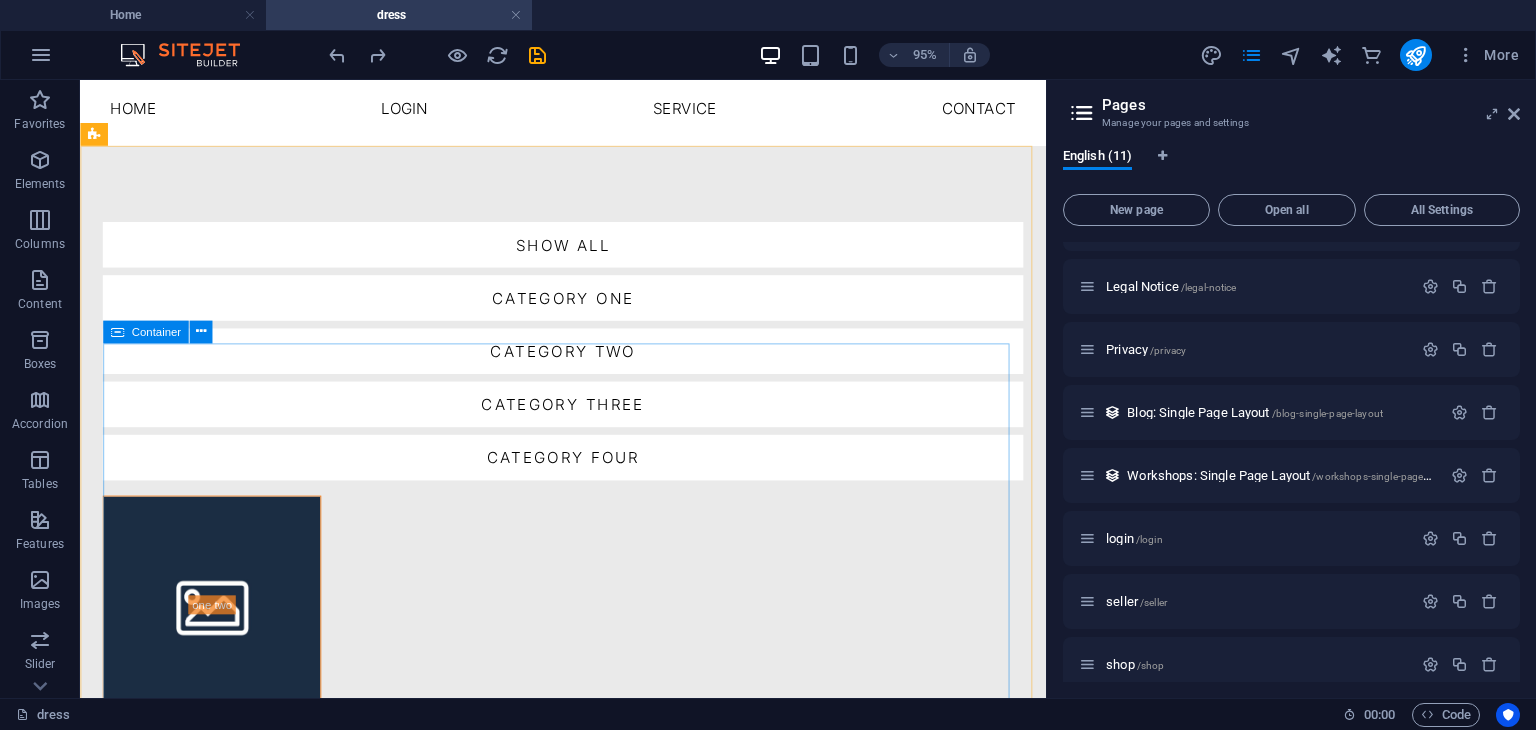 click on "Container" at bounding box center [155, 331] 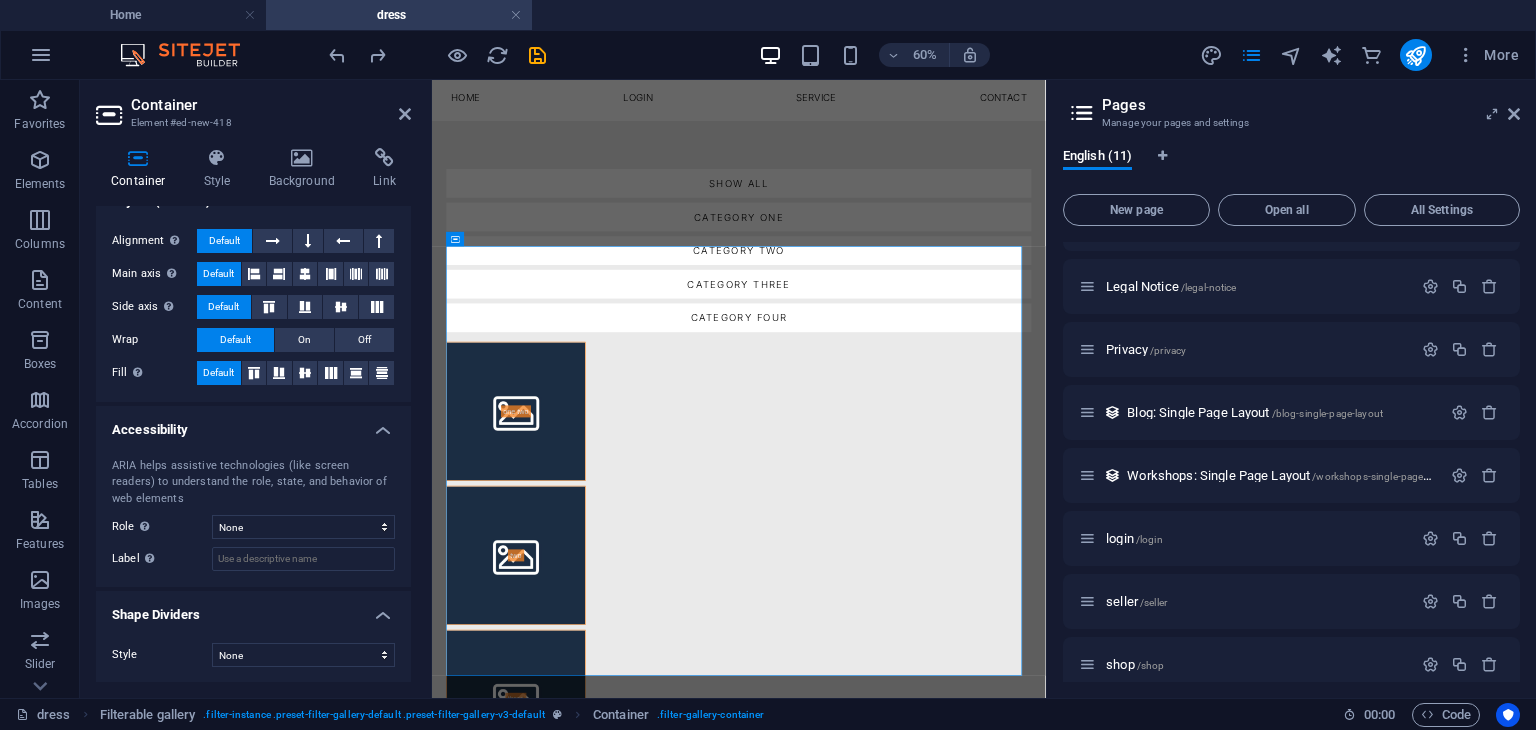 scroll, scrollTop: 0, scrollLeft: 0, axis: both 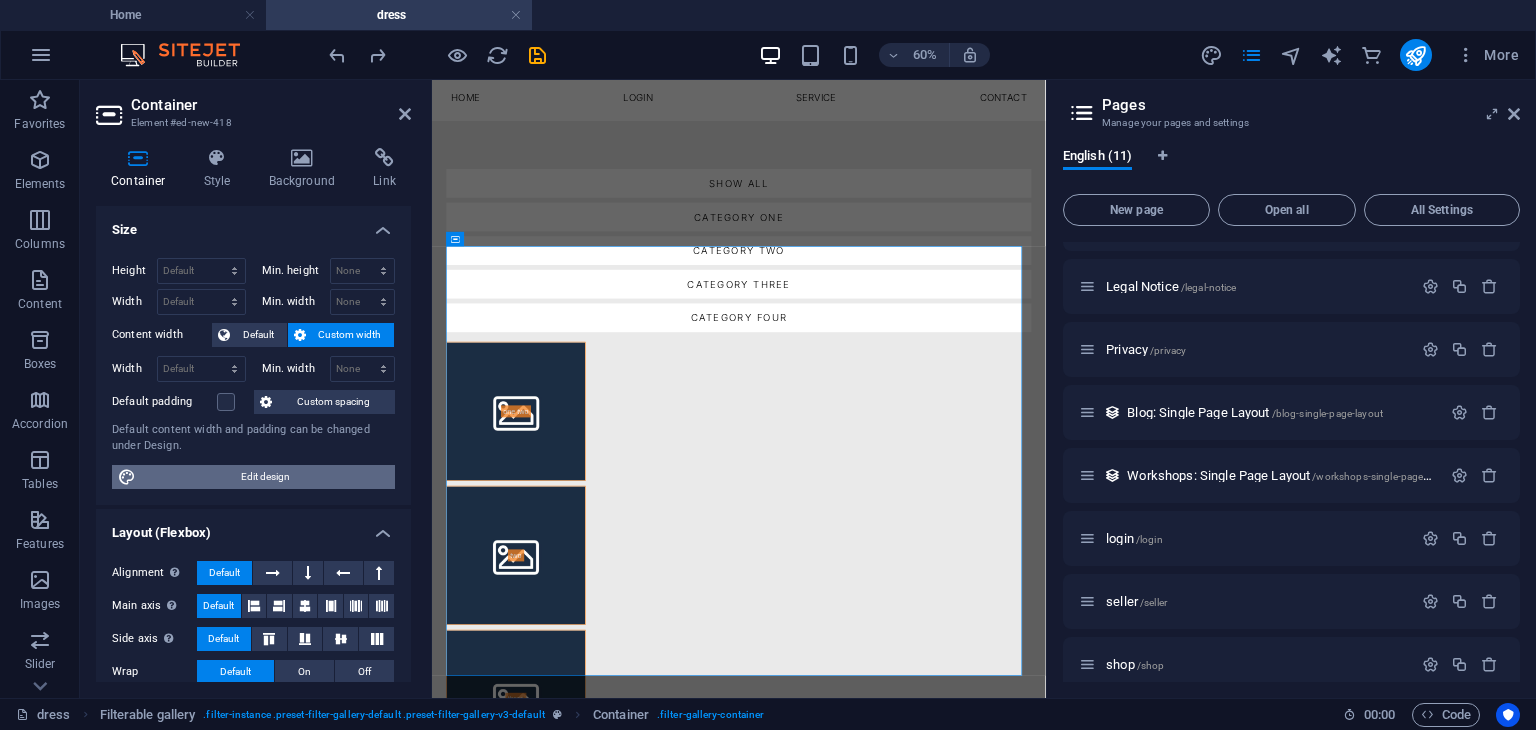 drag, startPoint x: 262, startPoint y: 481, endPoint x: 375, endPoint y: 565, distance: 140.80128 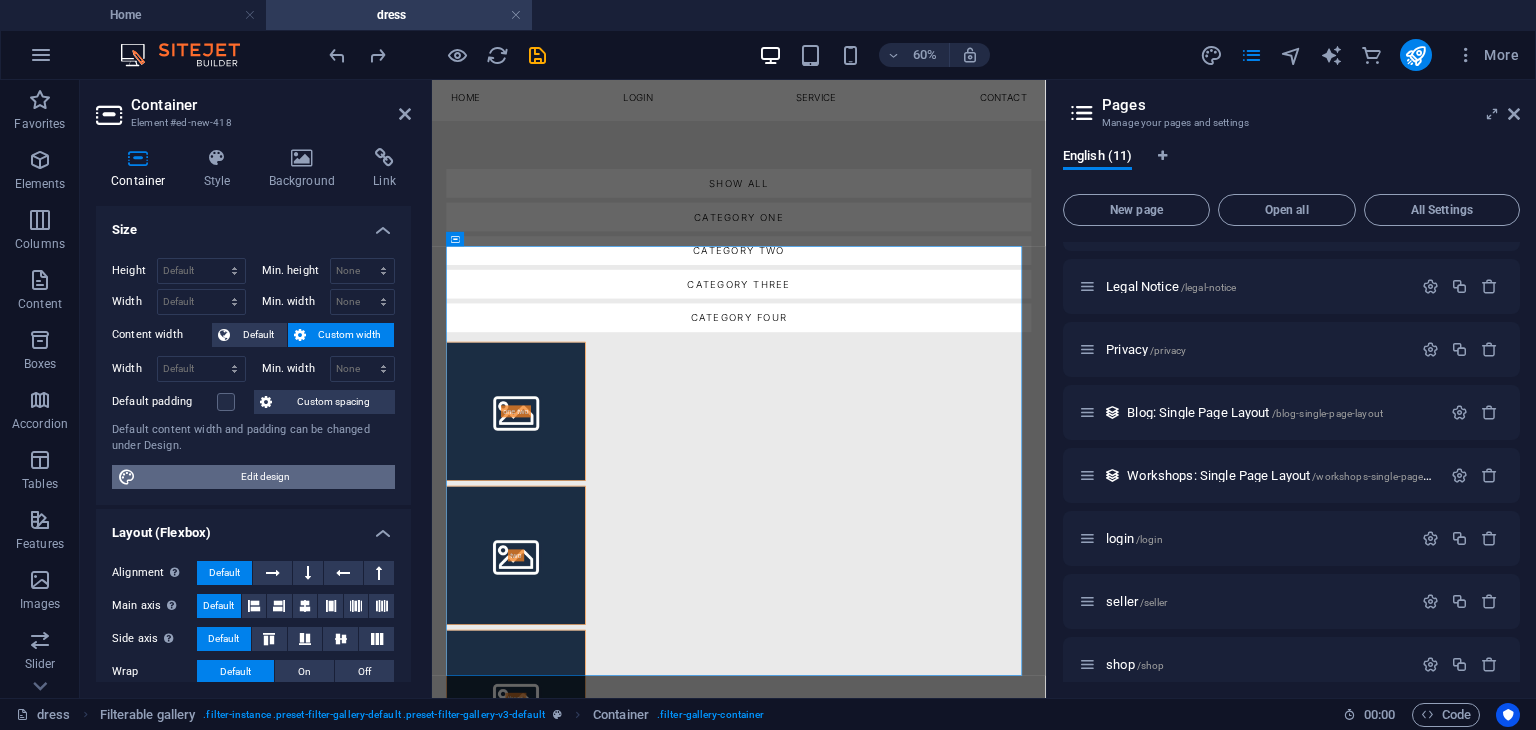 click on "Edit design" at bounding box center (265, 477) 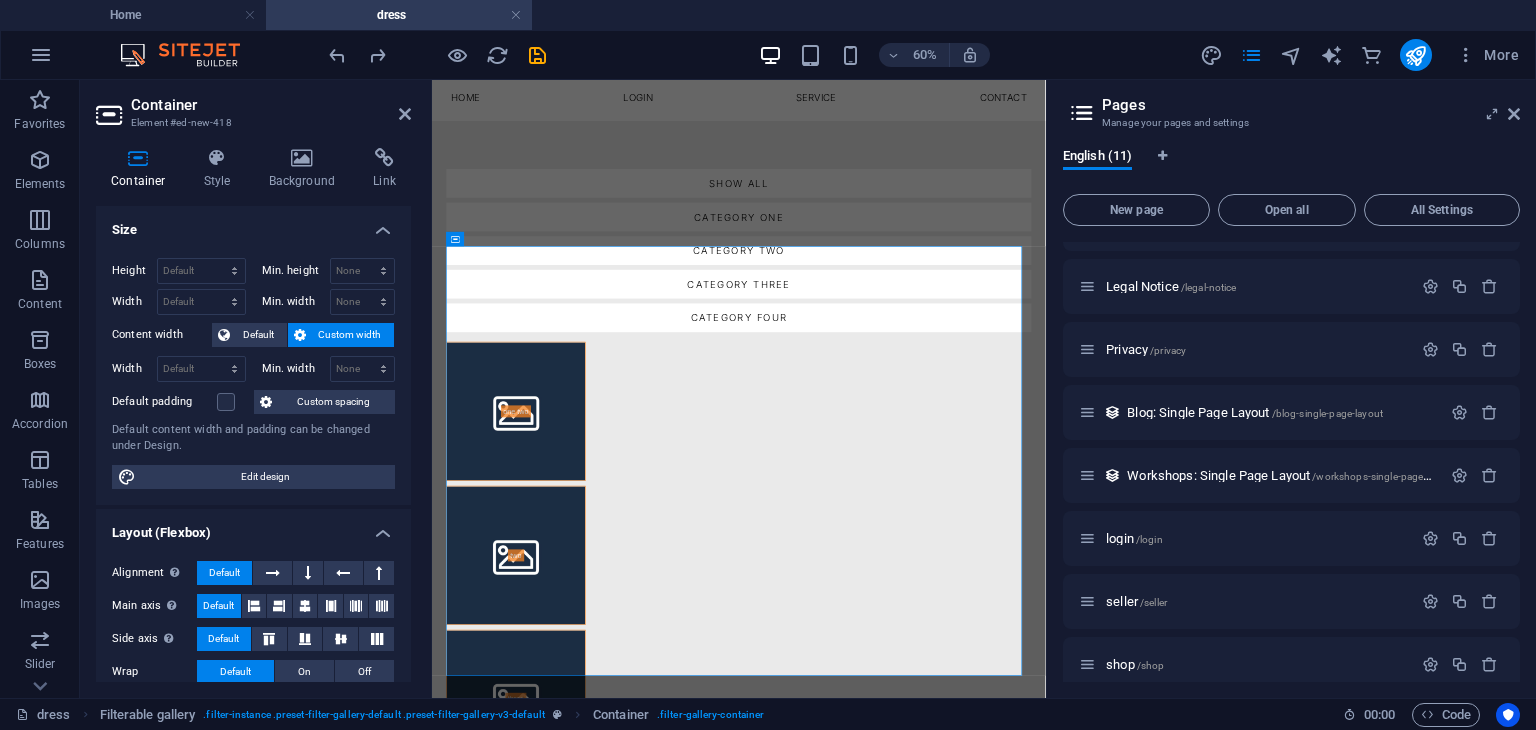 select on "rem" 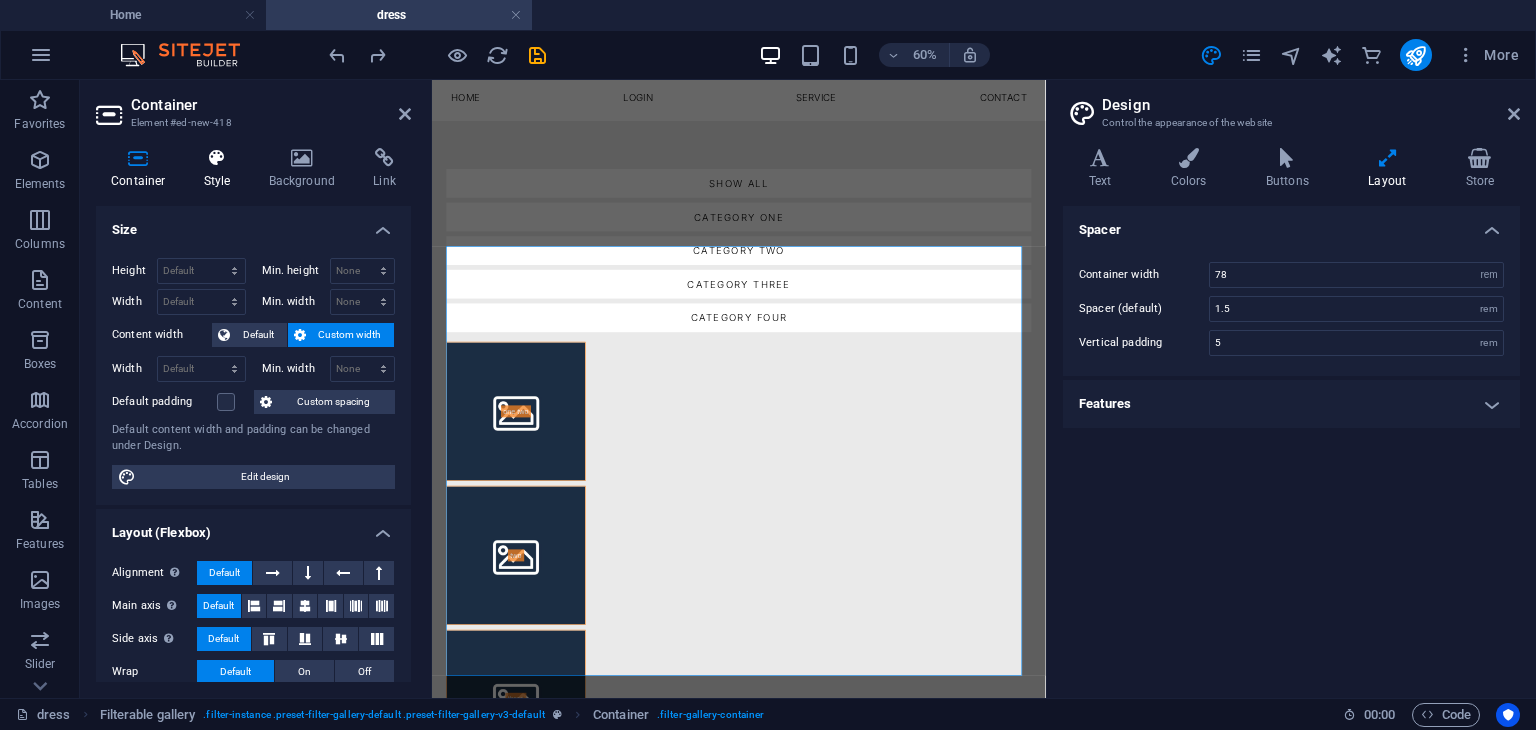 click on "Style" at bounding box center (221, 169) 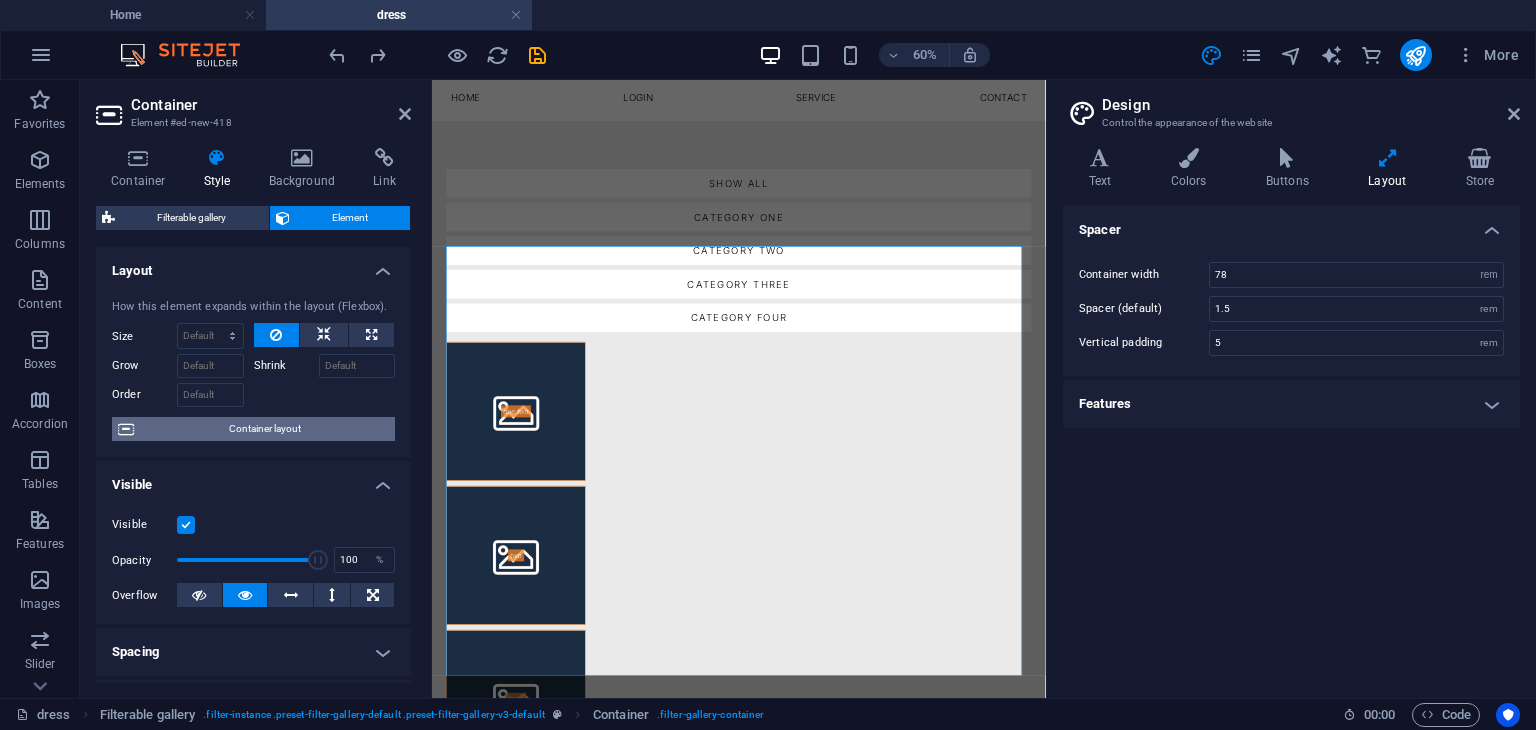 click on "Container layout" at bounding box center (264, 429) 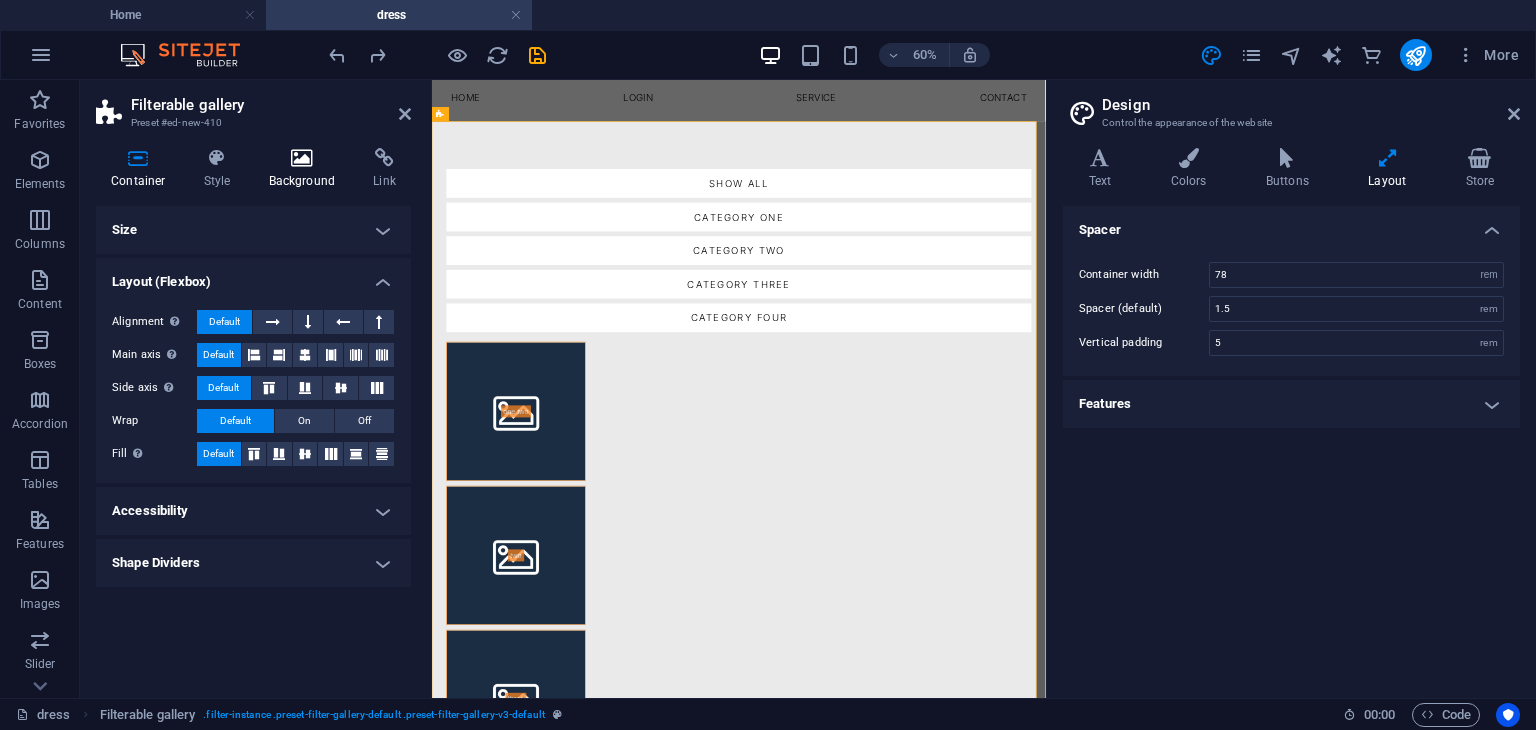 click at bounding box center [302, 158] 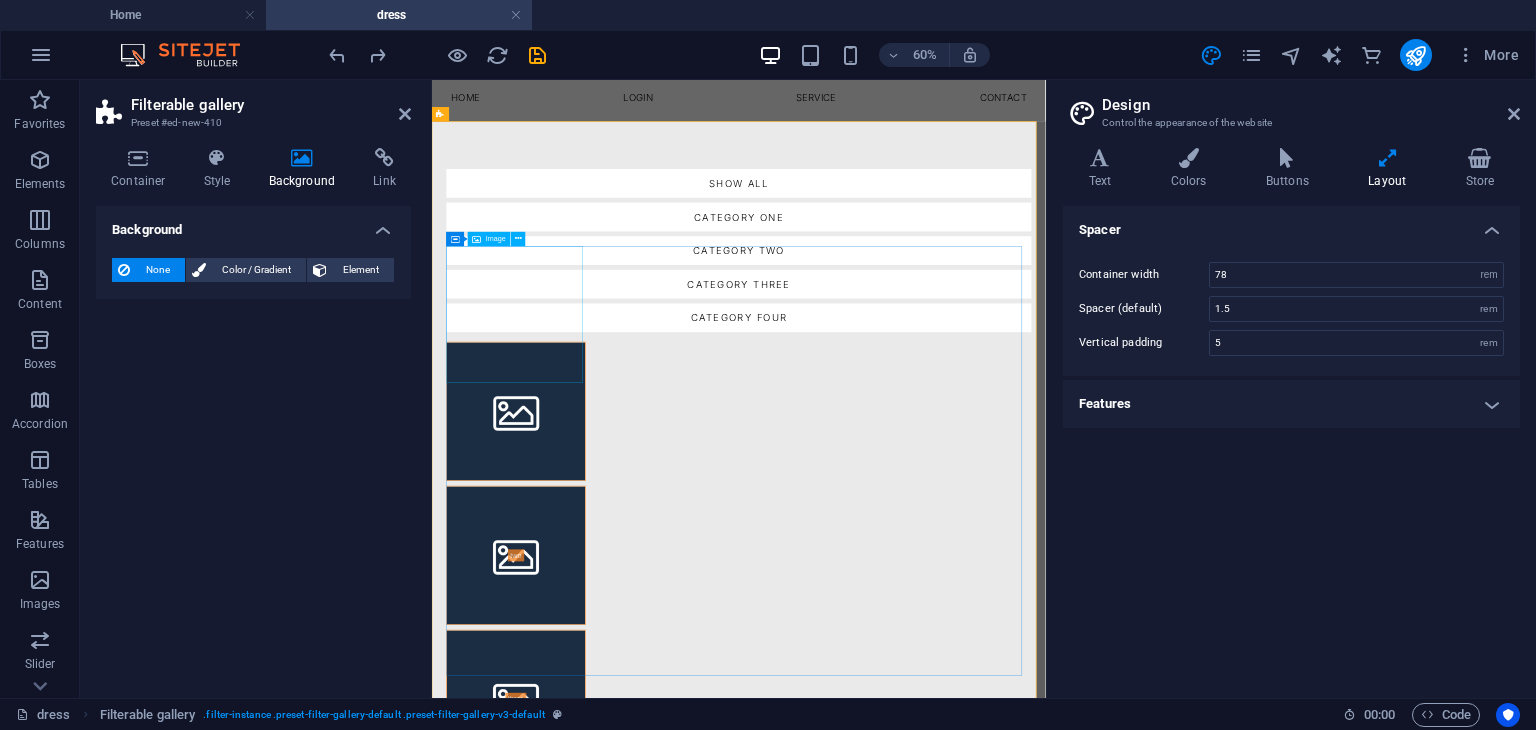 click at bounding box center (572, 633) 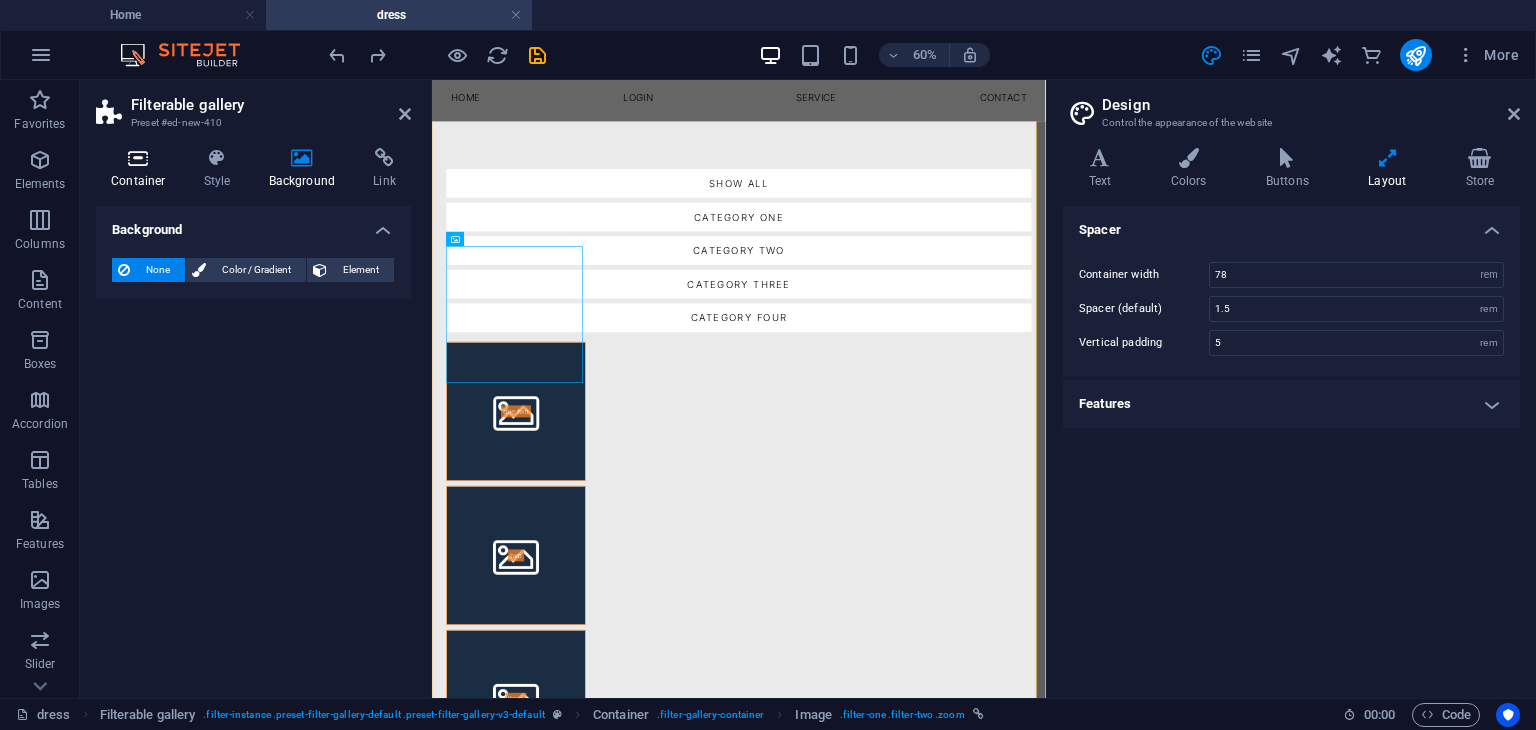 click at bounding box center (138, 158) 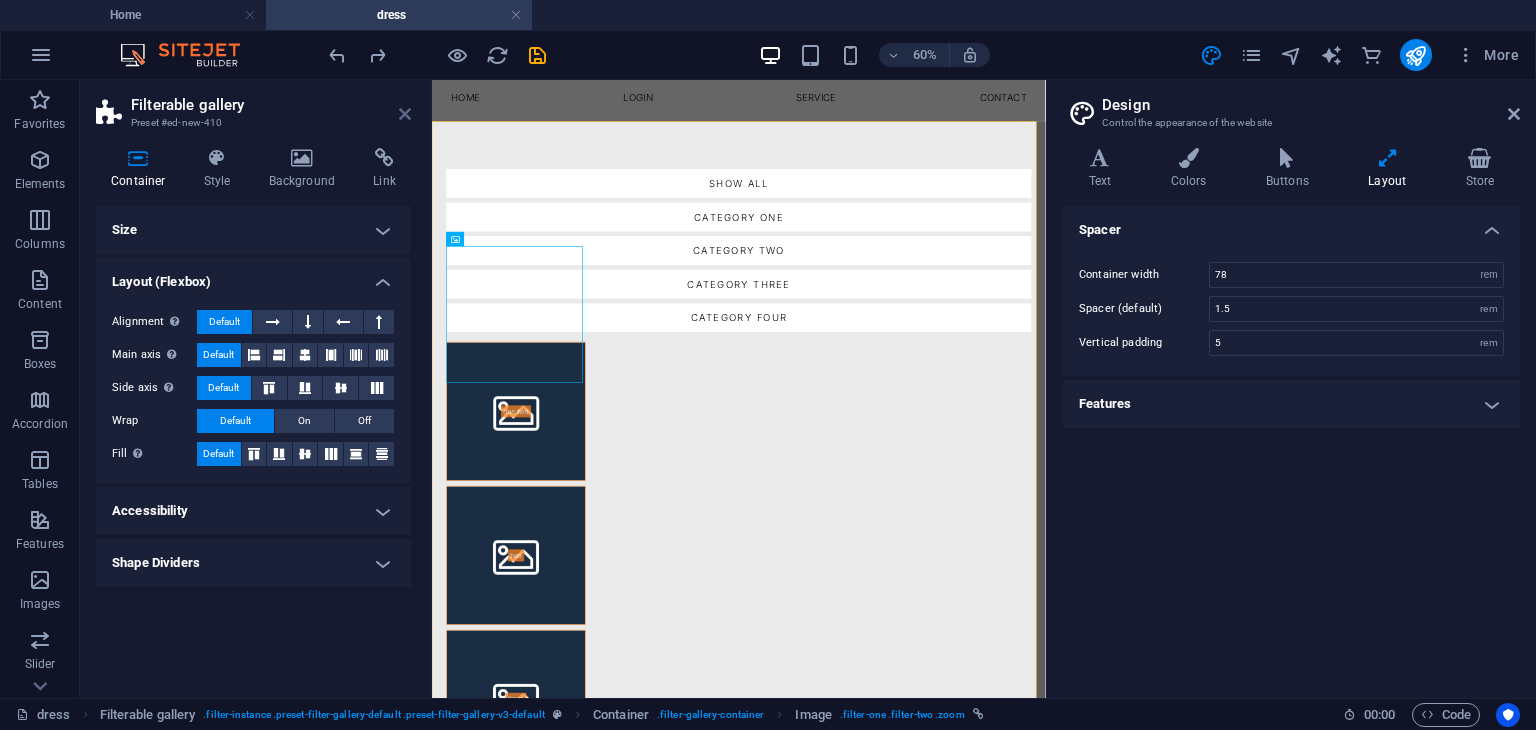 click at bounding box center [405, 114] 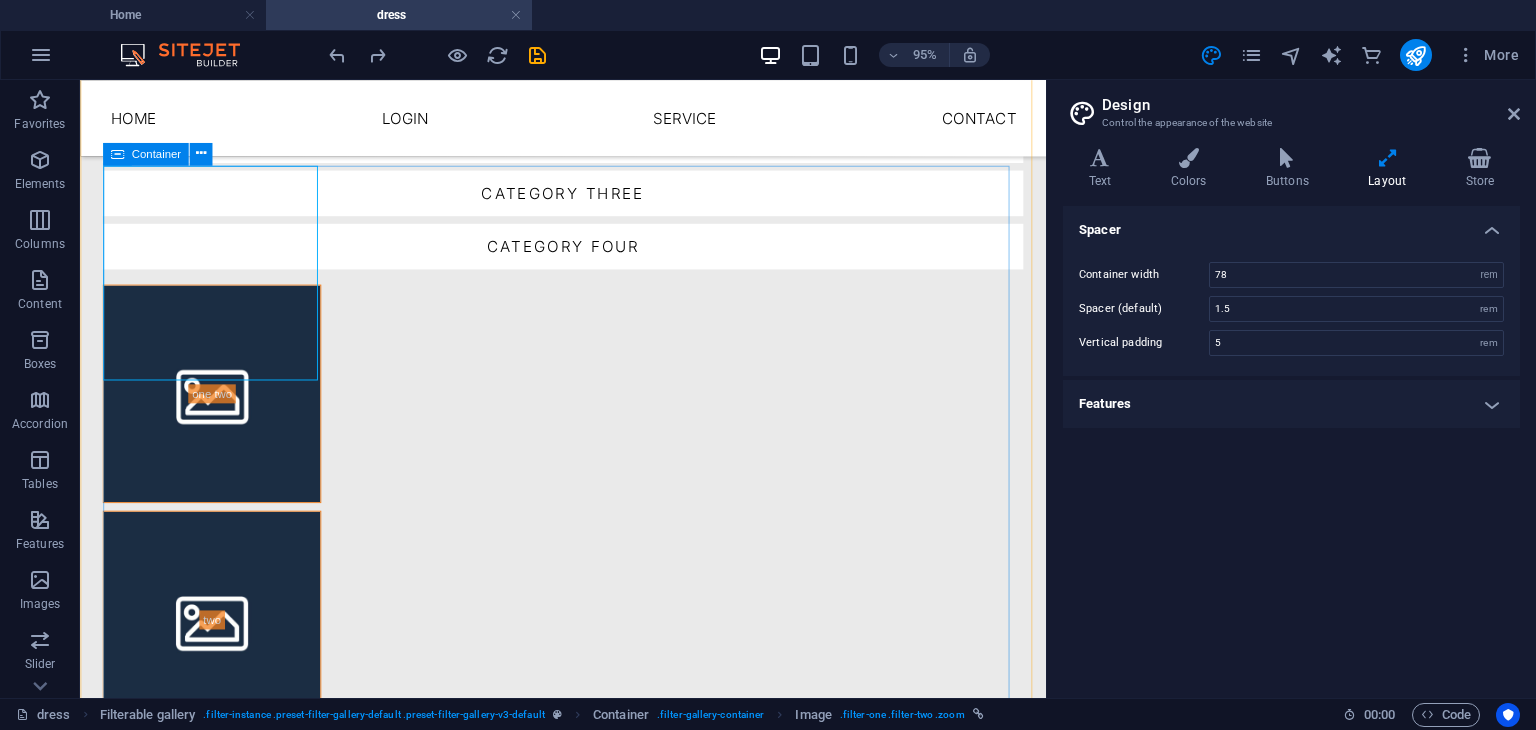 scroll, scrollTop: 287, scrollLeft: 0, axis: vertical 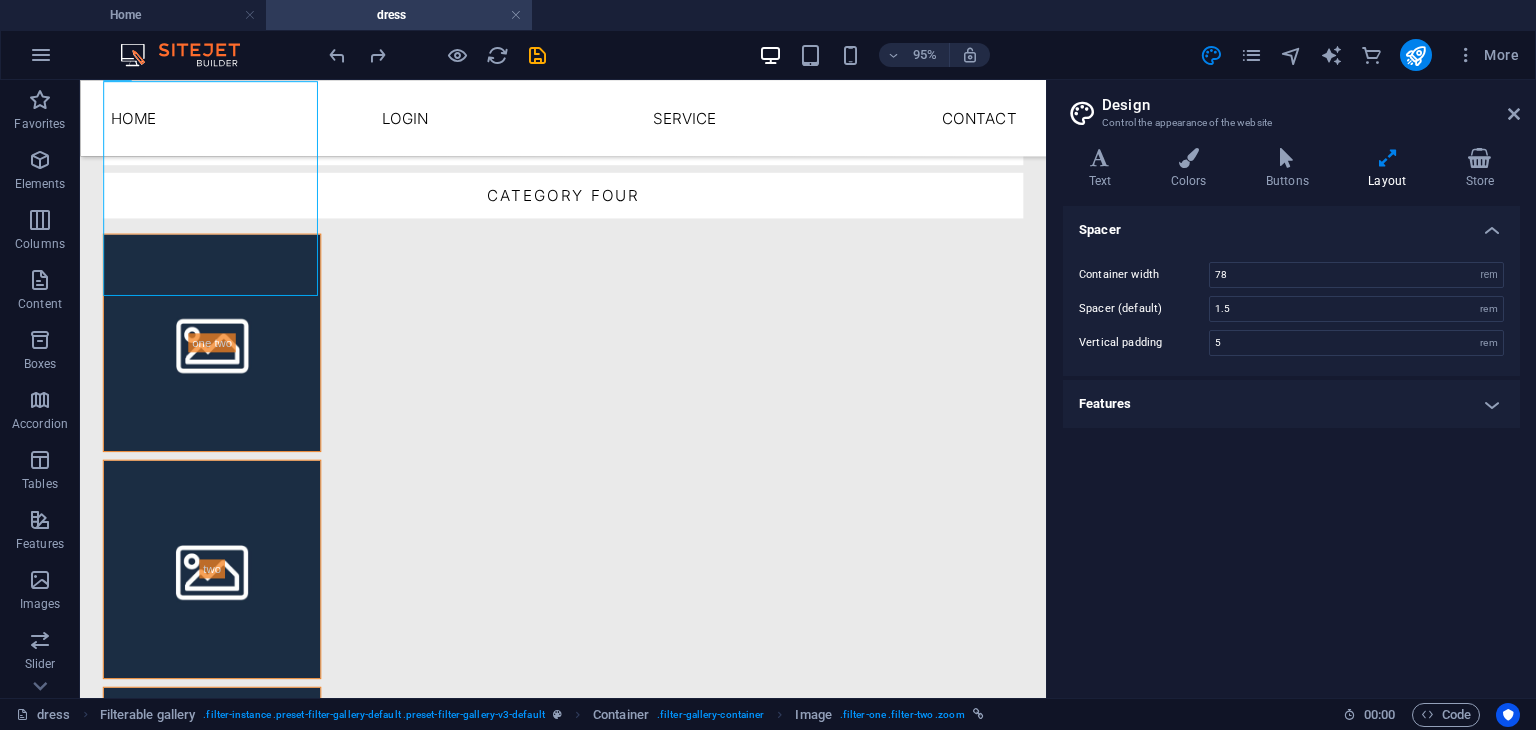 click on "Design Control the appearance of the website" at bounding box center [1293, 106] 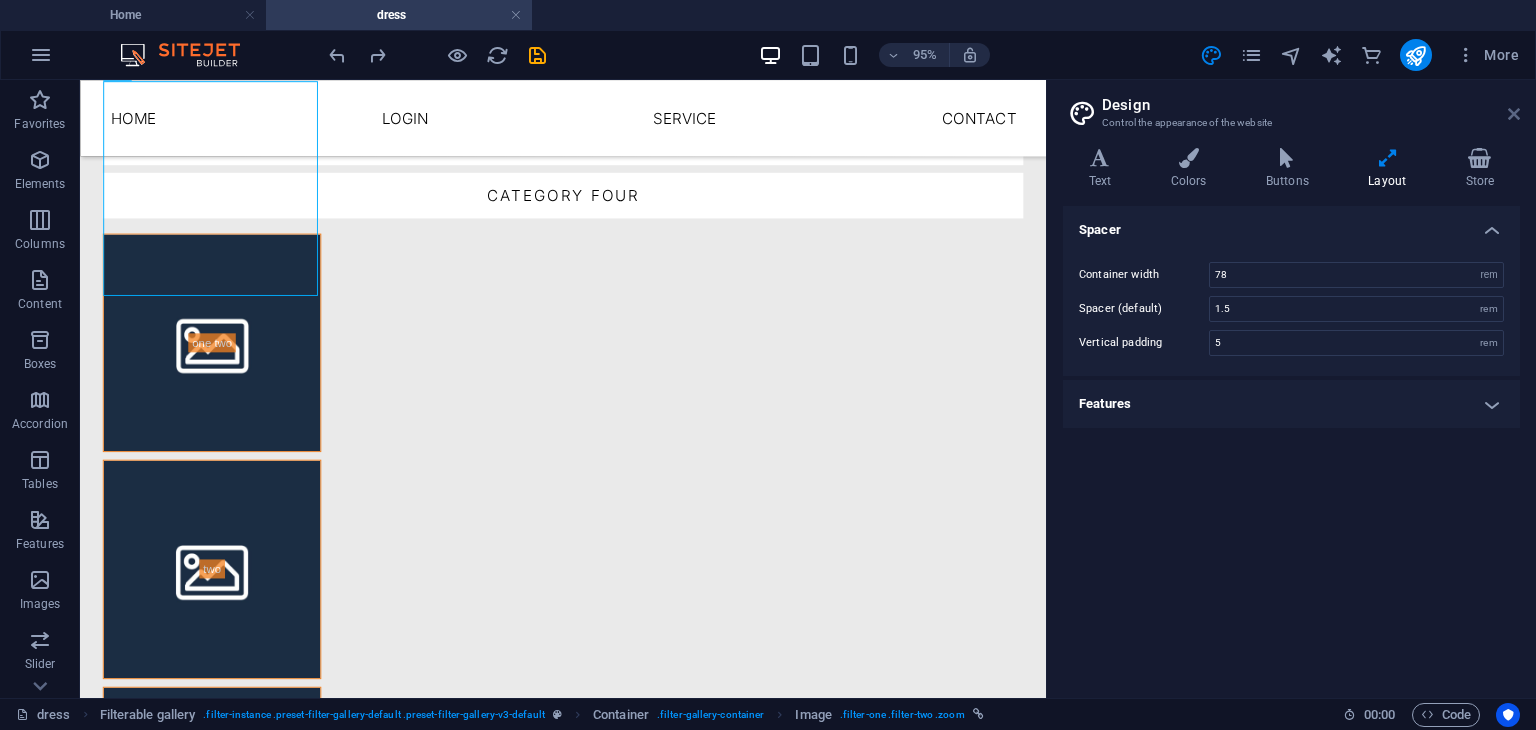 click at bounding box center (1514, 114) 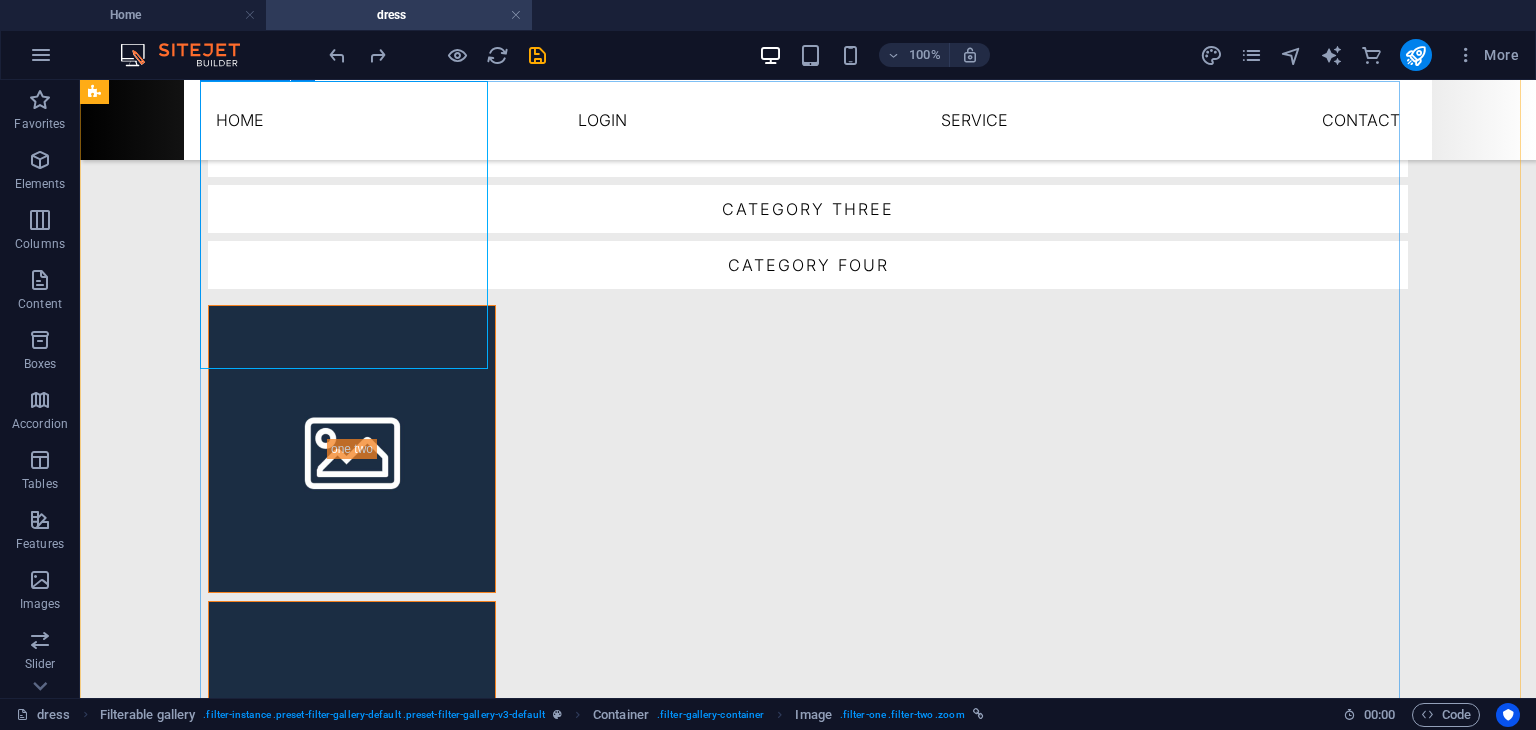 scroll, scrollTop: 0, scrollLeft: 0, axis: both 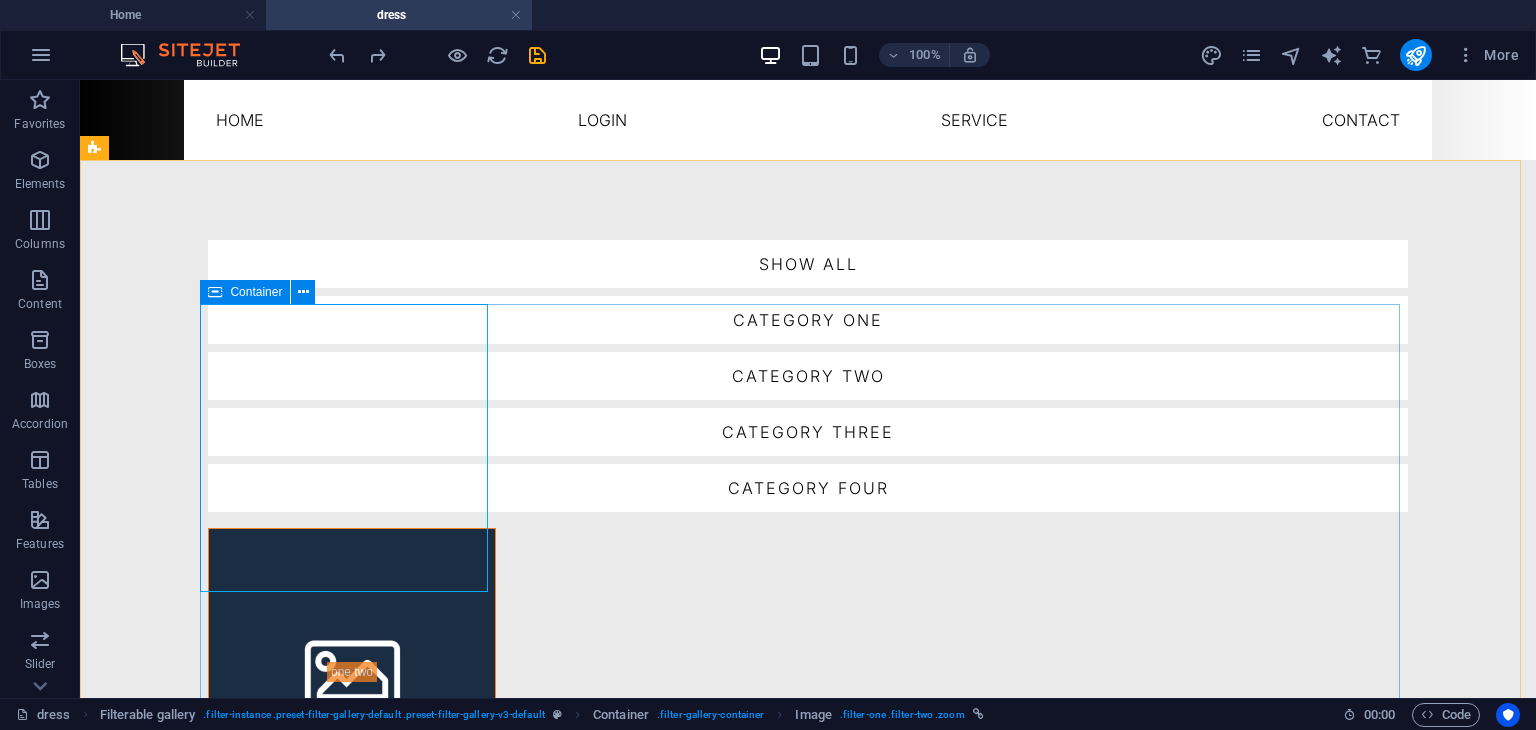 click at bounding box center (215, 292) 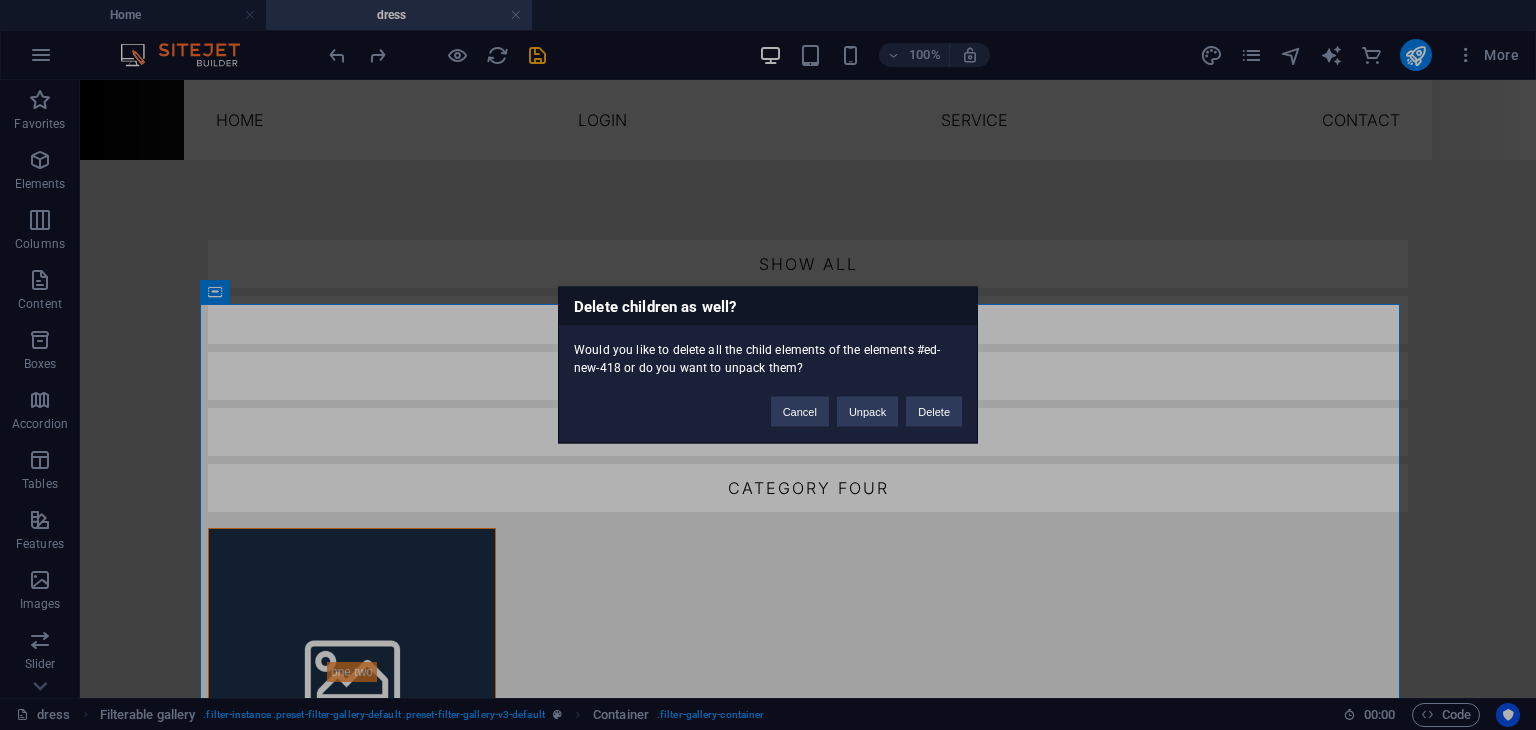 type 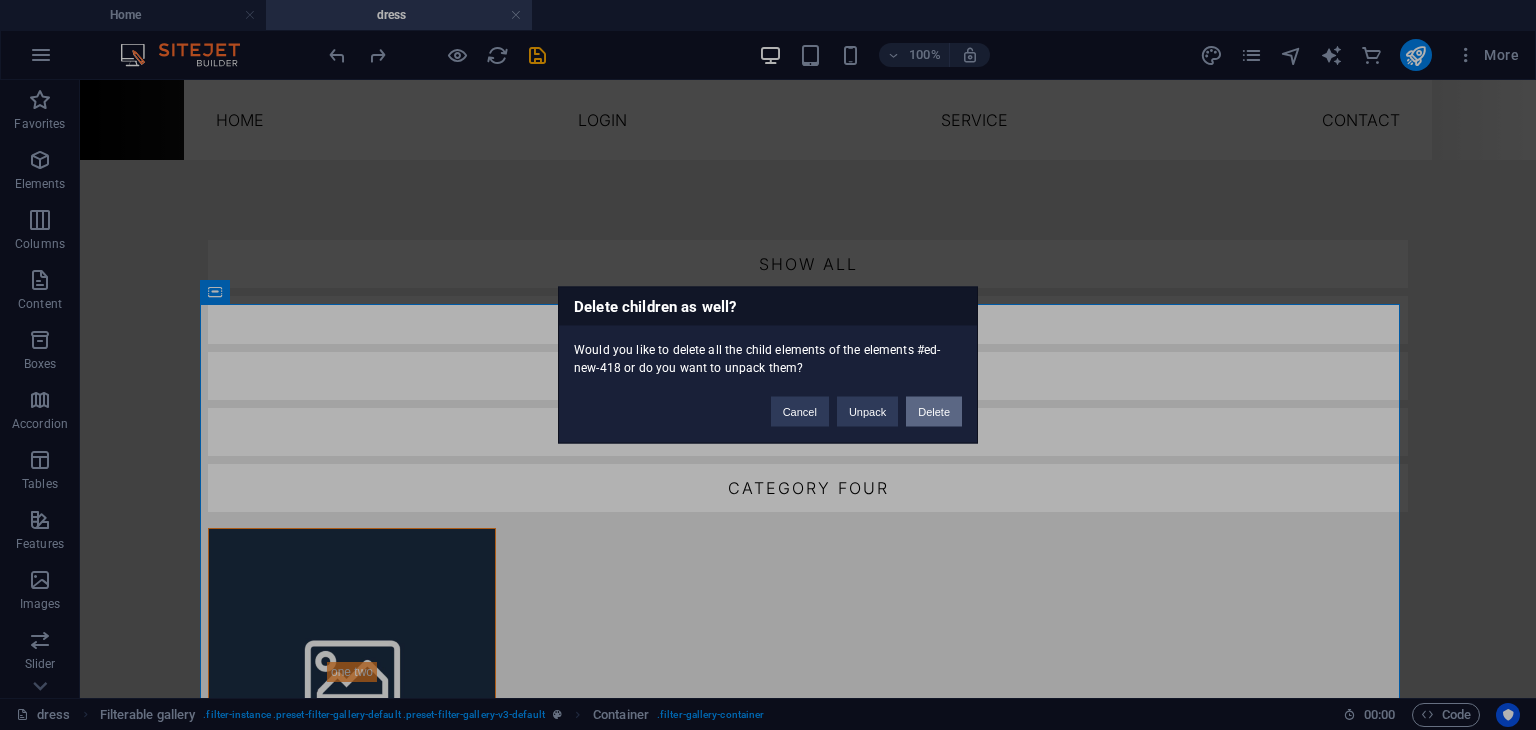click on "Delete" at bounding box center (934, 412) 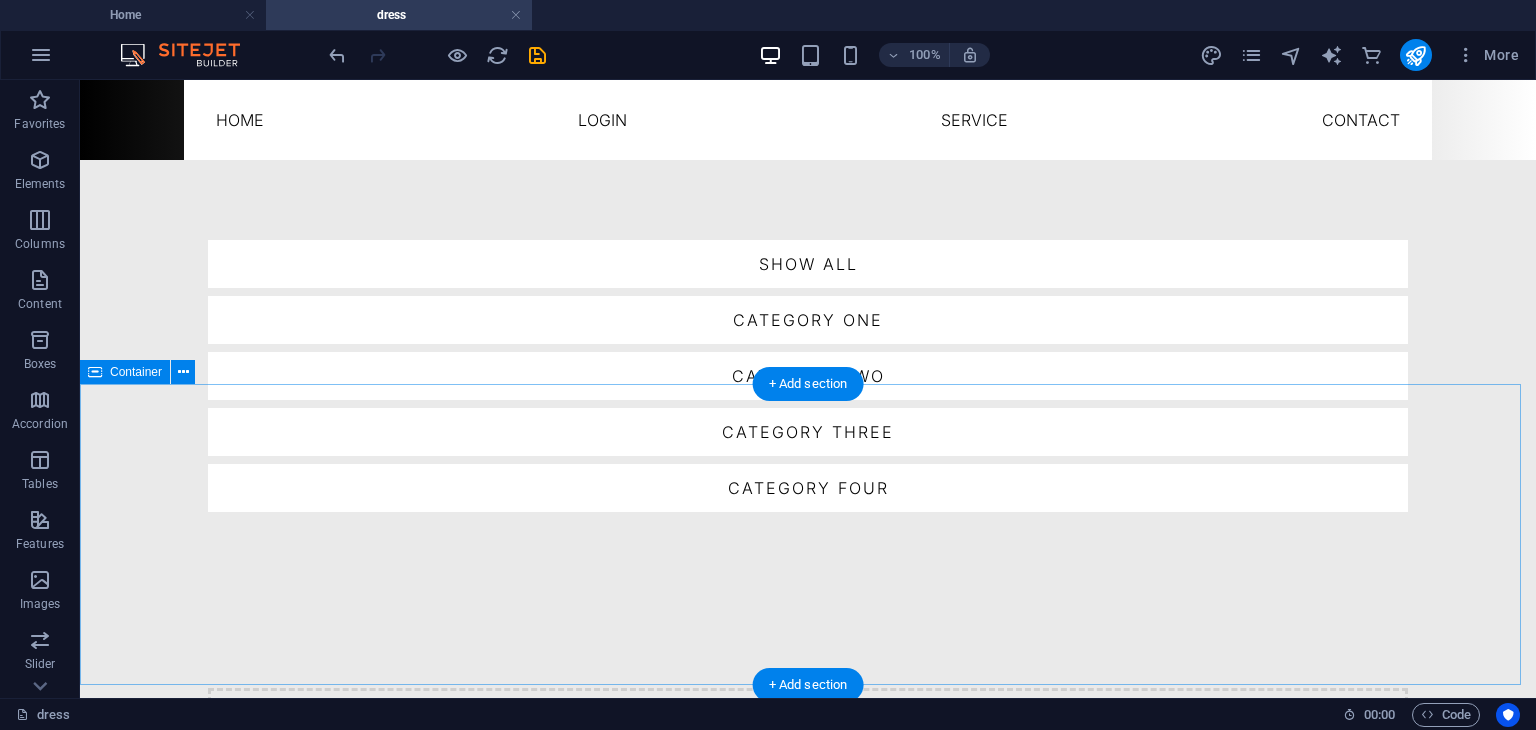 click on "Add elements" at bounding box center (749, 789) 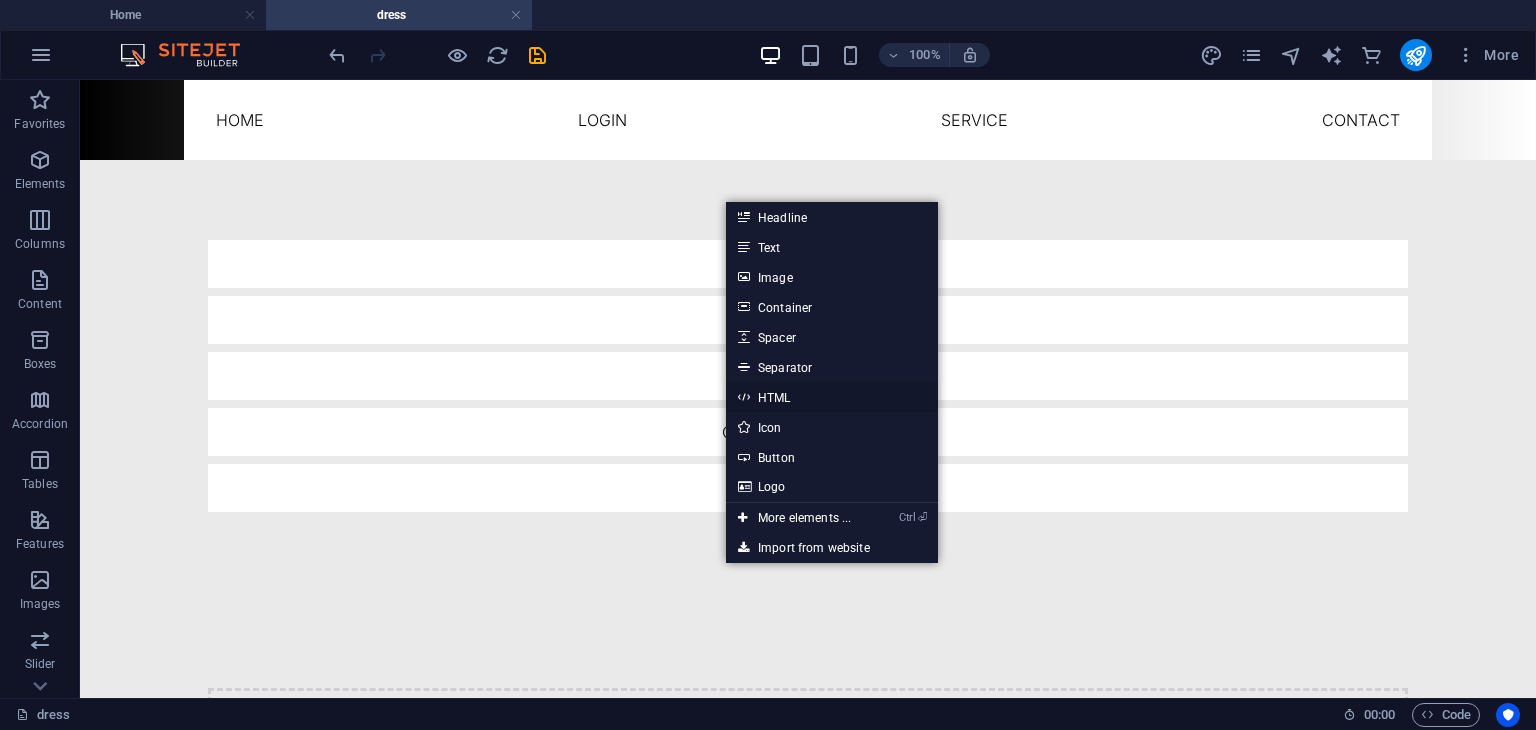 click on "HTML" at bounding box center (832, 397) 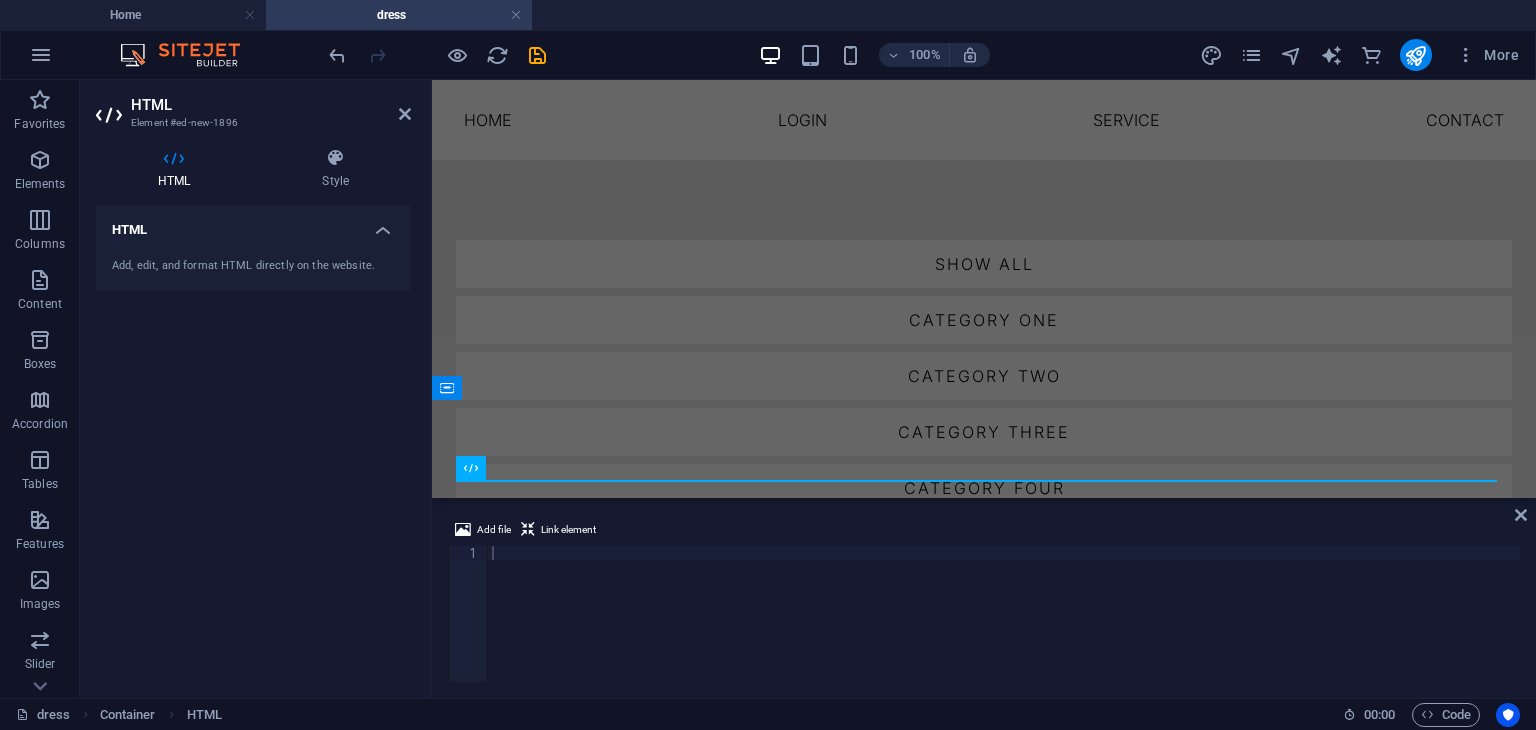 click on "HTML Element #ed-825835416 HTML Style HTML Add, edit, and format HTML directly on the website. Preset Element Layout How this element expands within the layout (Flexbox). Size Default auto px % 1/1 1/2 1/3 1/4 1/5 1/6 1/7 1/8 1/9 1/10 Grow Shrink Order Container layout Visible Visible Opacity 100 % Overflow Spacing Margin Default auto px % rem vw vh Custom Custom auto px % rem vw vh auto px % rem vw vh auto px % rem vw vh auto px % rem vw vh Padding Default px rem % vh vw Custom Custom px rem % vh vw px rem % vh vw px rem % vh vw px rem % vh vw Shadow Default None Outside Inside Color X offset 0 px rem vh vw Y offset 0 px rem vh vw Blur 0 px rem % vh vw Spread 0 px rem vh vw Text Shadow Default None Outside Color X offset 0 px" at bounding box center (256, 389) 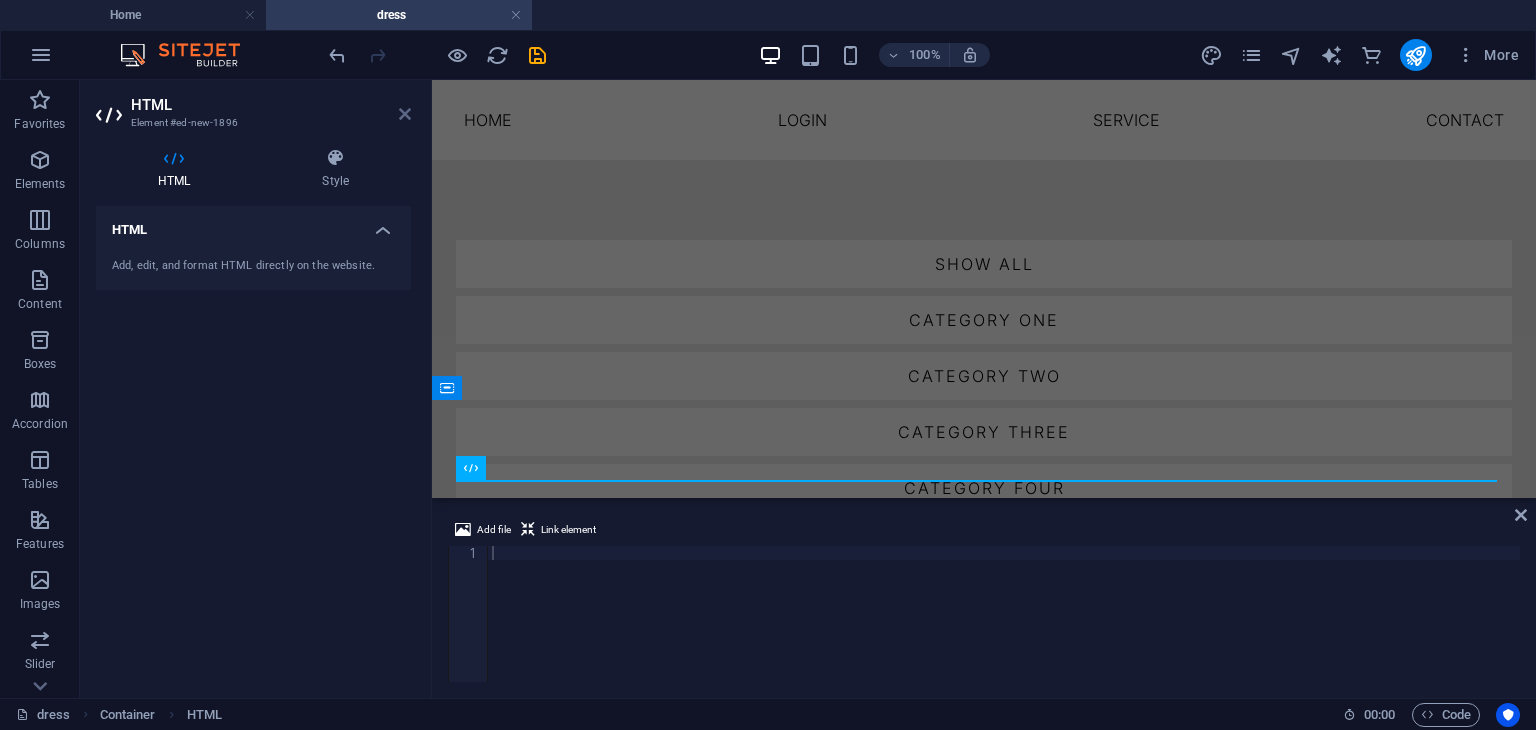 click at bounding box center (405, 114) 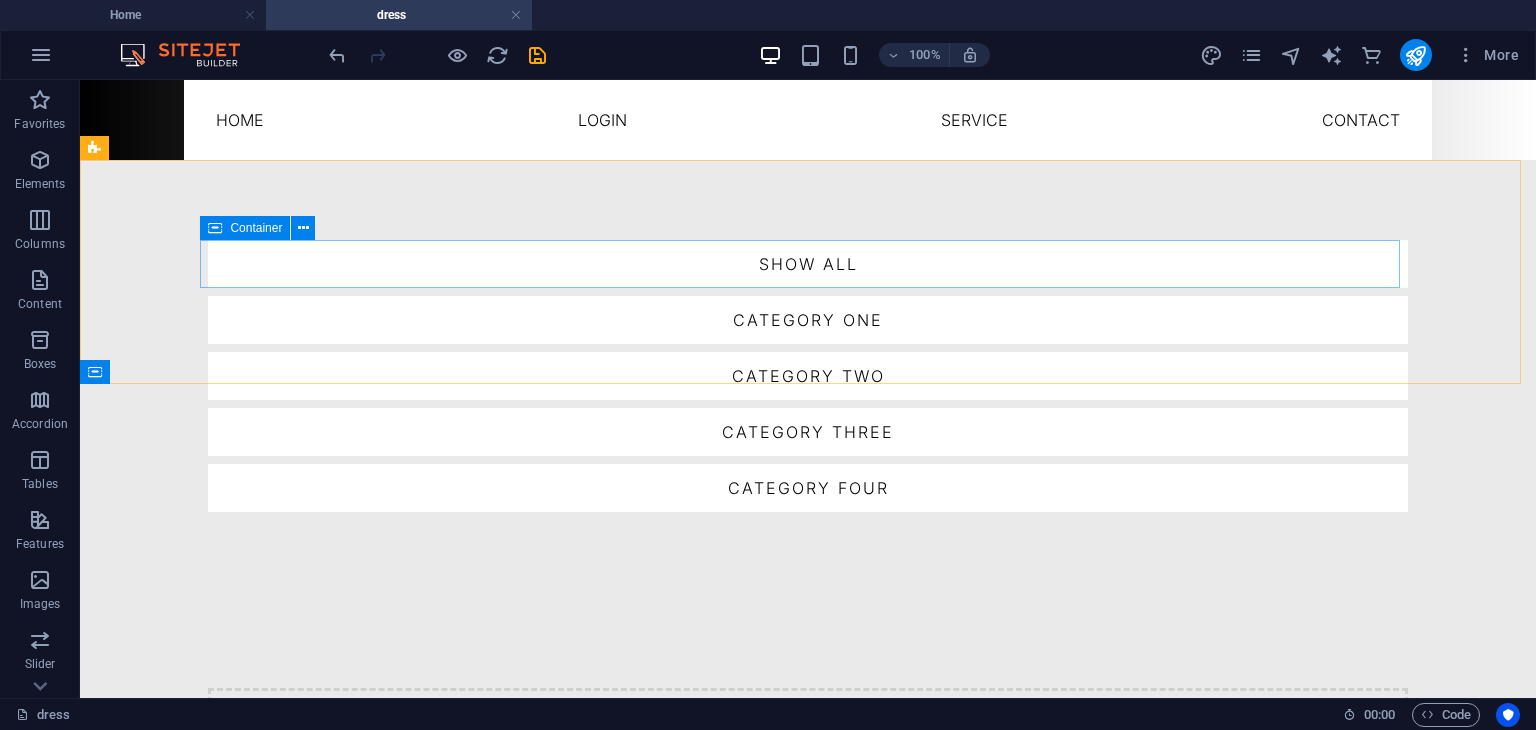 click on "Container" at bounding box center [245, 228] 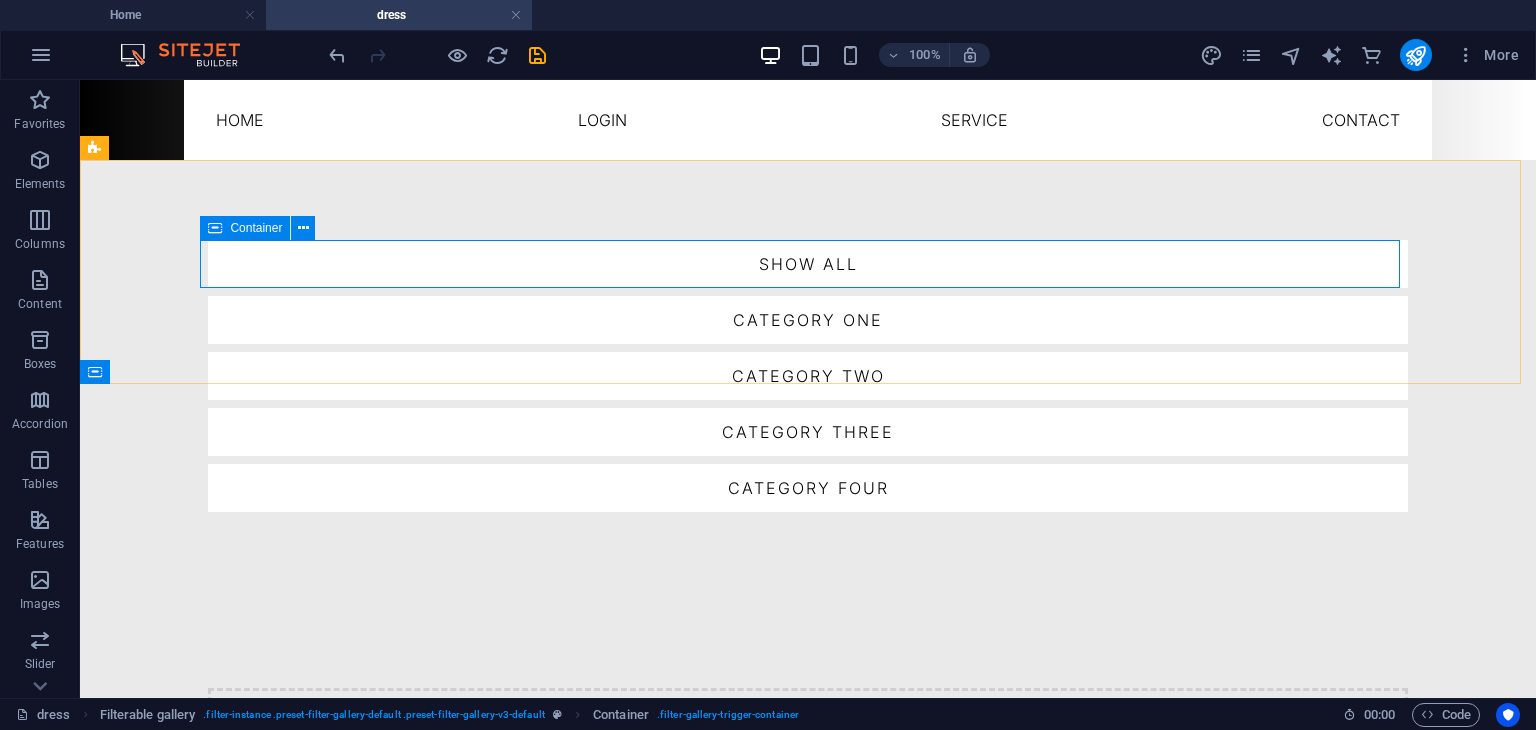 click on "Container" at bounding box center [245, 228] 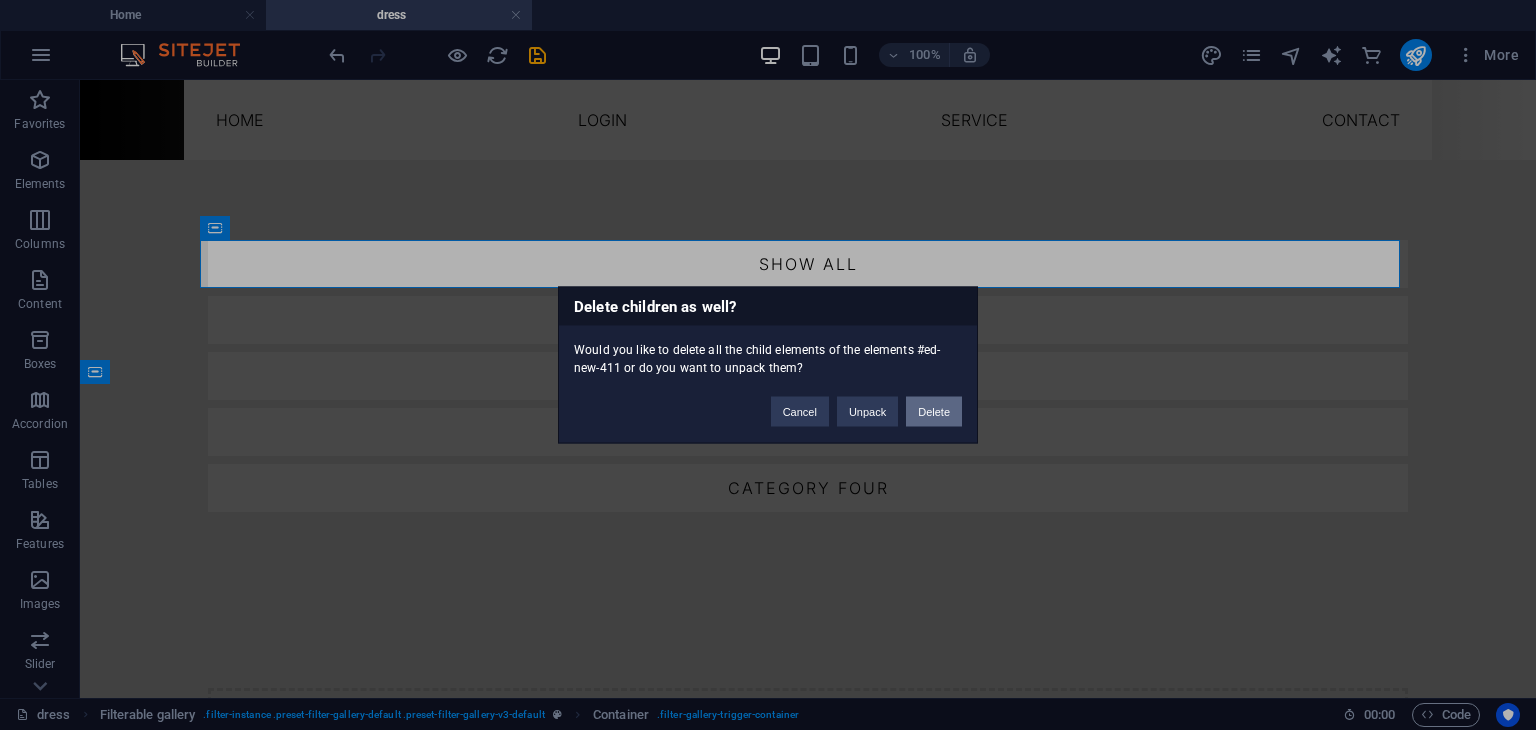 click on "Delete" at bounding box center (934, 412) 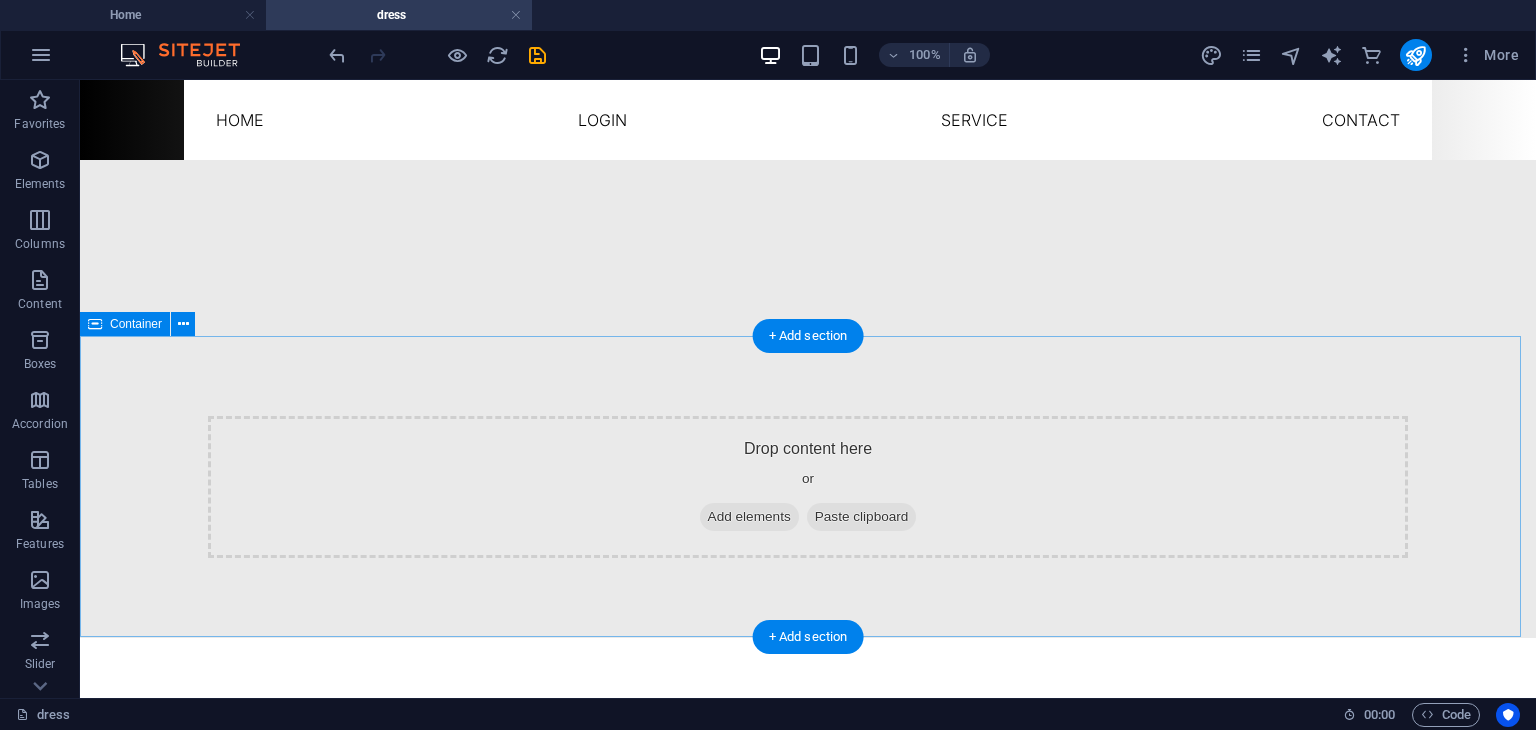 click on "Add elements" at bounding box center [749, 517] 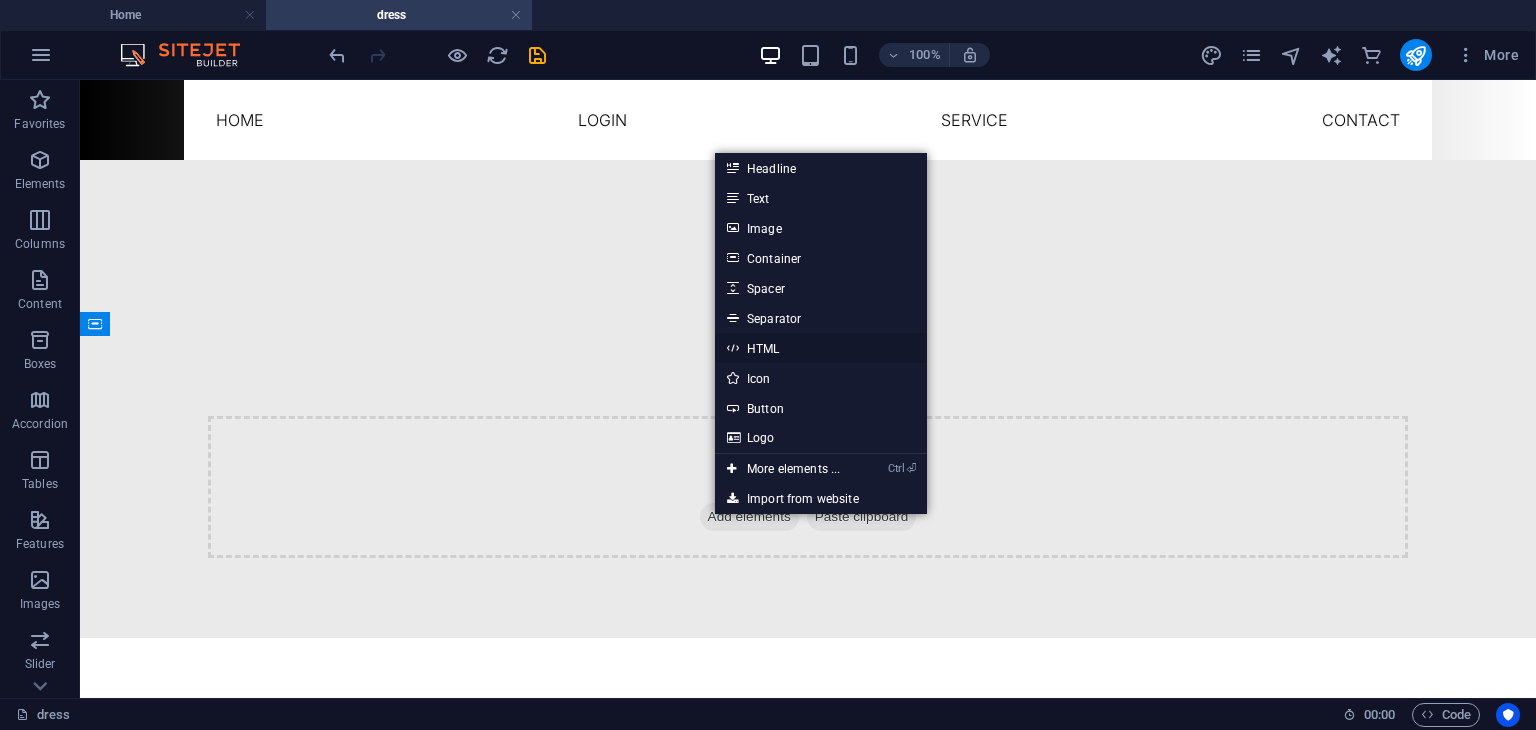 click on "HTML" at bounding box center (821, 348) 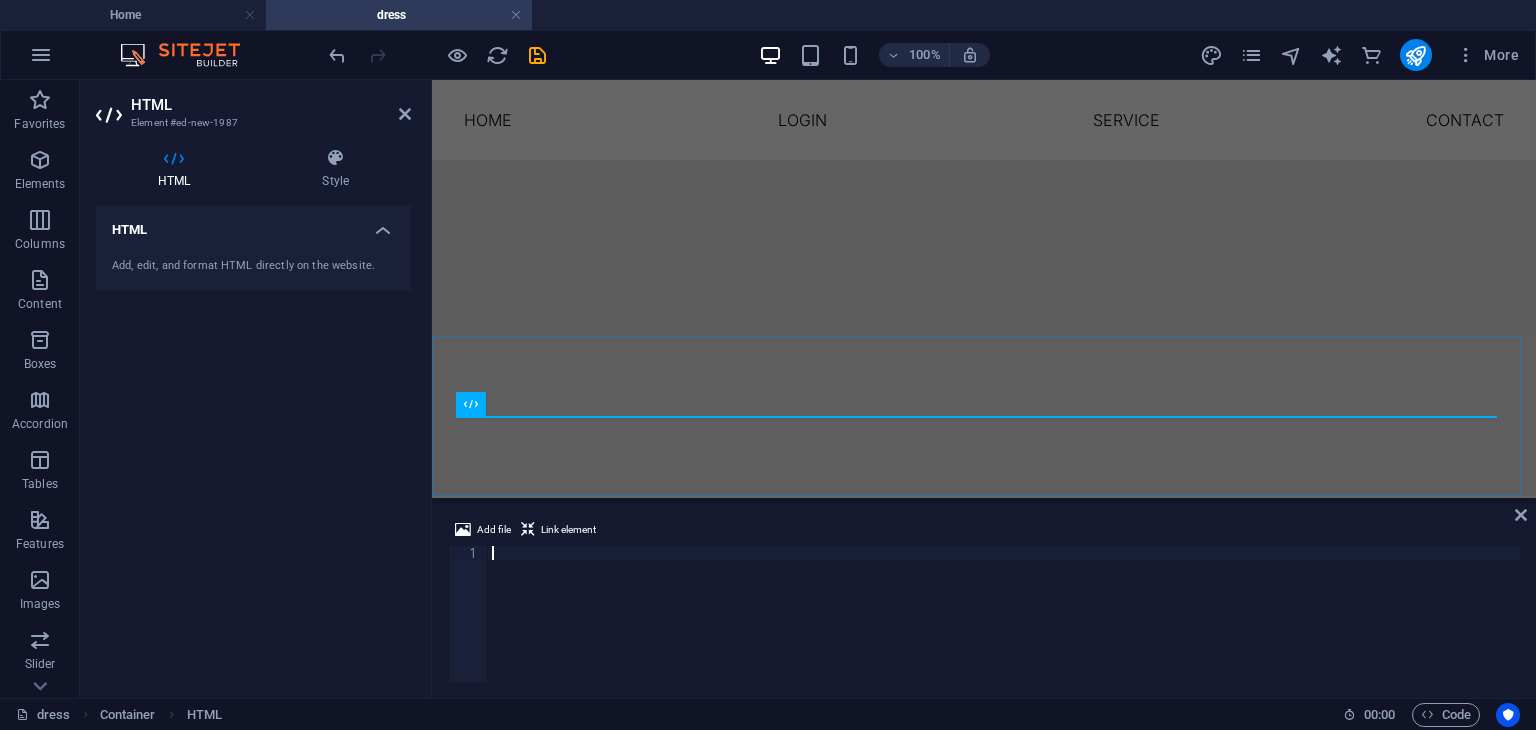 scroll, scrollTop: 1502, scrollLeft: 0, axis: vertical 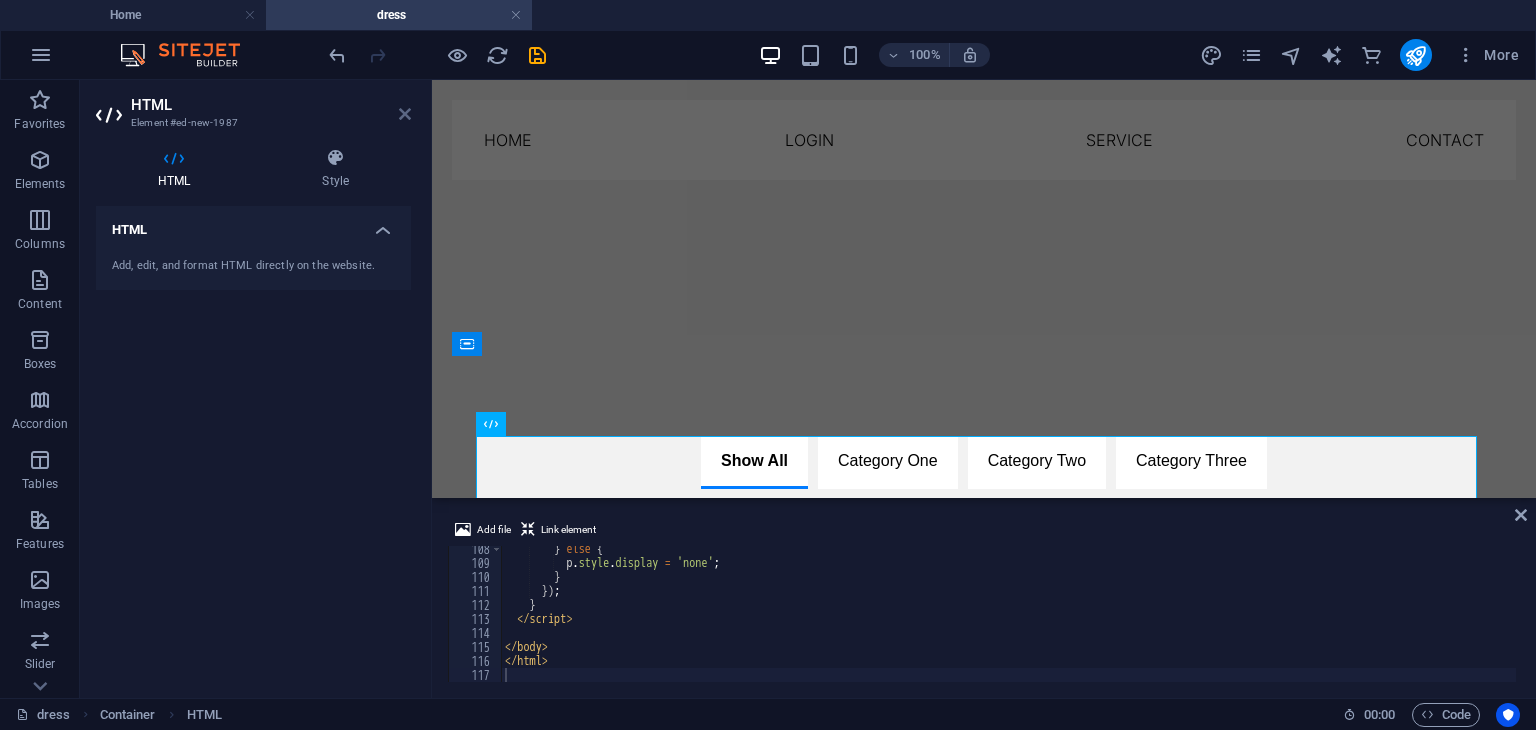 click at bounding box center (405, 114) 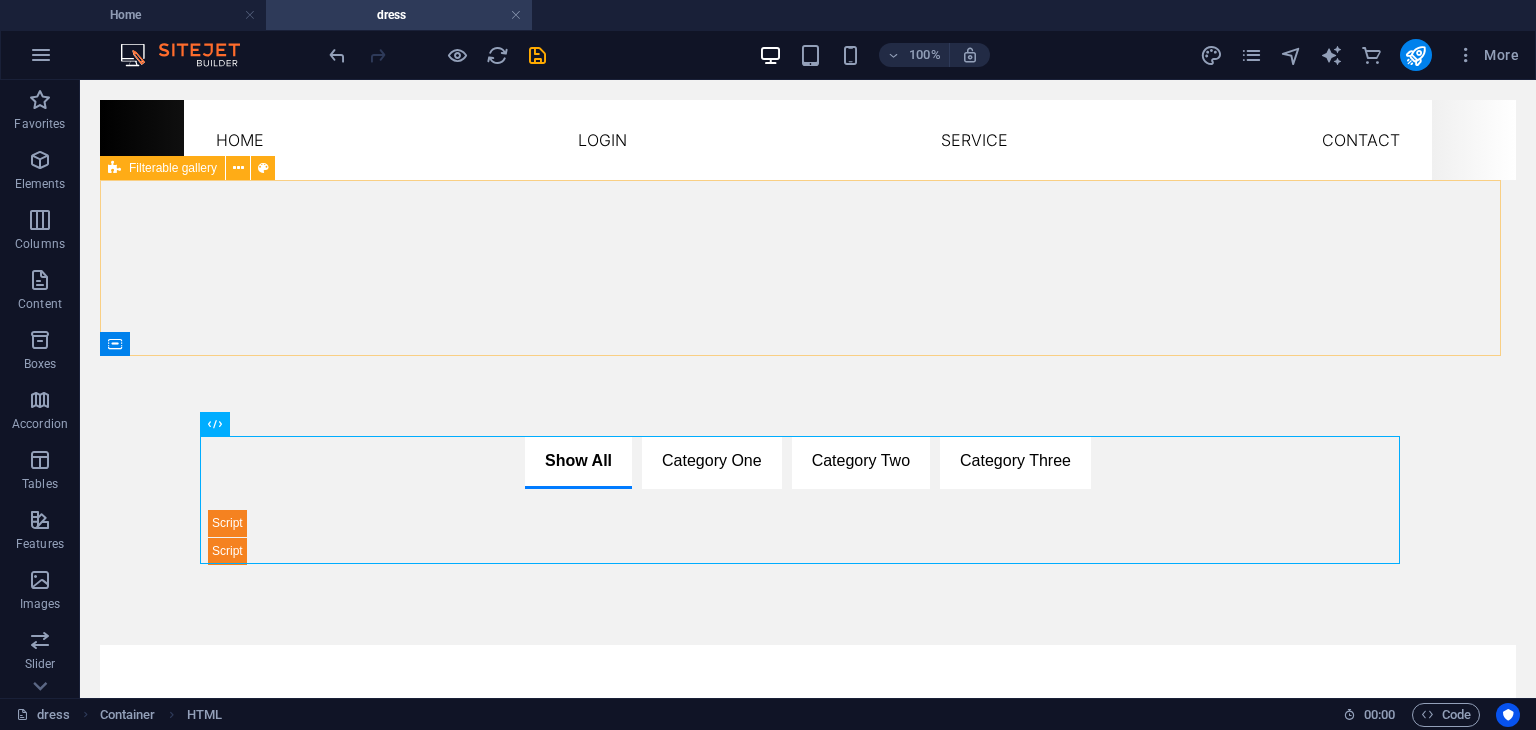 click on "Filterable gallery" at bounding box center [173, 168] 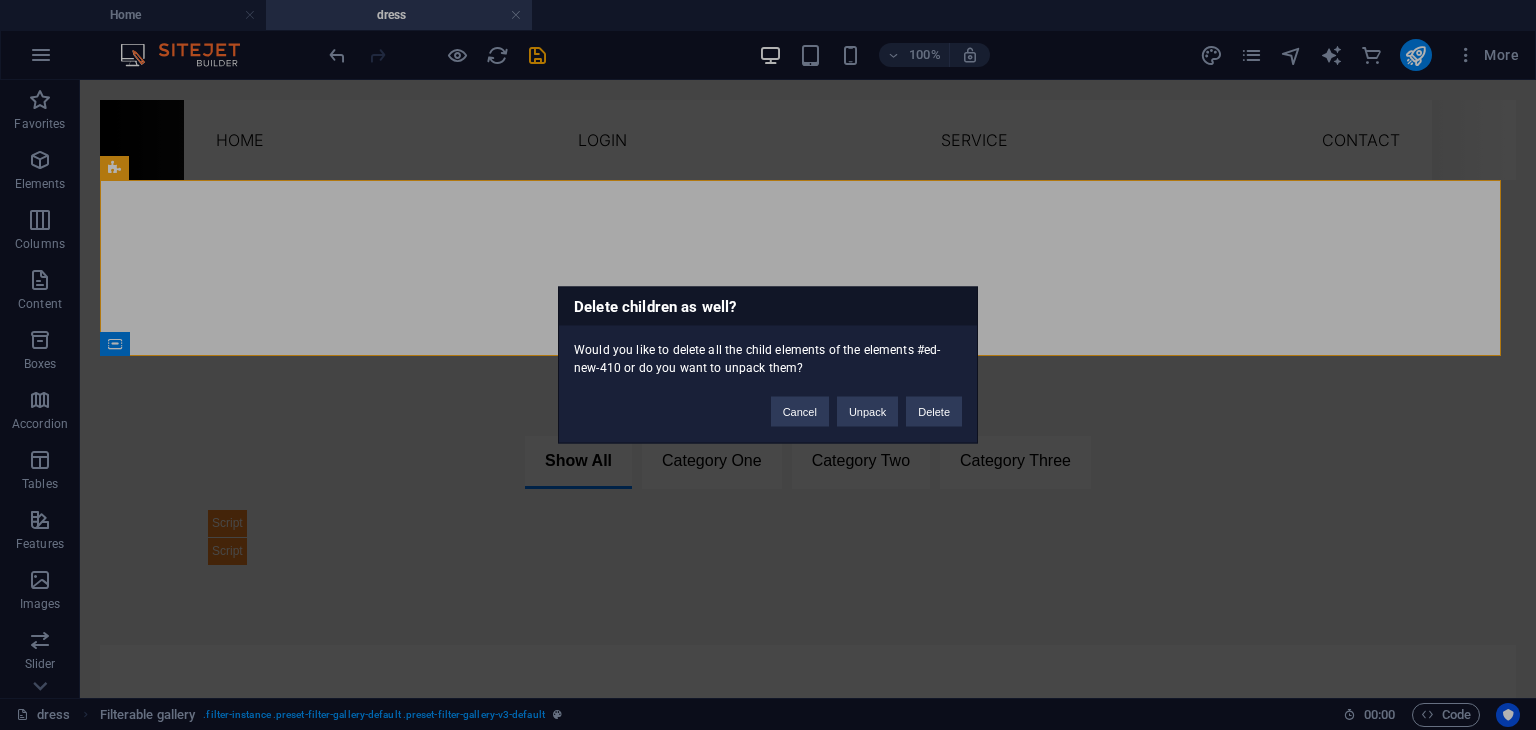 type 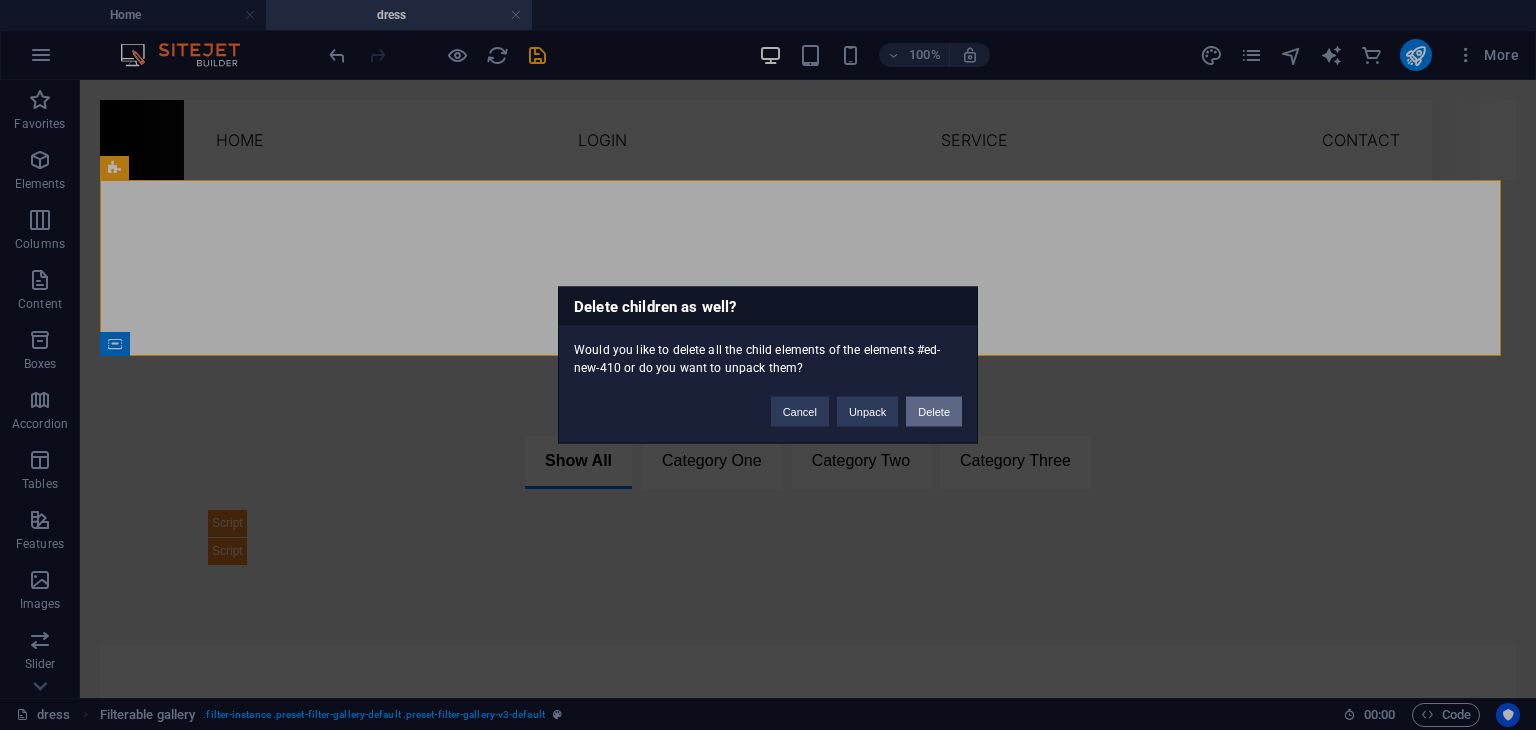 click on "Delete" at bounding box center (934, 412) 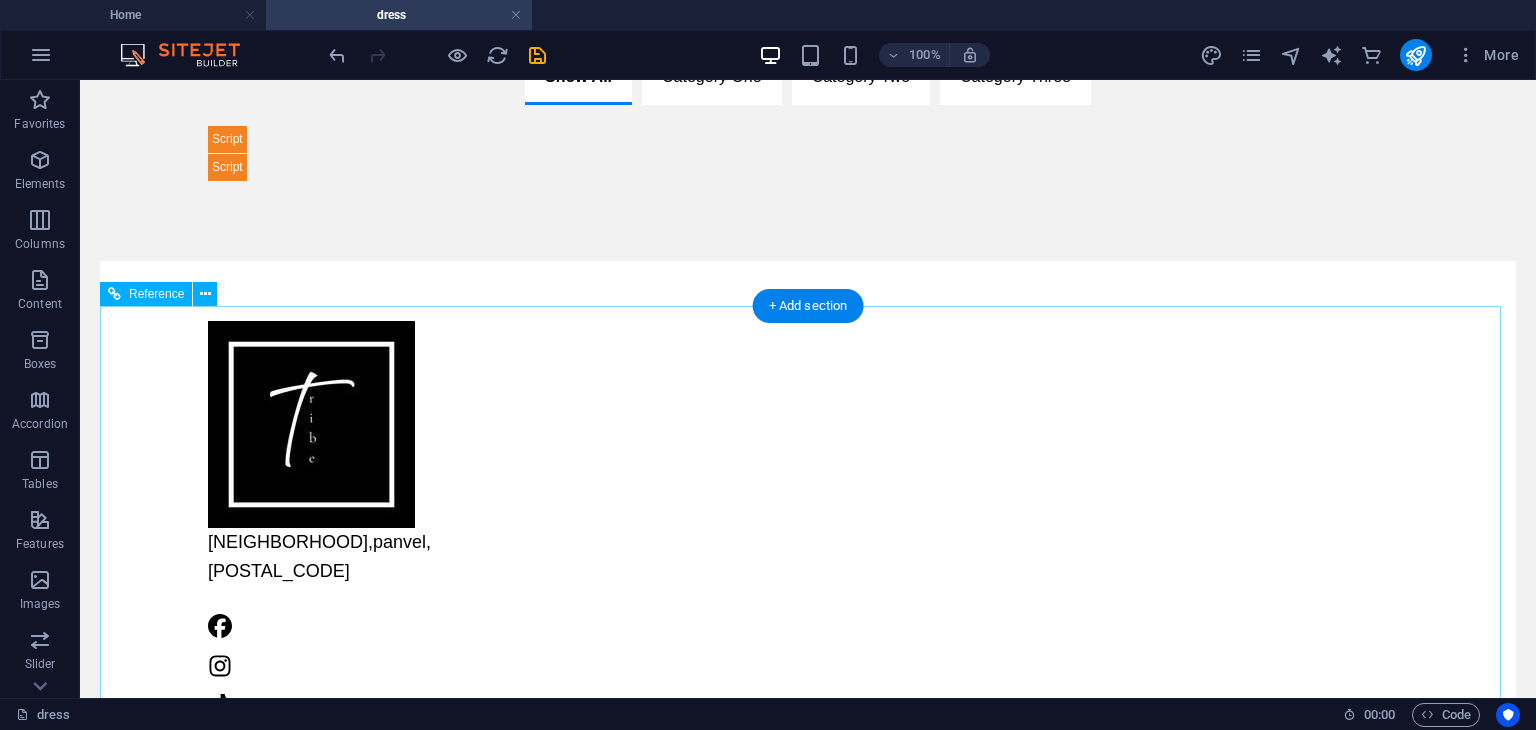 scroll, scrollTop: 0, scrollLeft: 0, axis: both 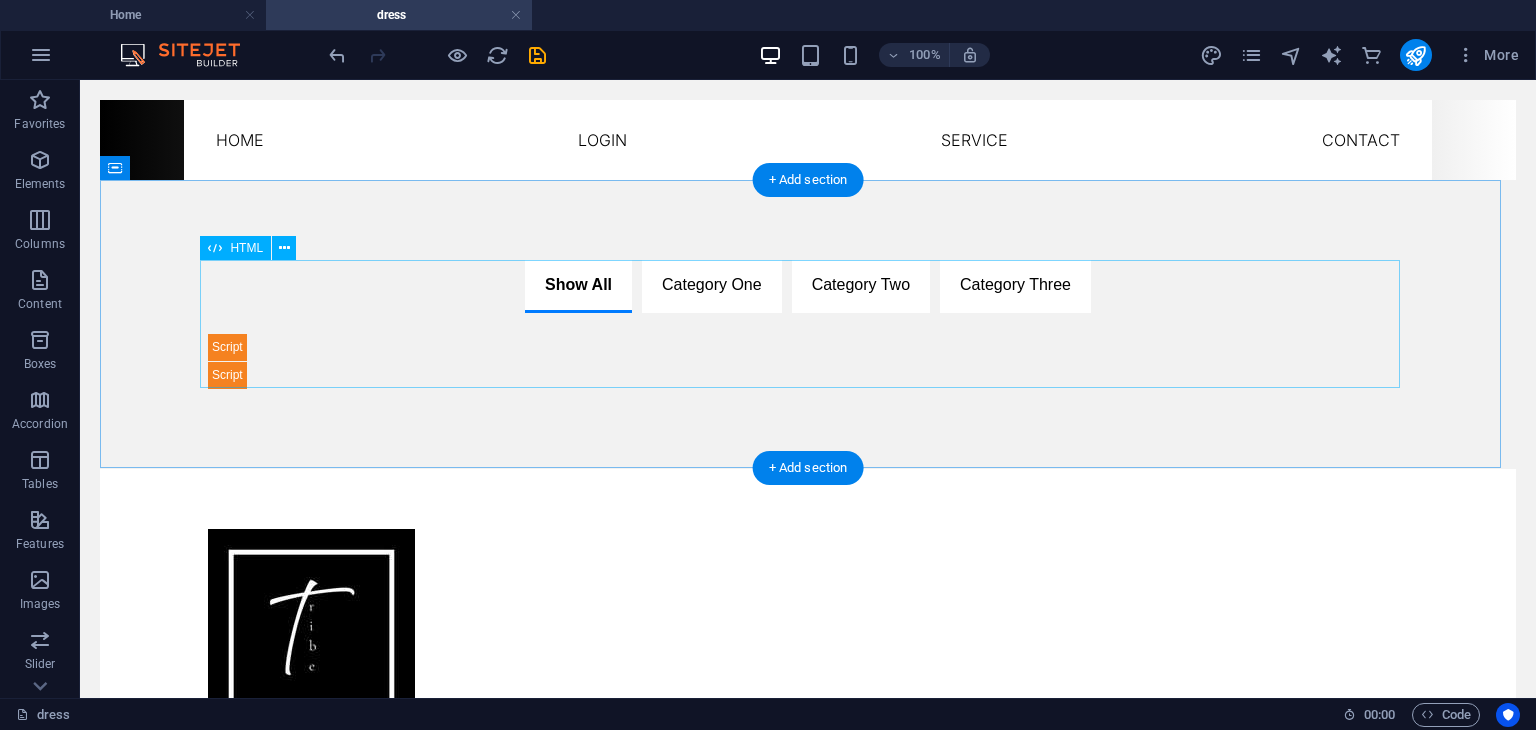 click on "Product Filter Grid
Show All
Category One
Category Two
Category Three" at bounding box center [808, 324] 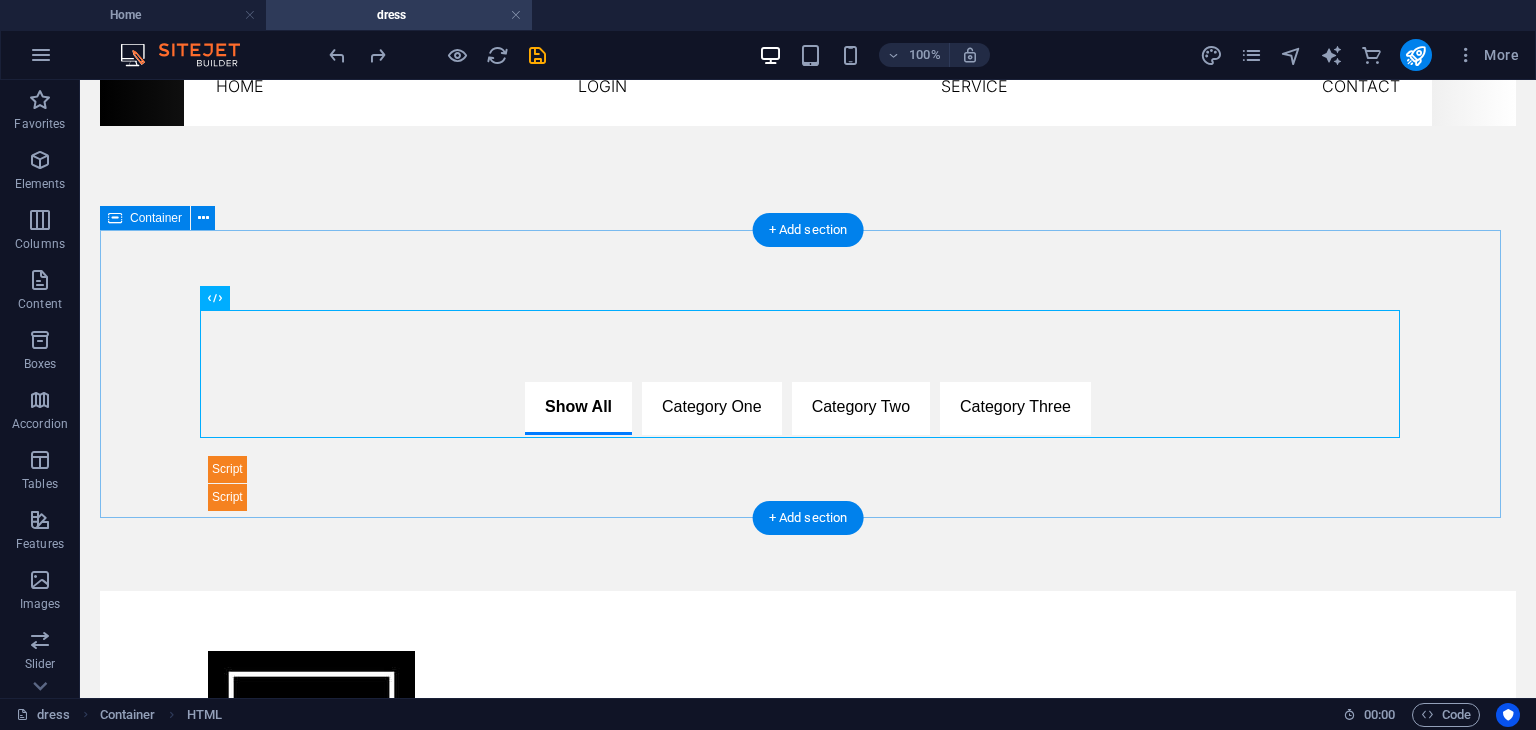 scroll, scrollTop: 0, scrollLeft: 0, axis: both 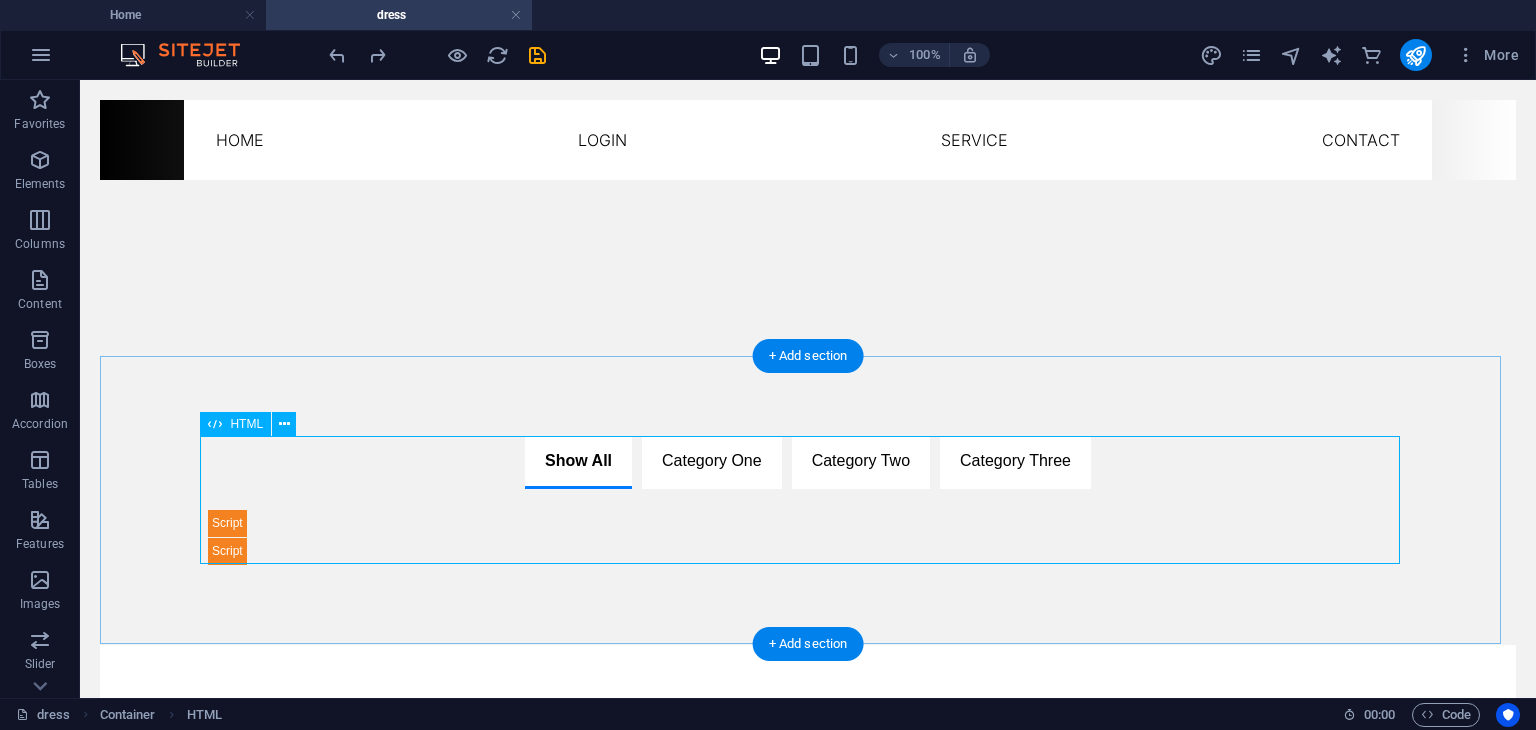 click on "Product Filter Grid
Show All
Category One
Category Two
Category Three" at bounding box center (808, 500) 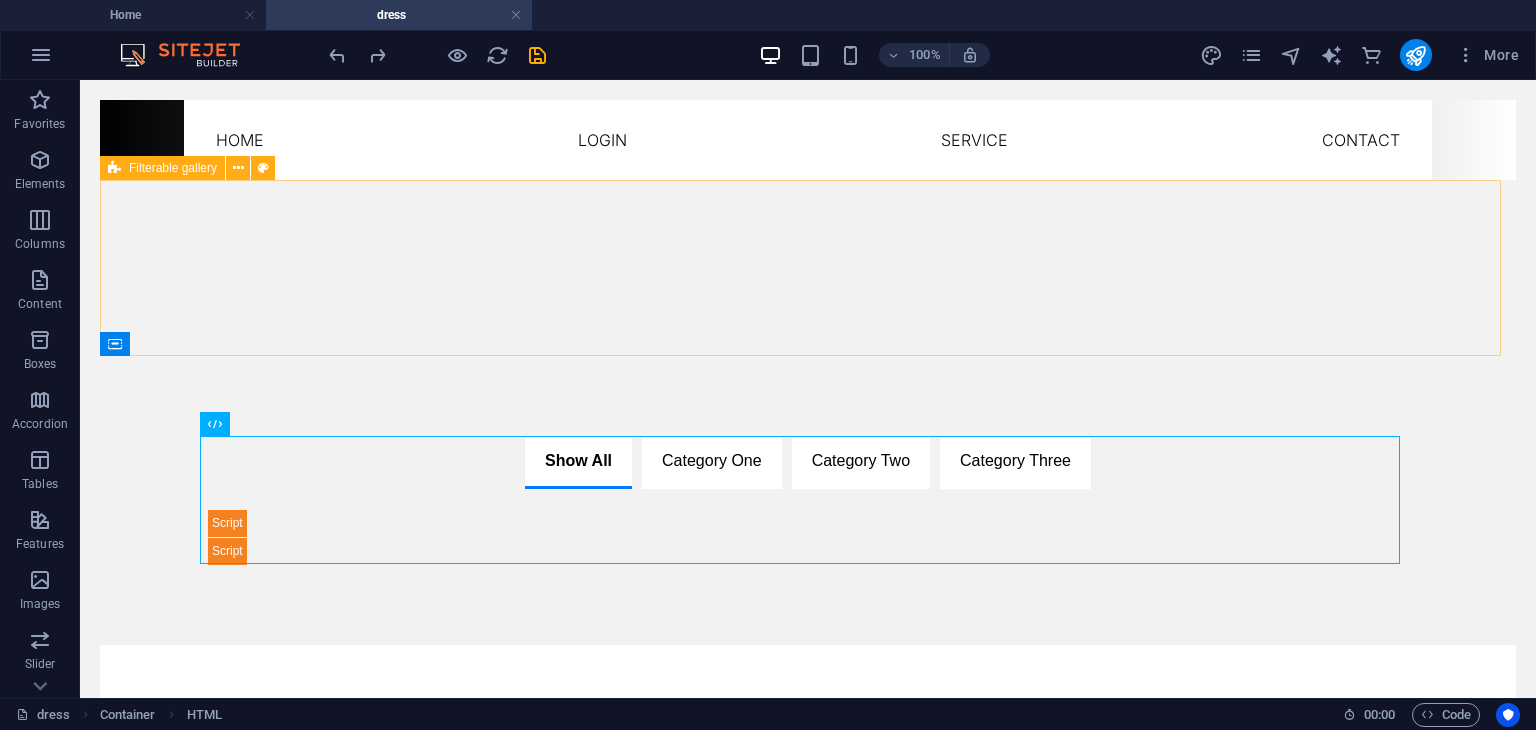 click on "Filterable gallery" at bounding box center [173, 168] 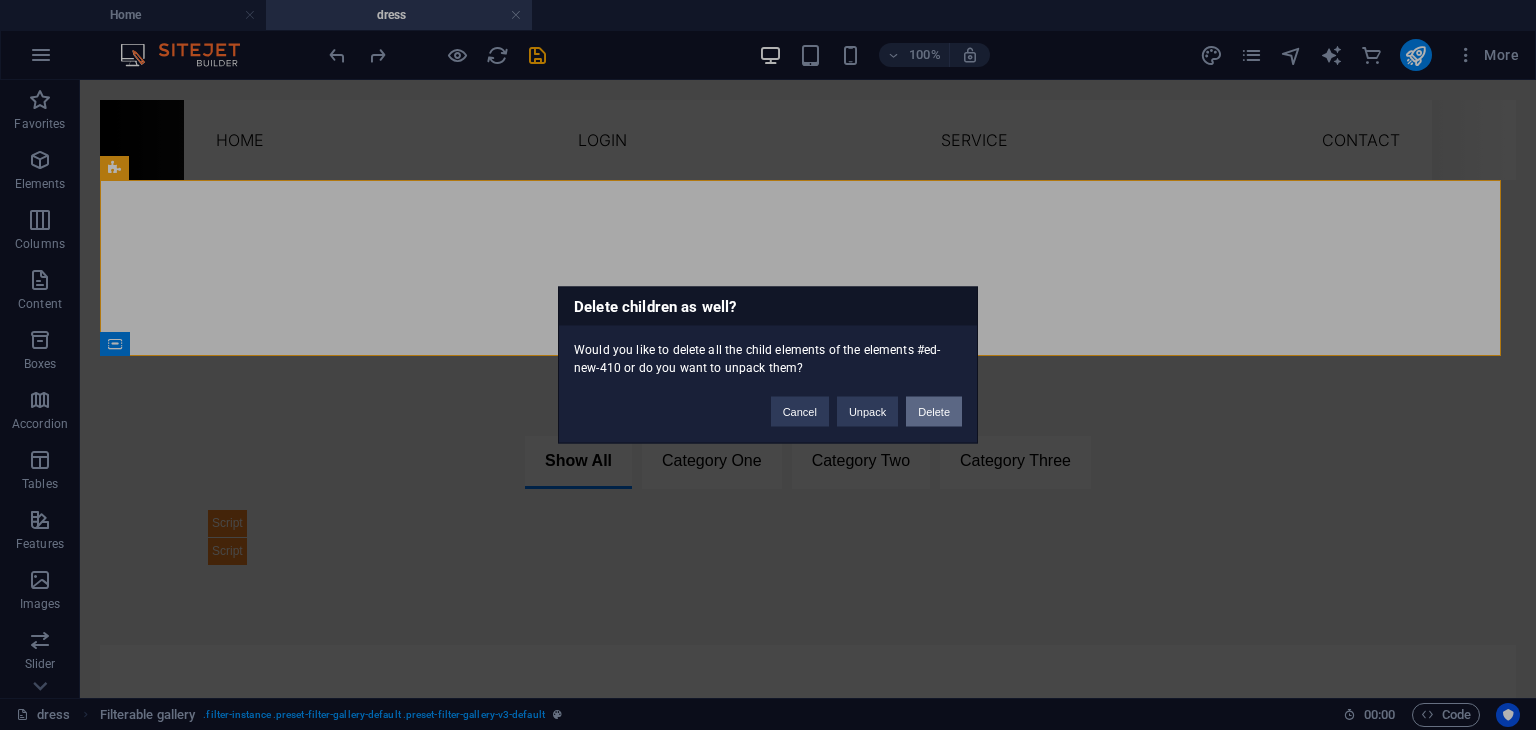 click on "Delete" at bounding box center (934, 412) 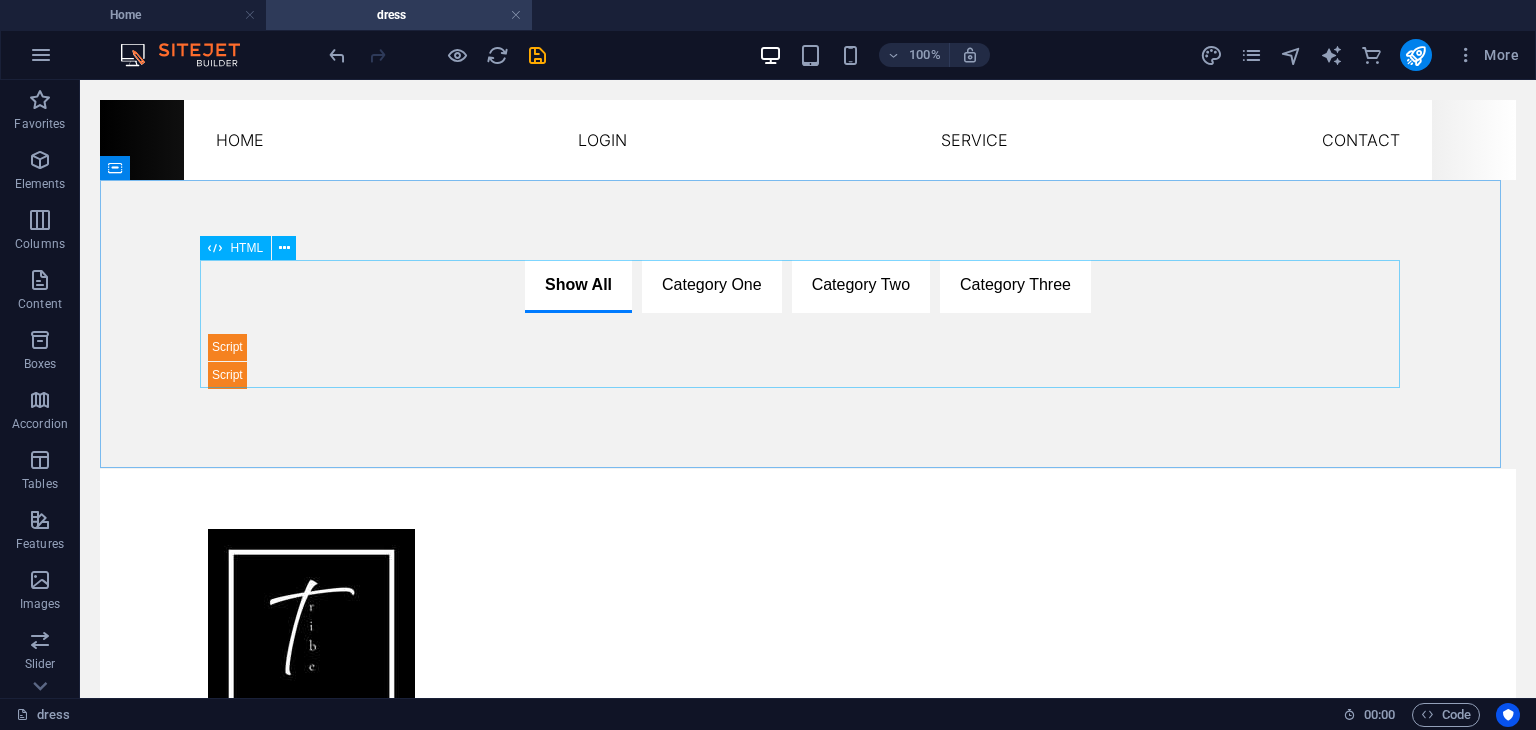 click on "HTML" at bounding box center (246, 248) 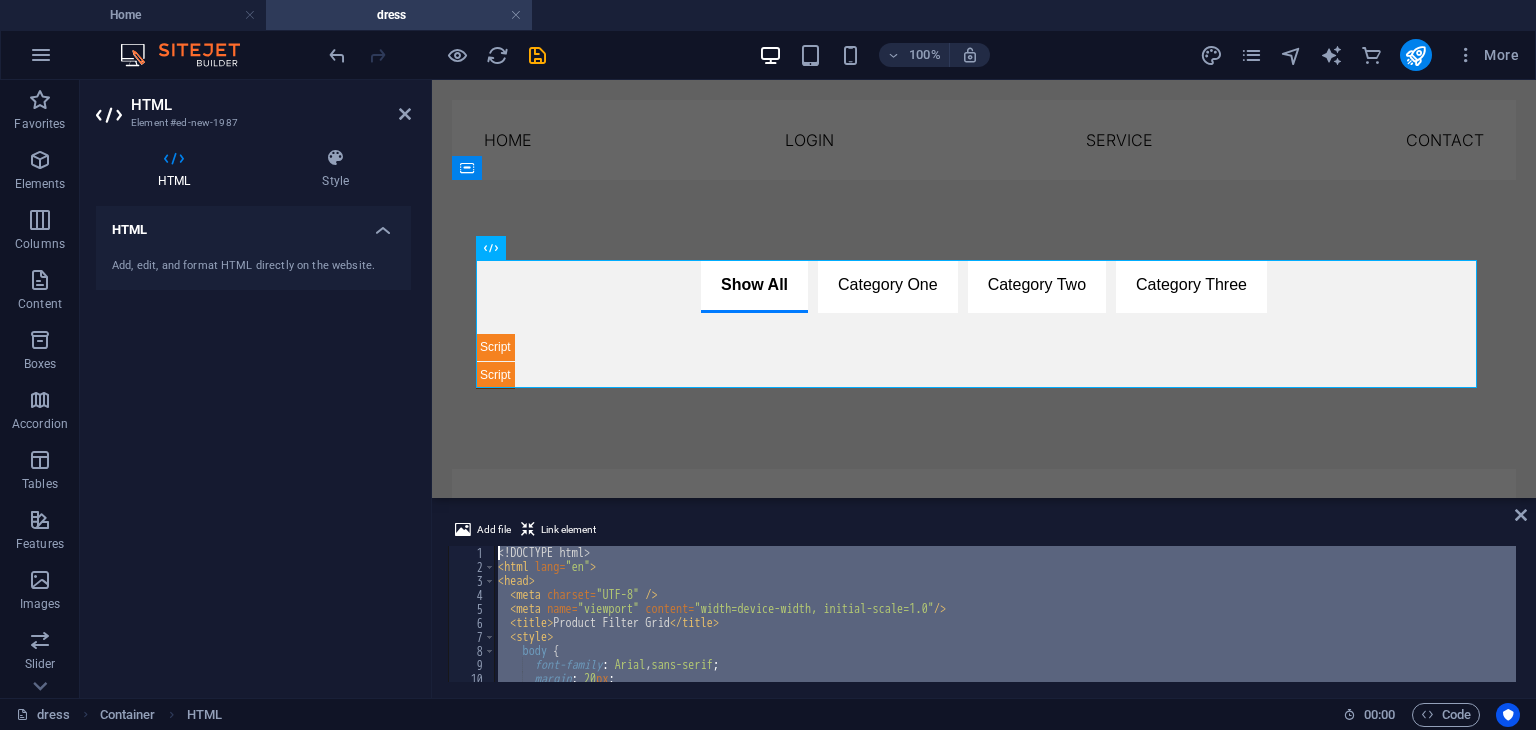 scroll, scrollTop: 0, scrollLeft: 0, axis: both 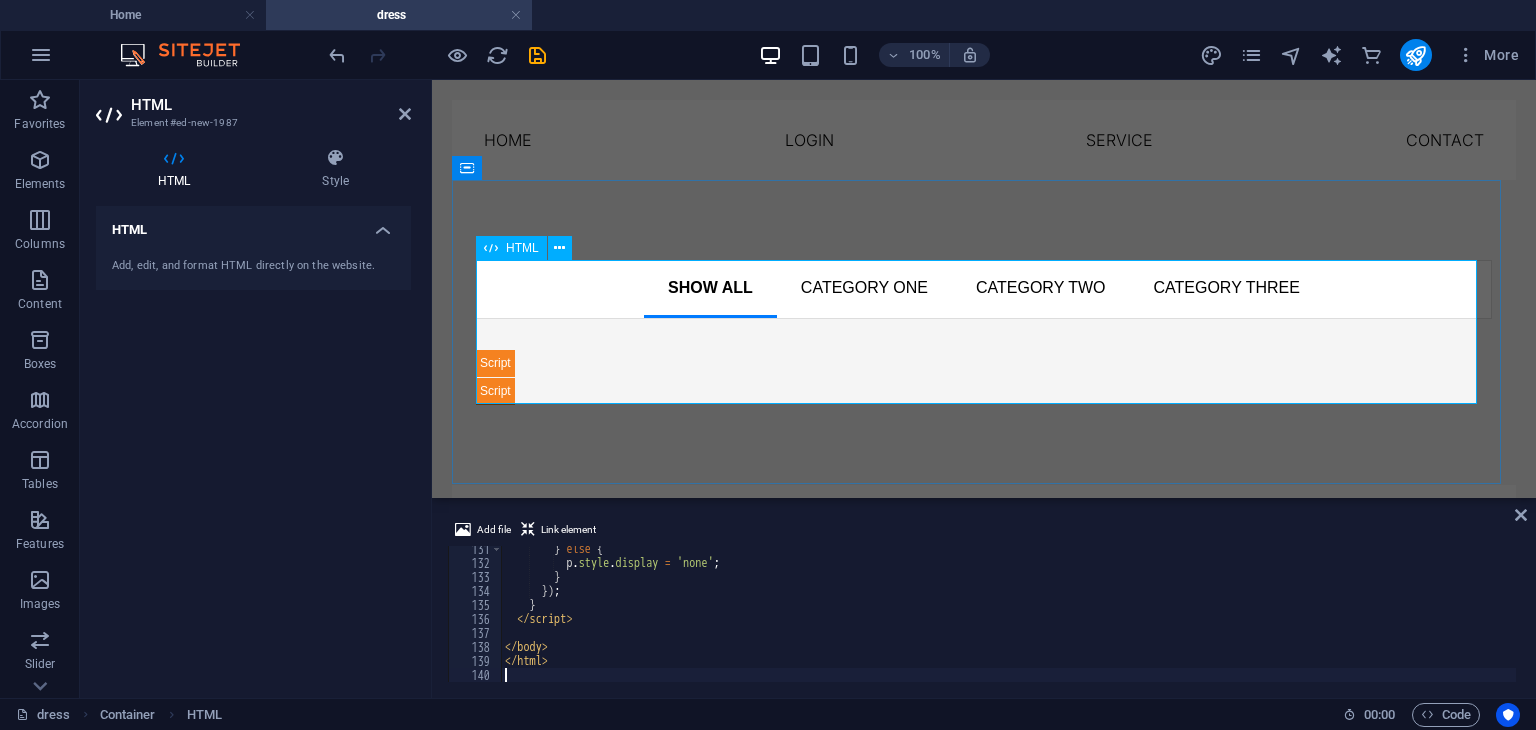 type 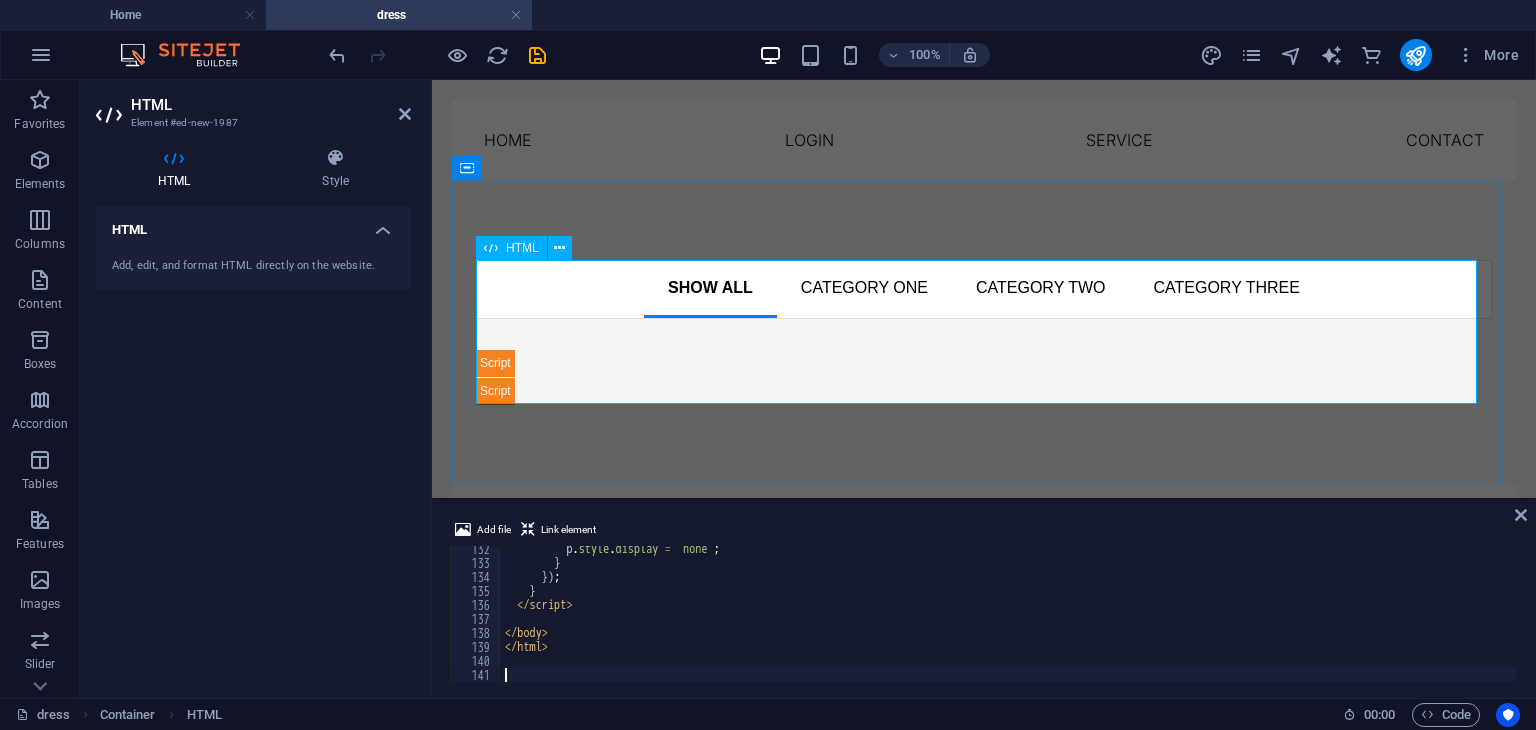 scroll, scrollTop: 1838, scrollLeft: 0, axis: vertical 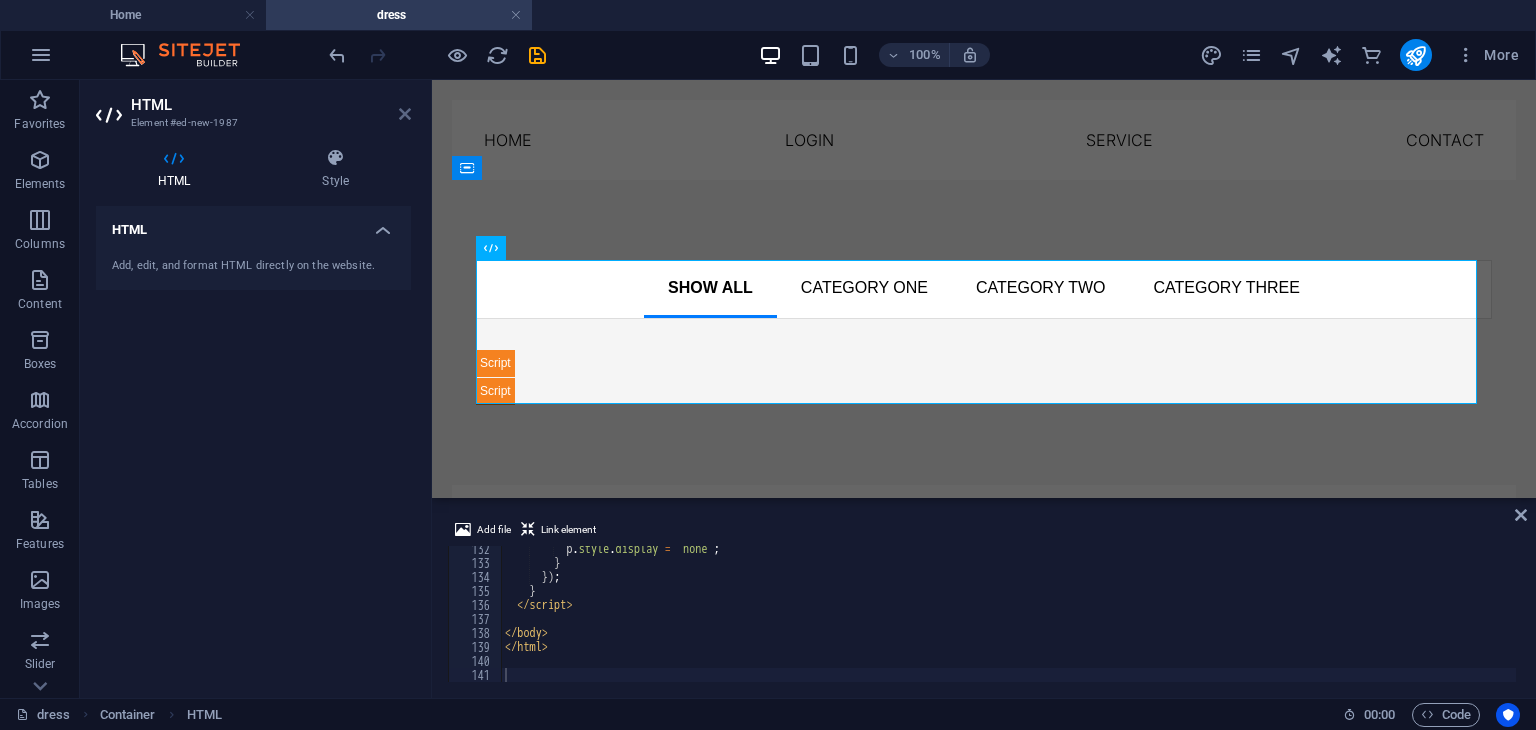 click at bounding box center [405, 114] 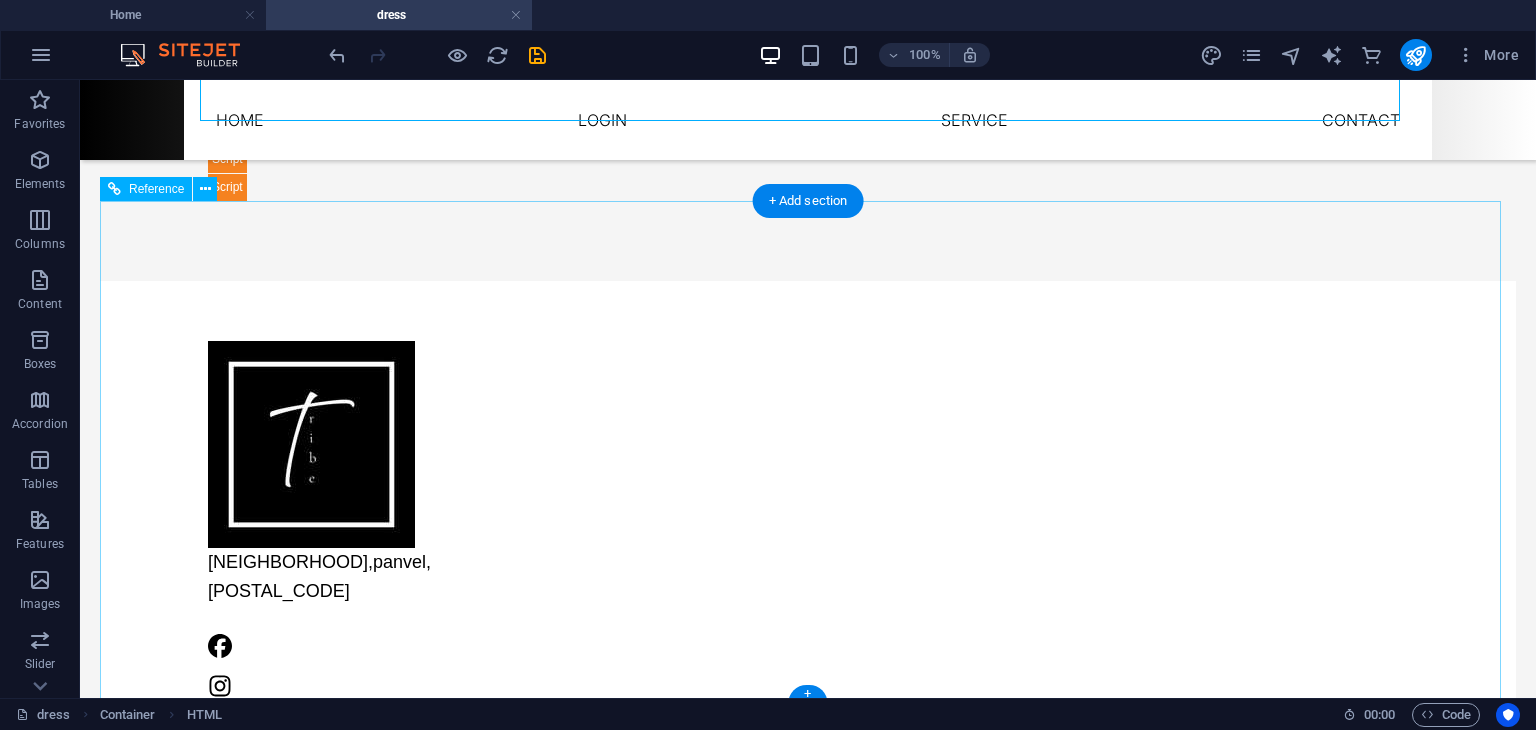 scroll, scrollTop: 0, scrollLeft: 0, axis: both 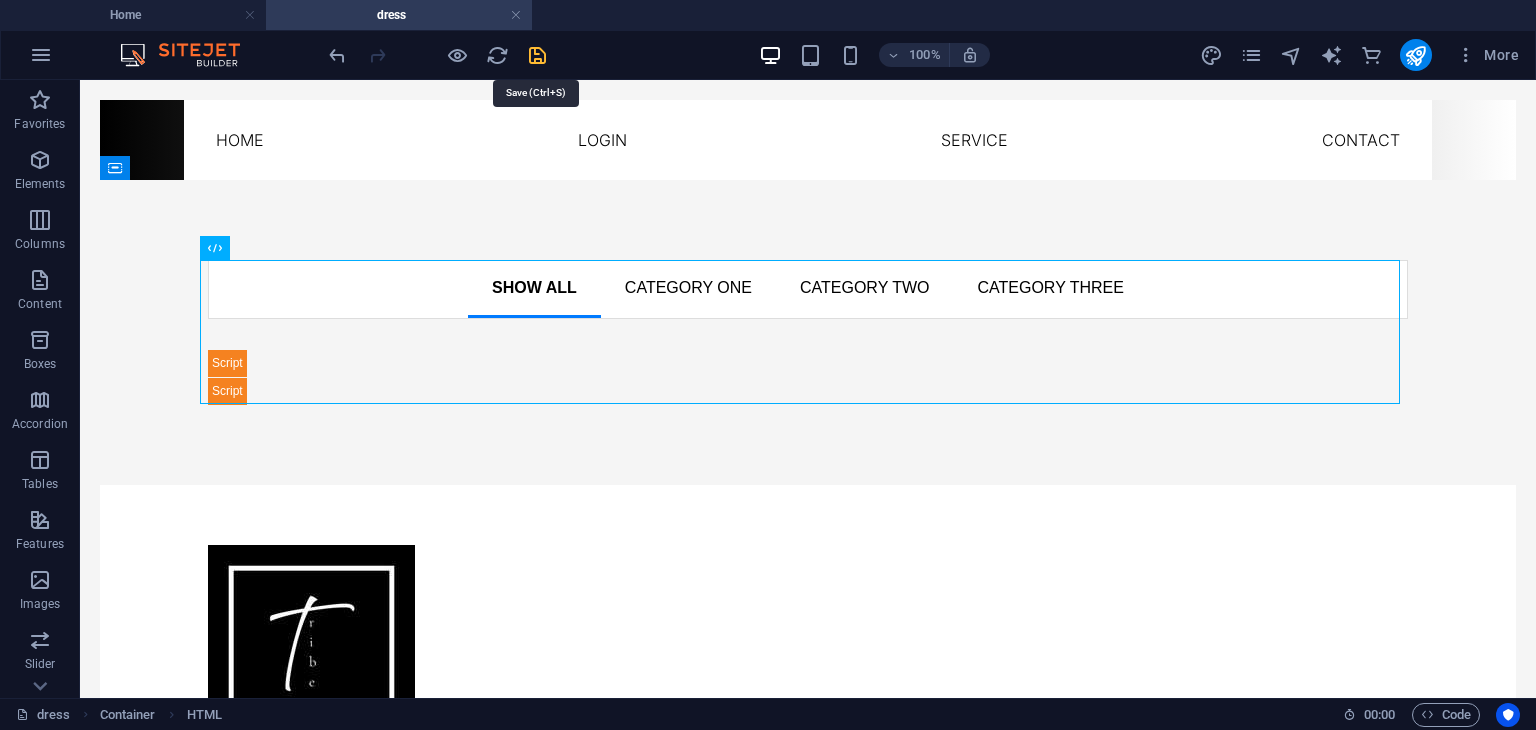 click at bounding box center (537, 55) 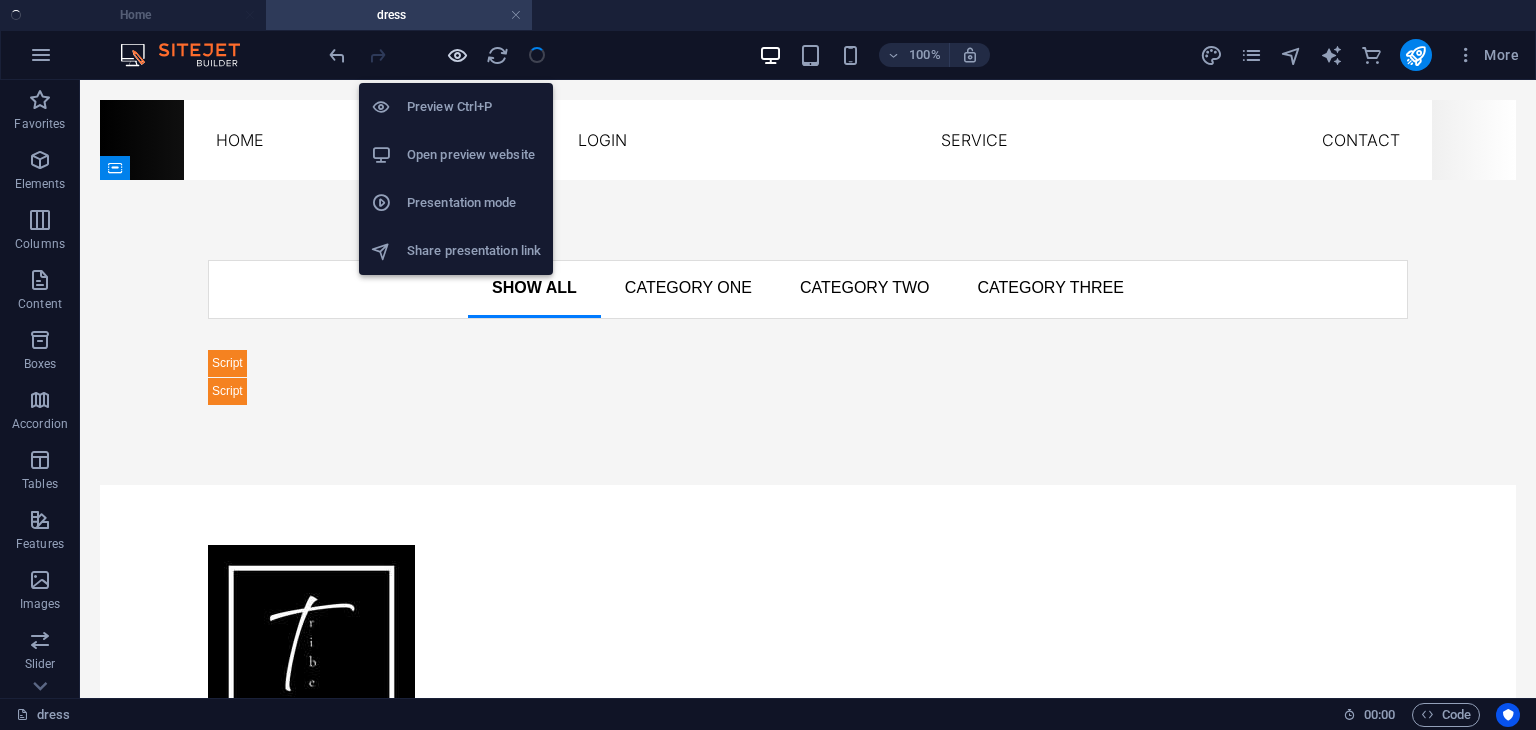 click at bounding box center (457, 55) 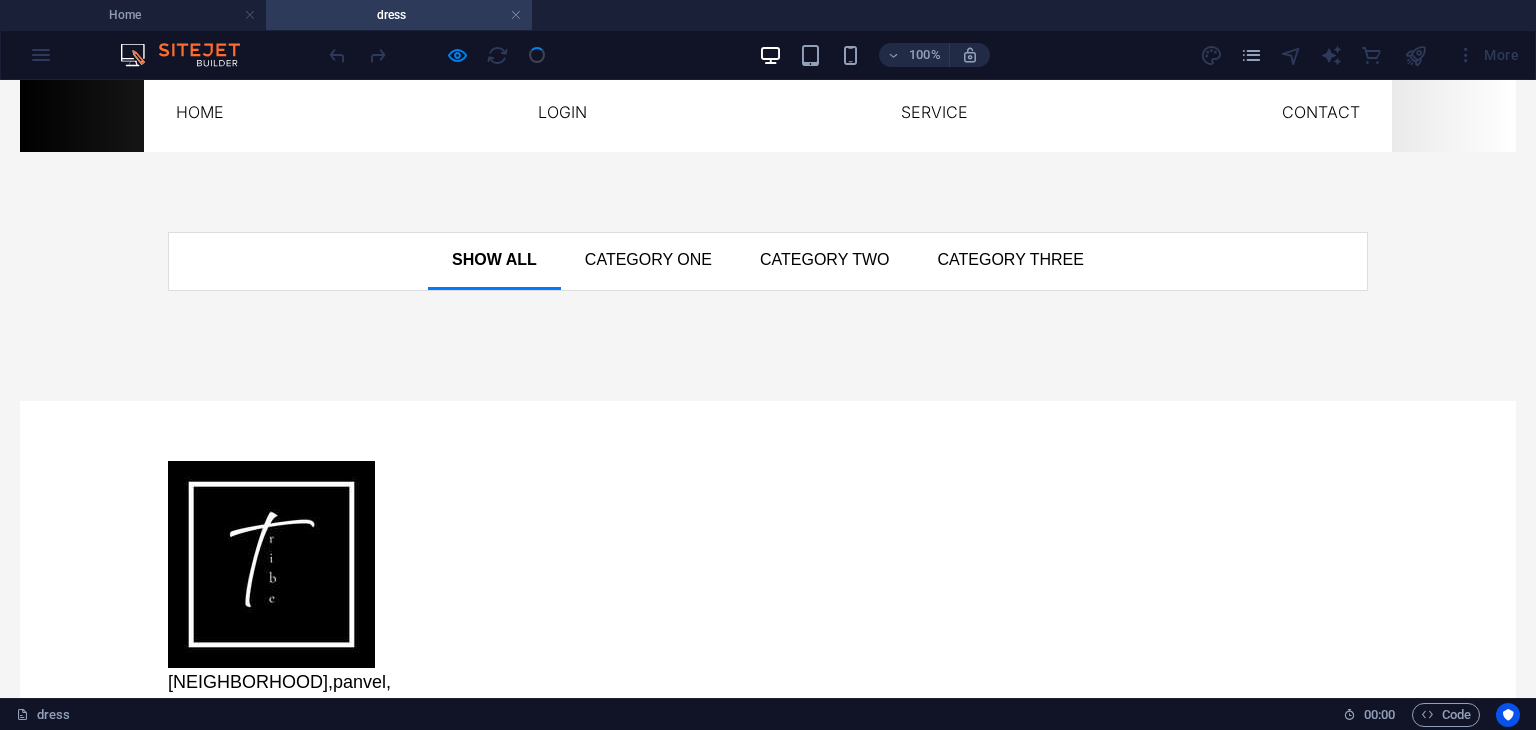 scroll, scrollTop: 26, scrollLeft: 0, axis: vertical 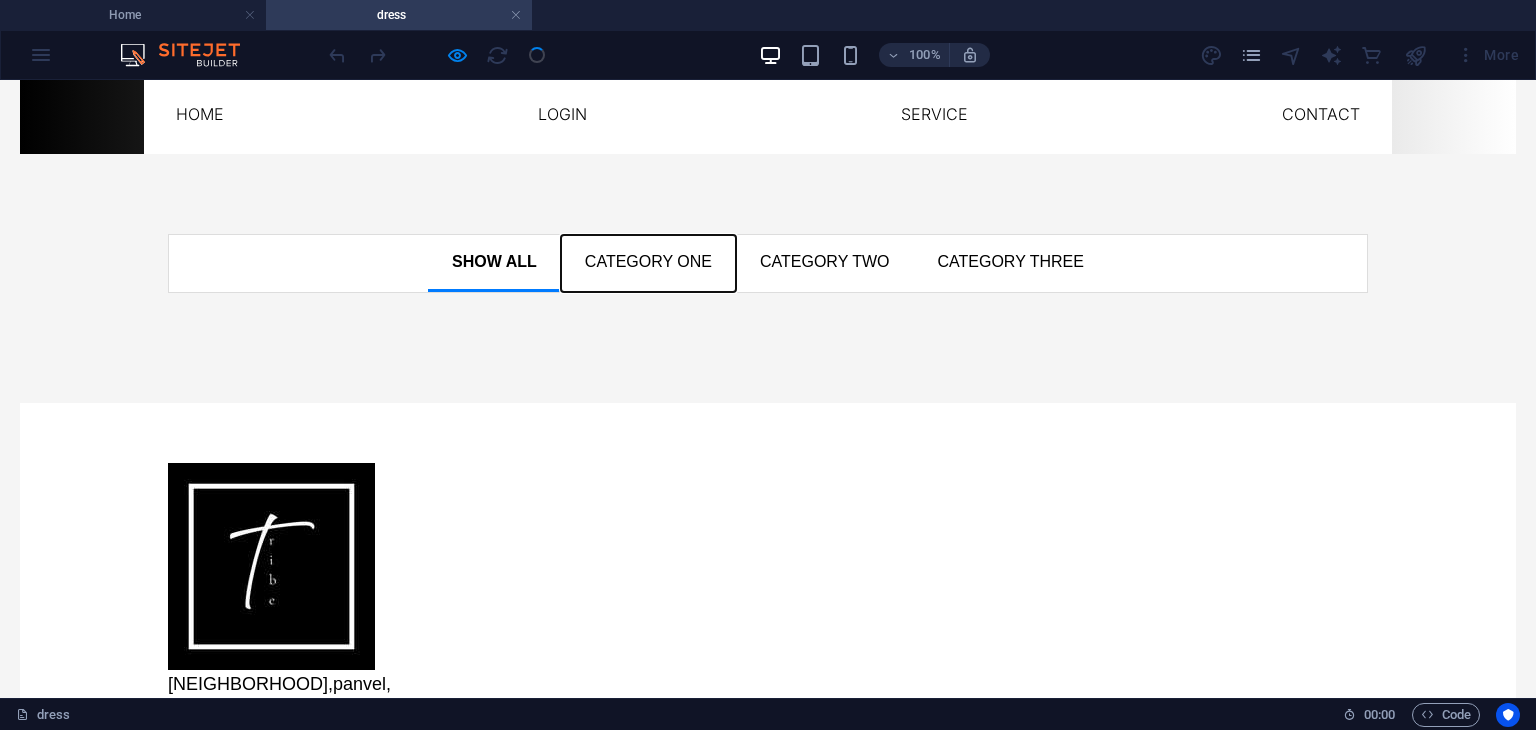 click on "CATEGORY ONE" at bounding box center (648, 263) 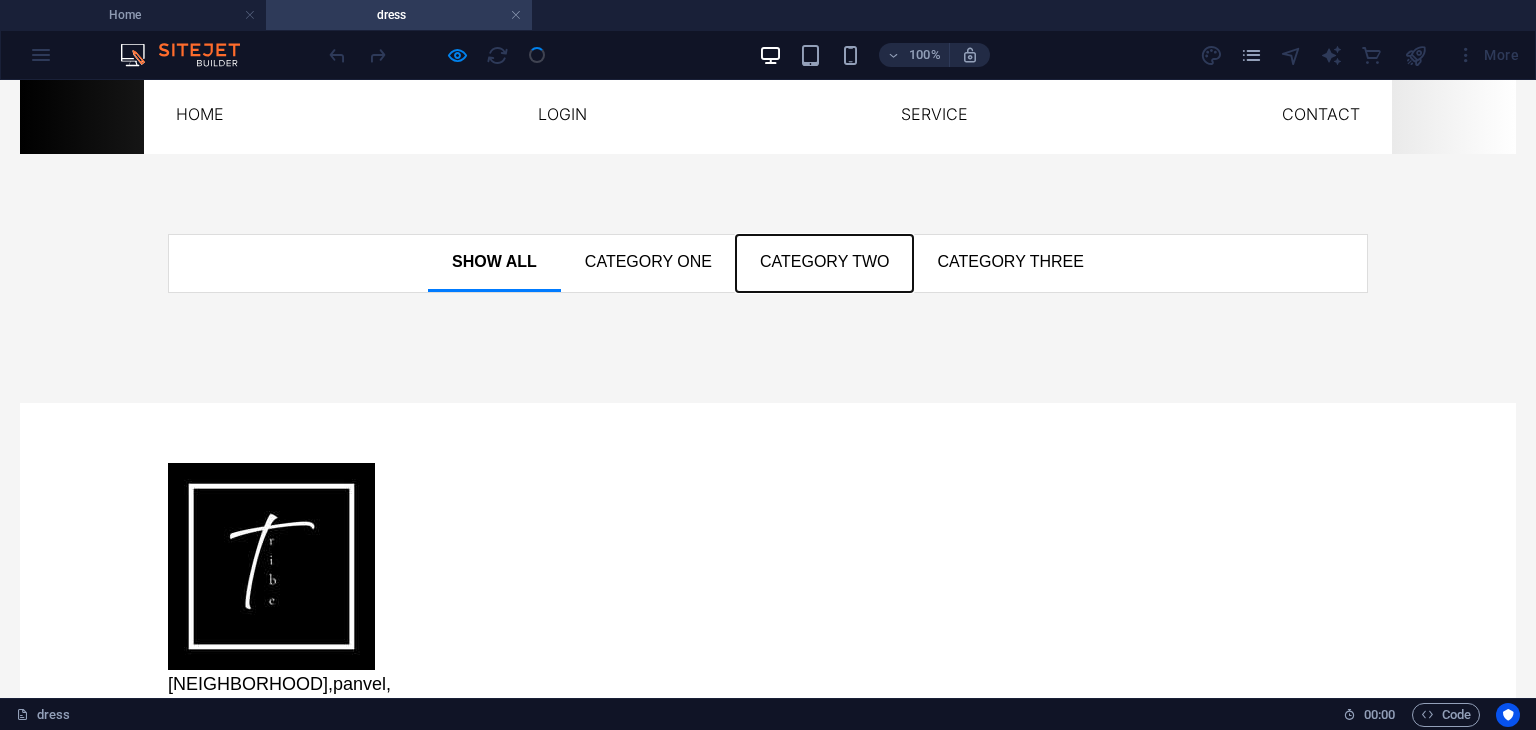 click on "CATEGORY TWO" at bounding box center (825, 263) 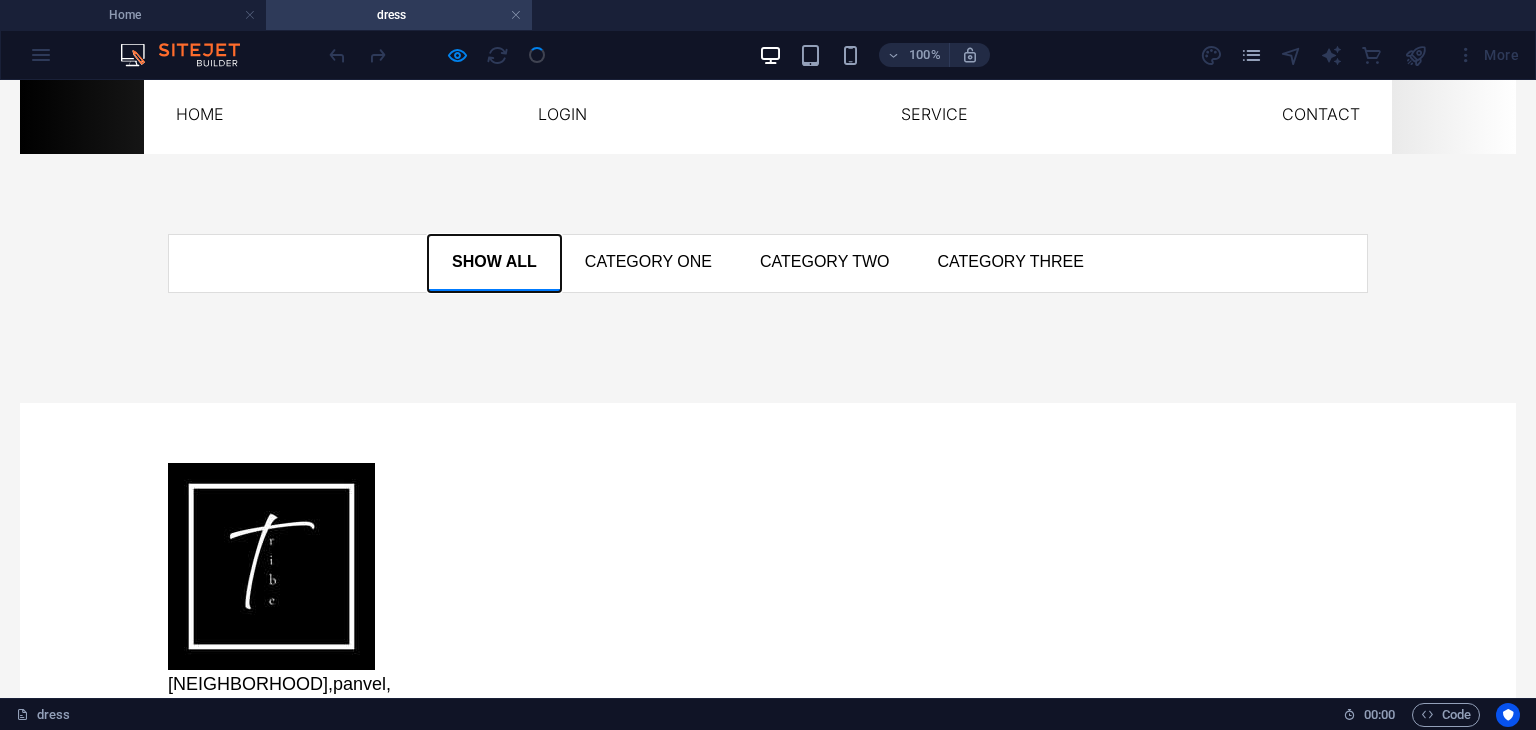 click on "SHOW ALL" at bounding box center (494, 263) 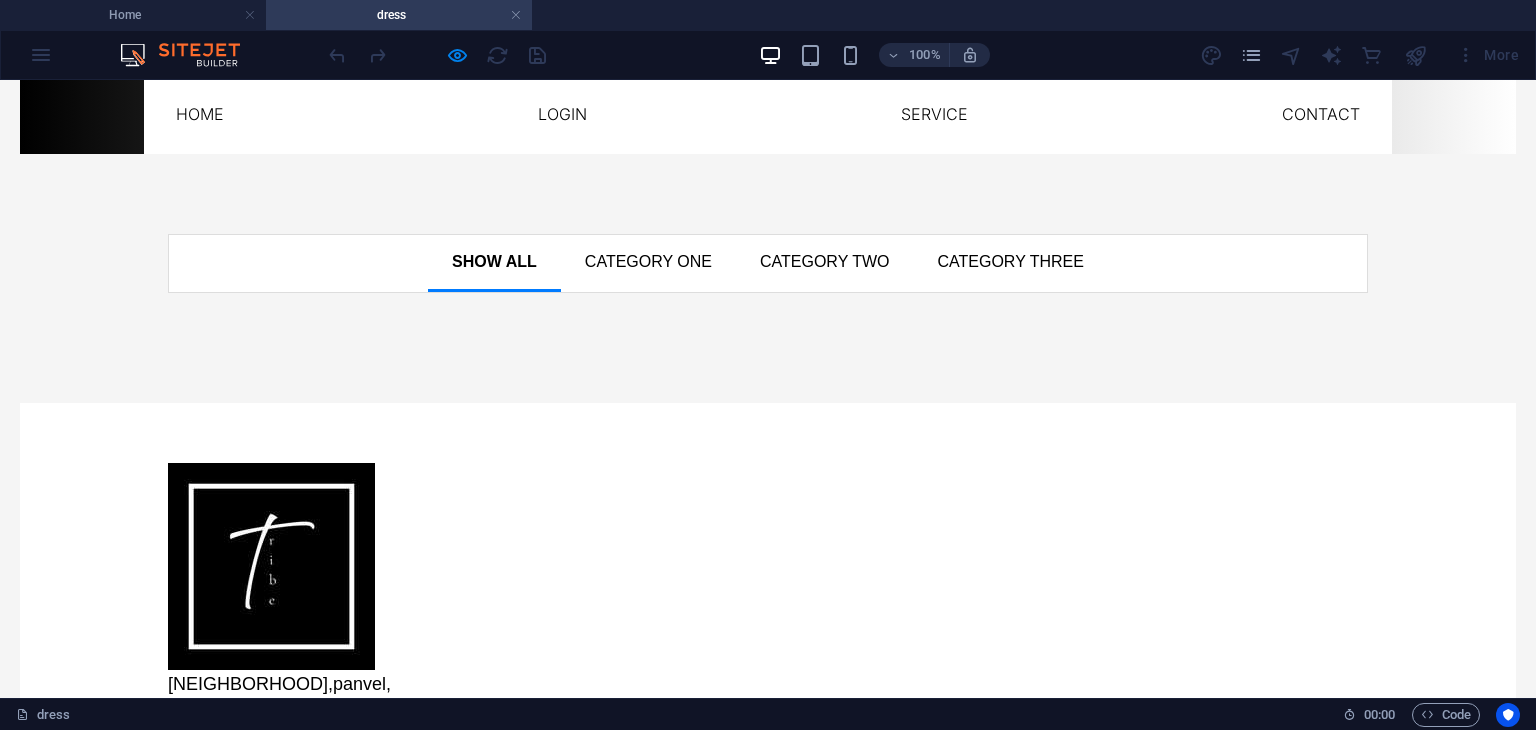 click on "SHOW ALL
CATEGORY ONE
CATEGORY TWO
CATEGORY THREE" at bounding box center (768, 263) 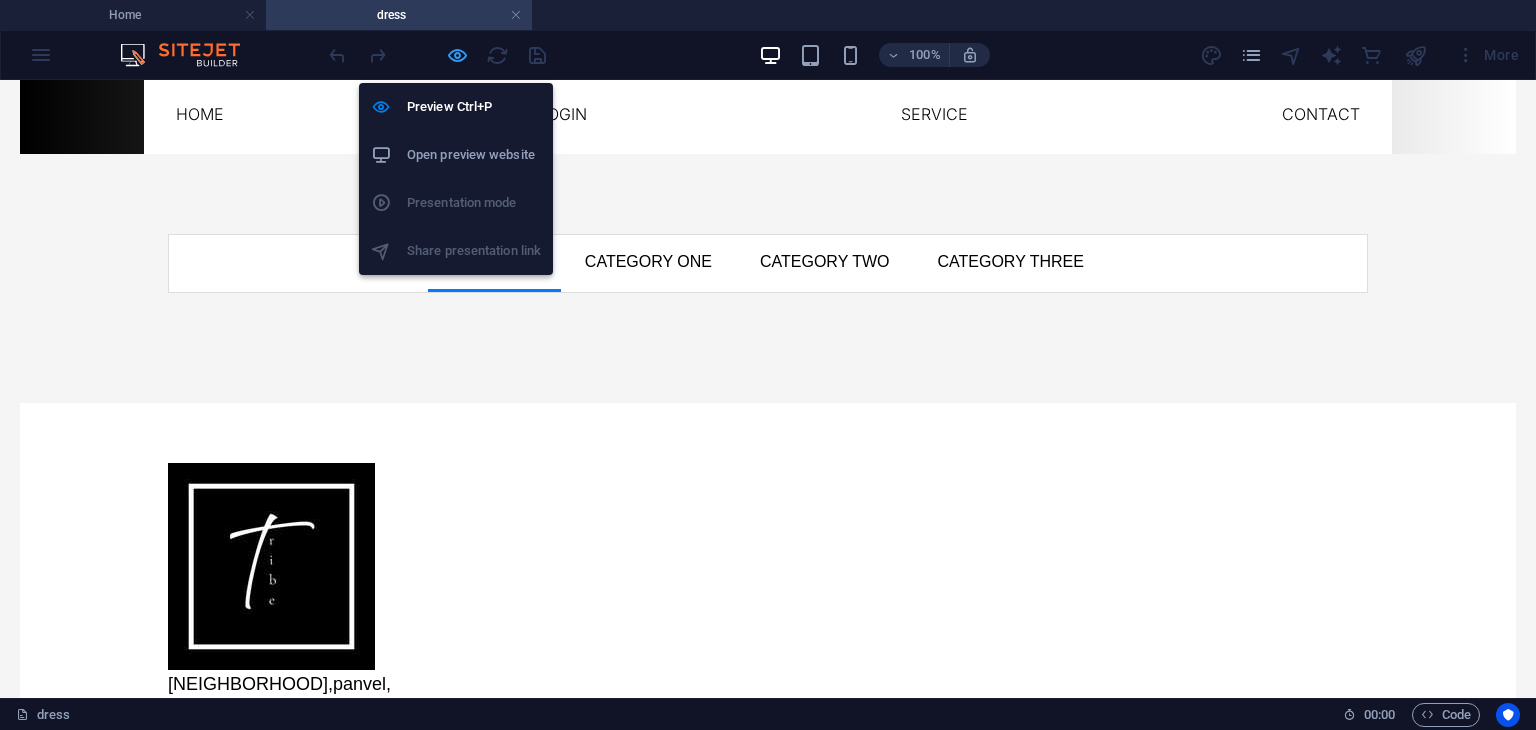 click at bounding box center [457, 55] 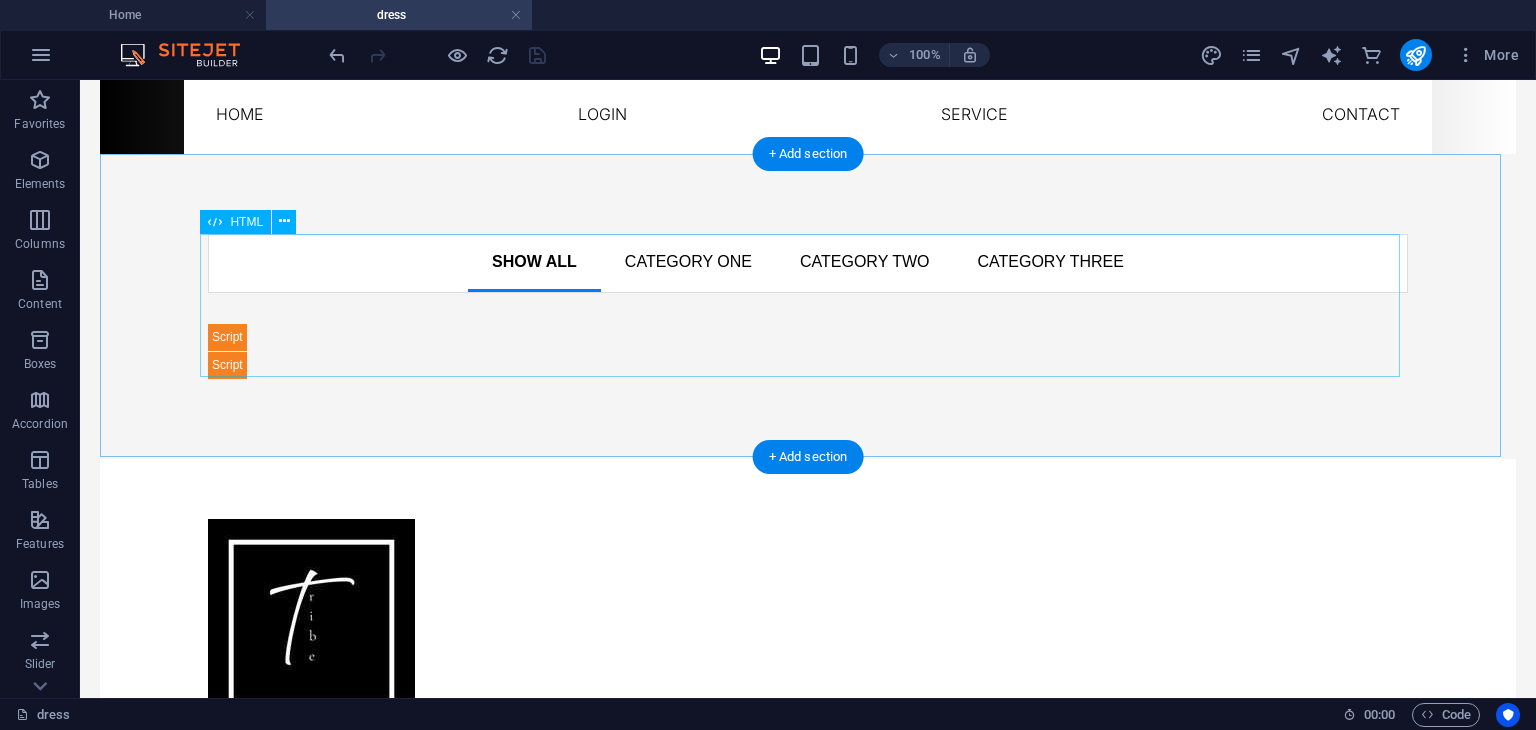 click on "Product Grid with Filters
SHOW ALL
CATEGORY ONE
CATEGORY TWO
CATEGORY THREE" at bounding box center (808, 306) 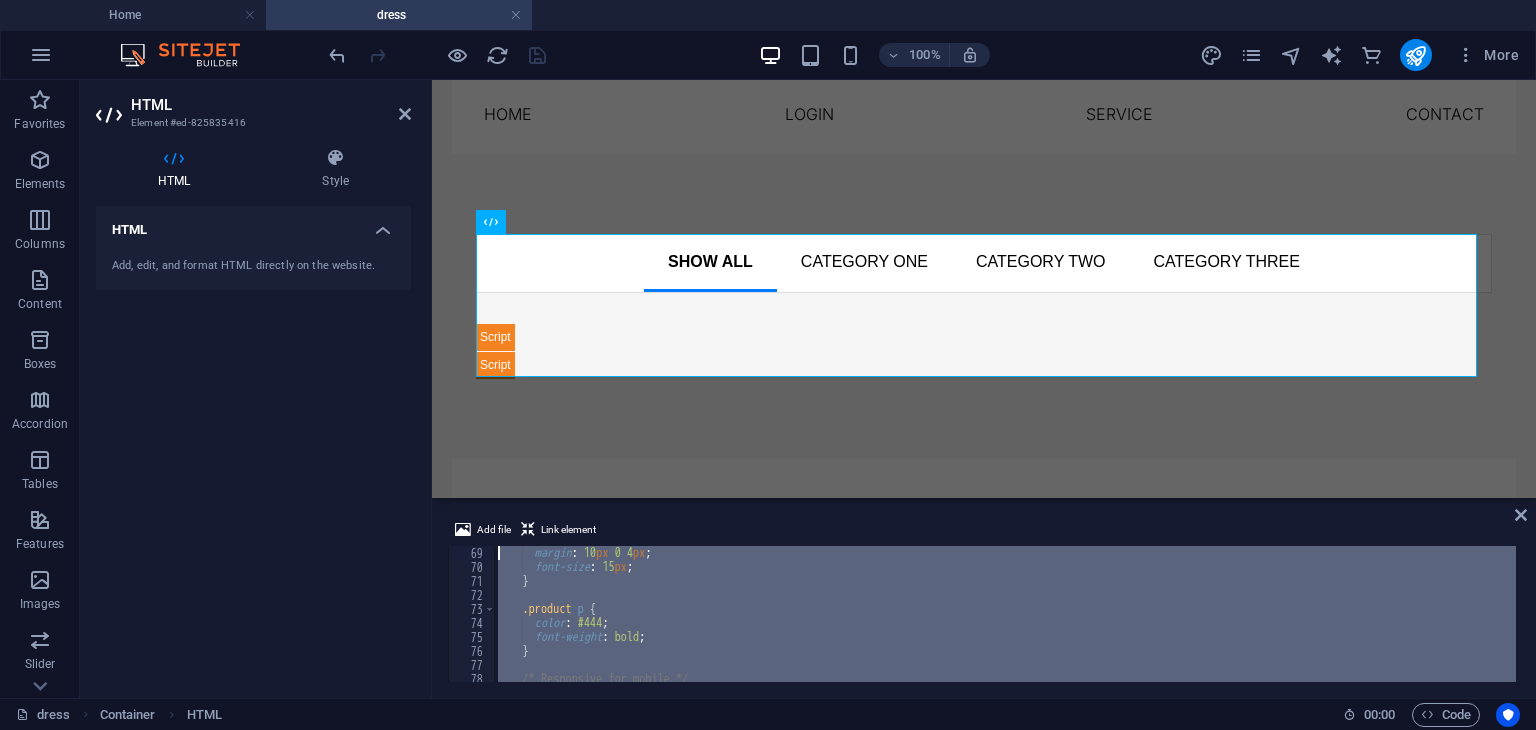scroll, scrollTop: 0, scrollLeft: 0, axis: both 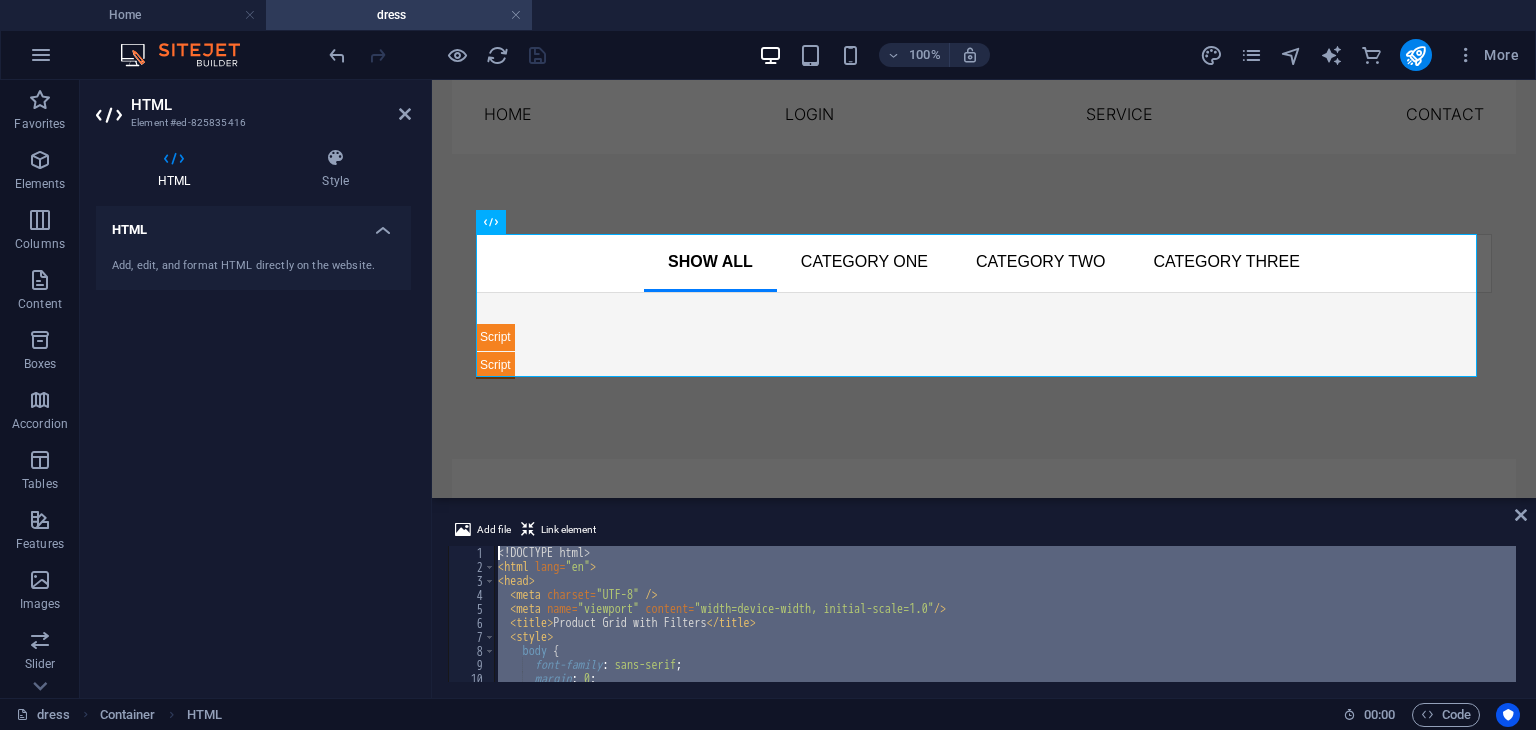 drag, startPoint x: 525, startPoint y: 662, endPoint x: 310, endPoint y: 33, distance: 664.73004 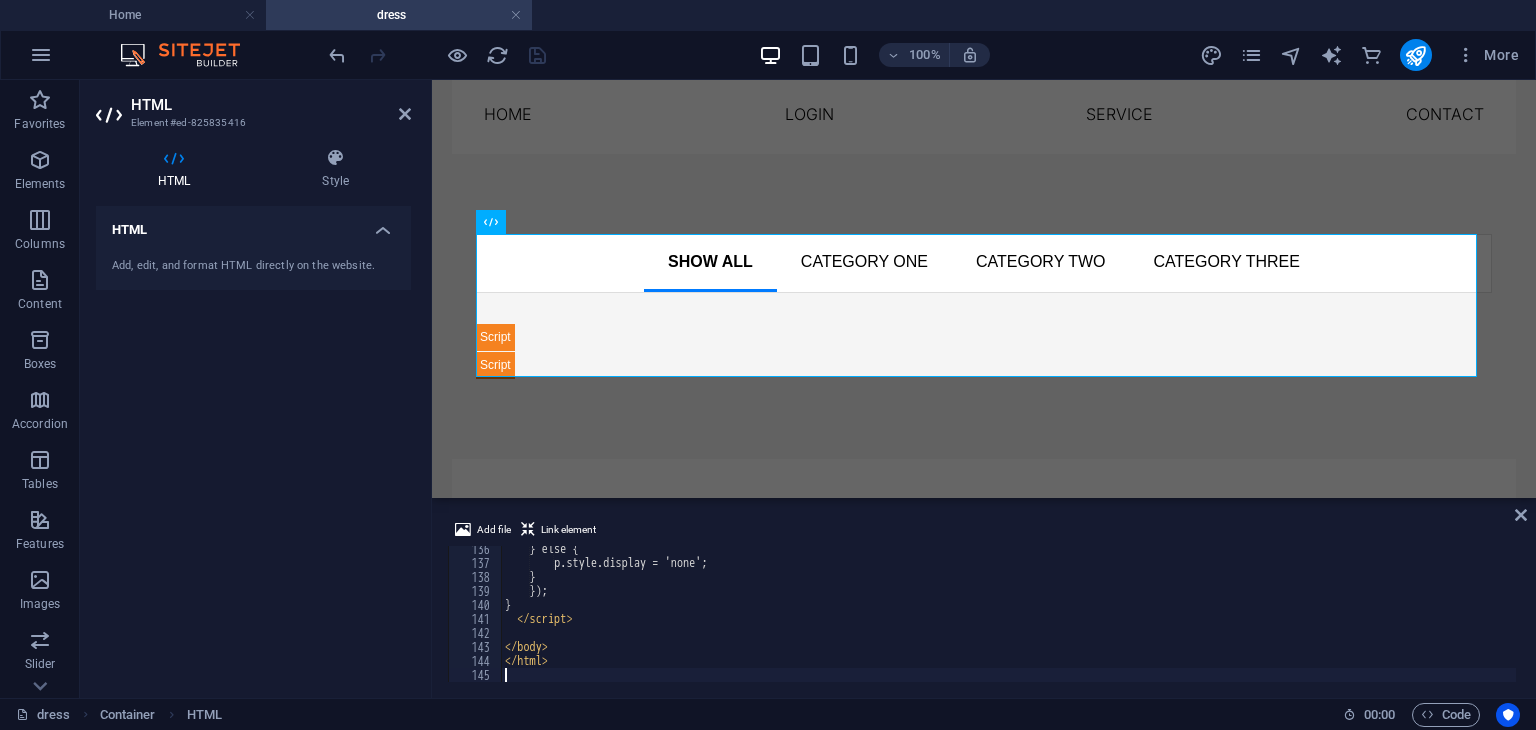 scroll, scrollTop: 1894, scrollLeft: 0, axis: vertical 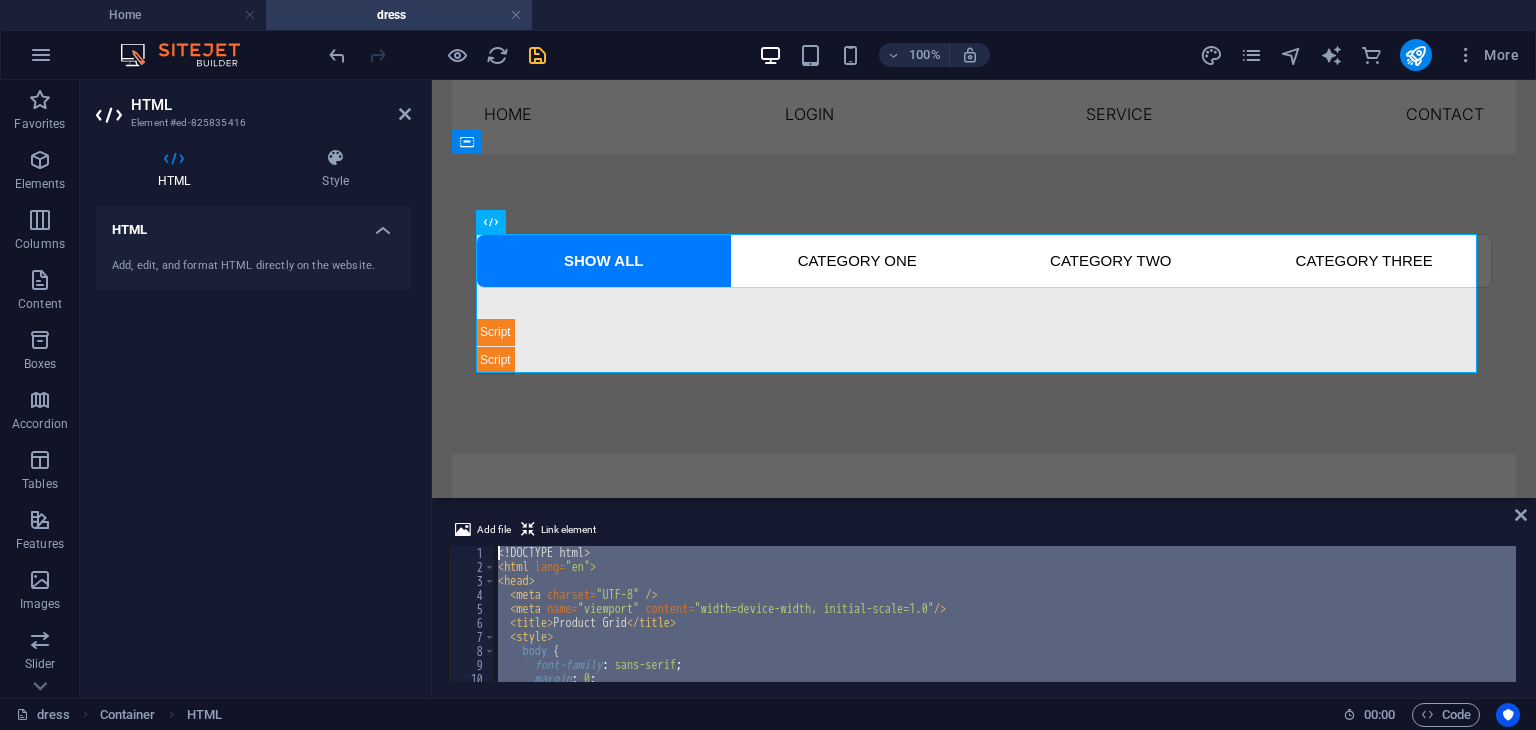 drag, startPoint x: 602, startPoint y: 665, endPoint x: 208, endPoint y: -15, distance: 785.8982 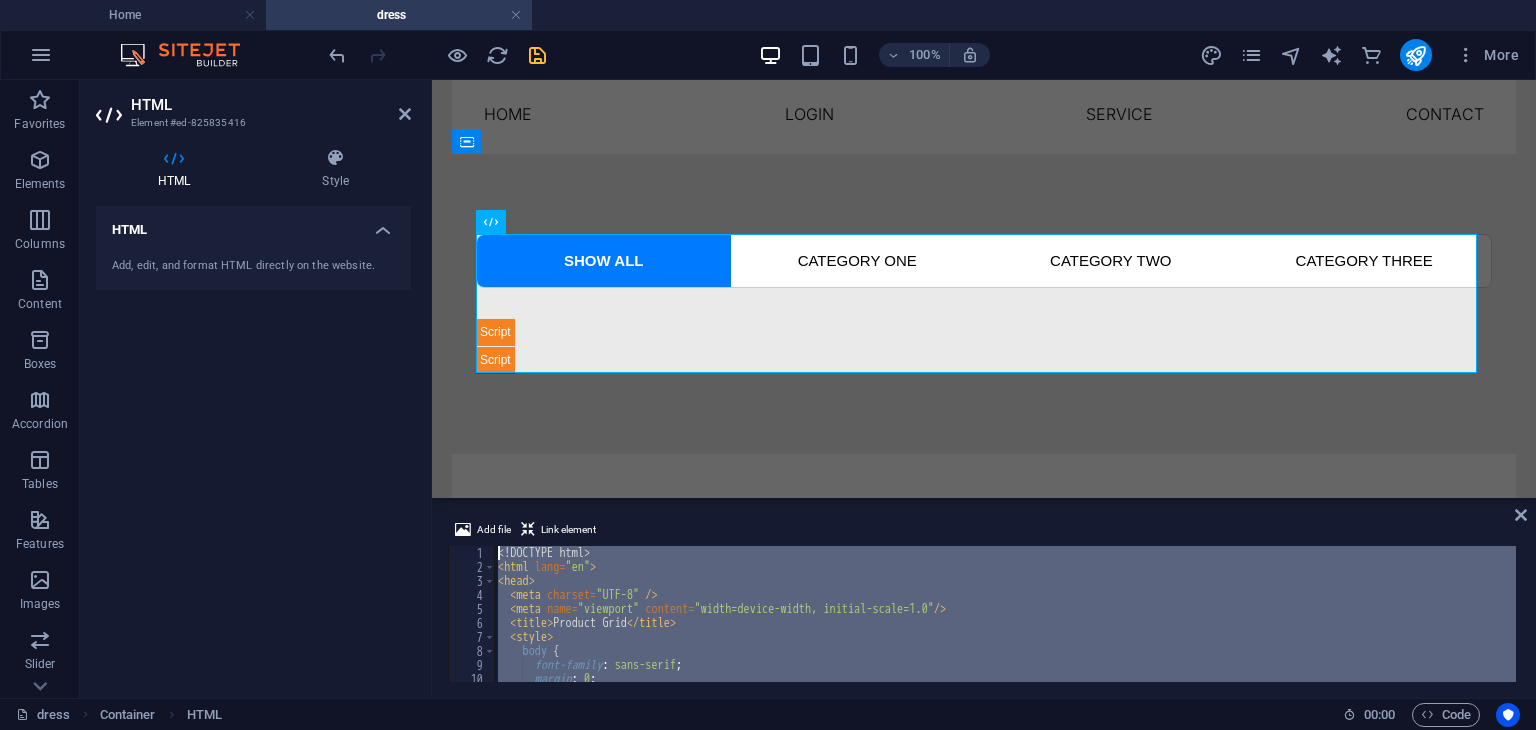 paste 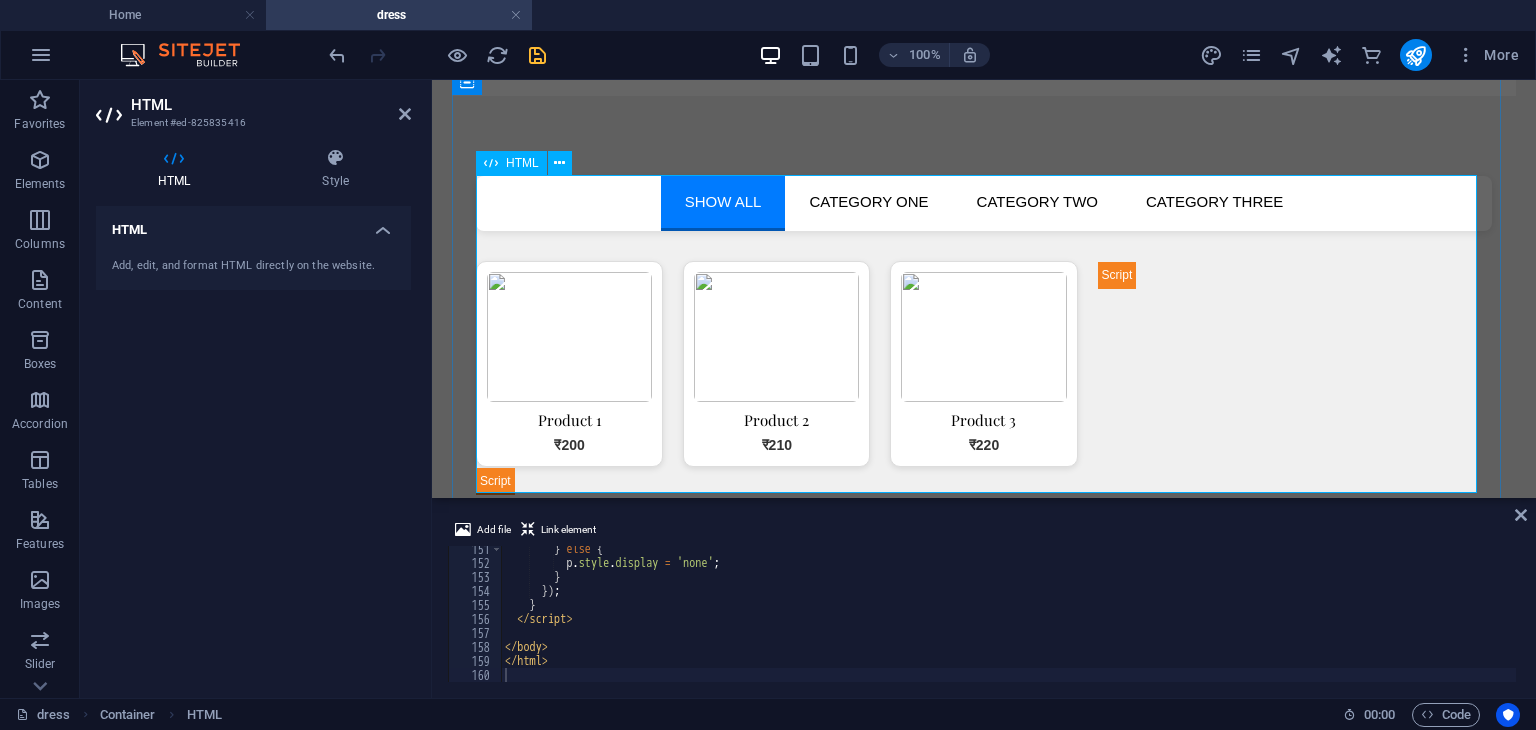 scroll, scrollTop: 84, scrollLeft: 0, axis: vertical 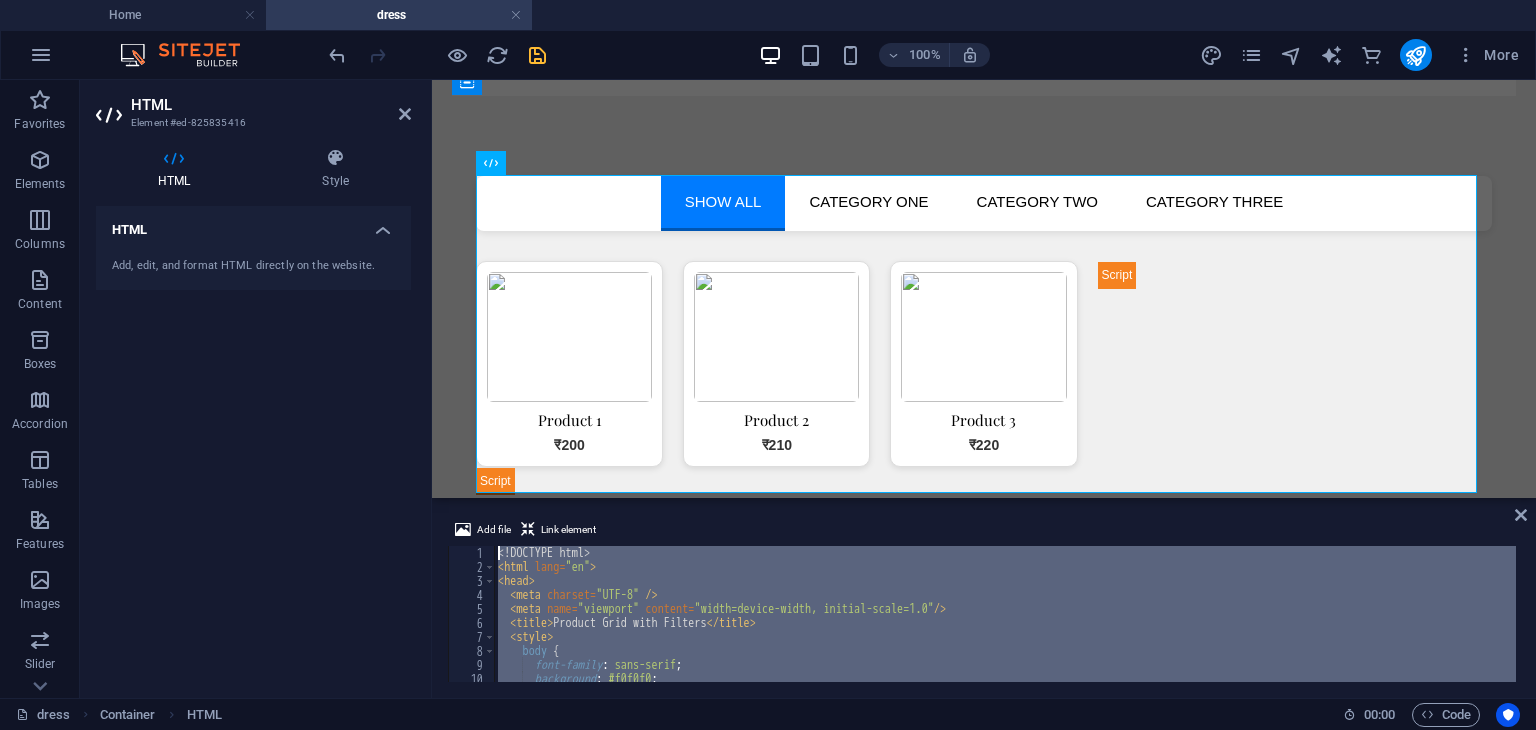 drag, startPoint x: 555, startPoint y: 675, endPoint x: 207, endPoint y: 32, distance: 731.1313 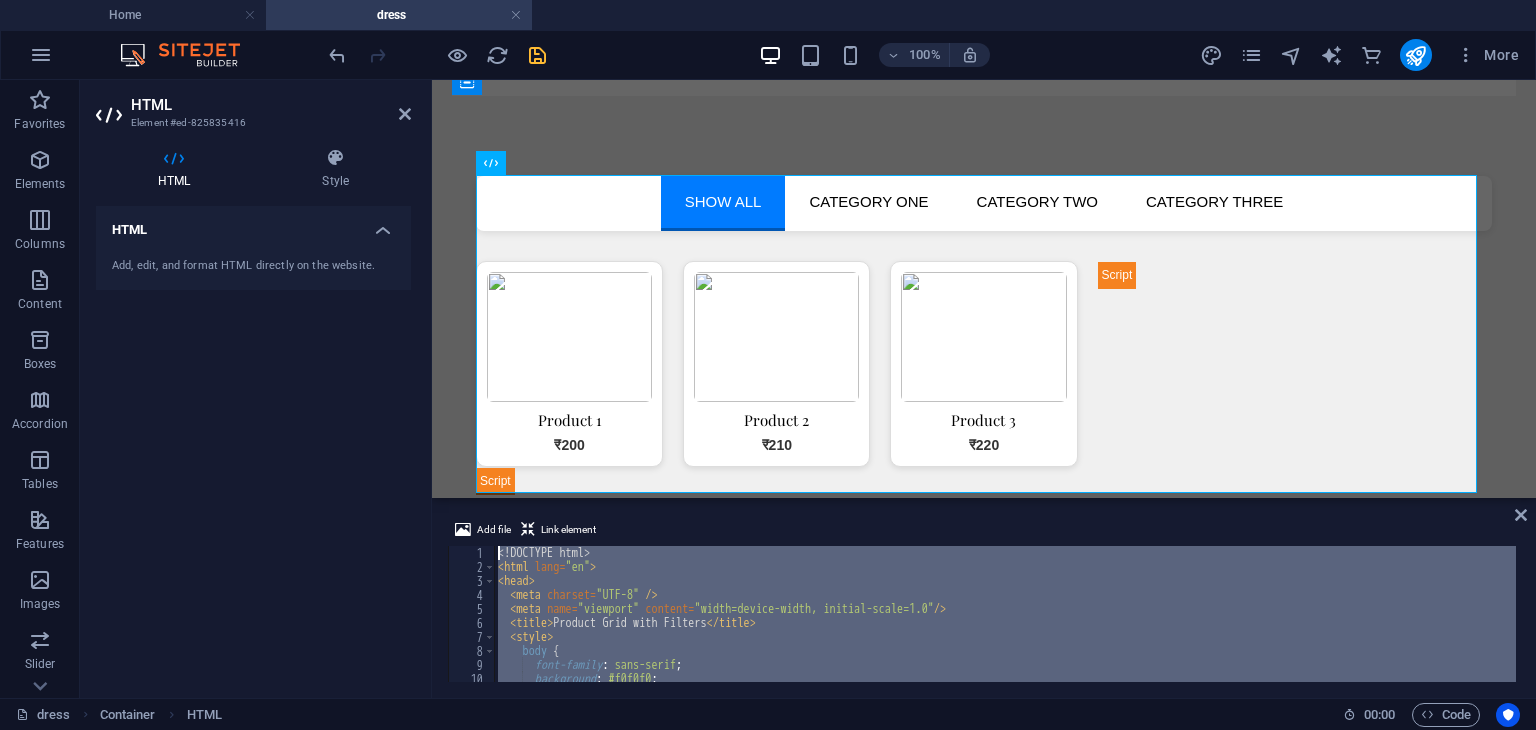 paste 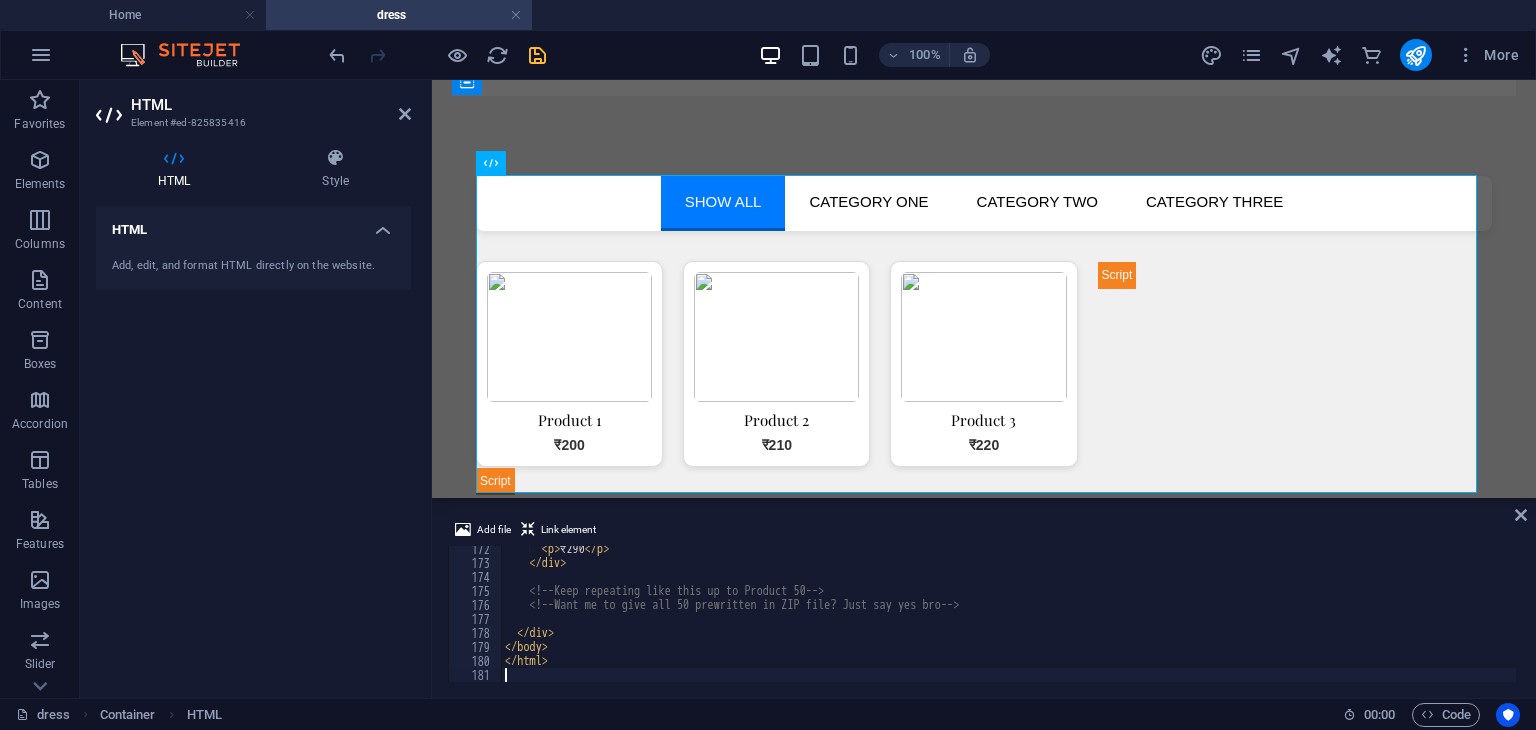 scroll, scrollTop: 2398, scrollLeft: 0, axis: vertical 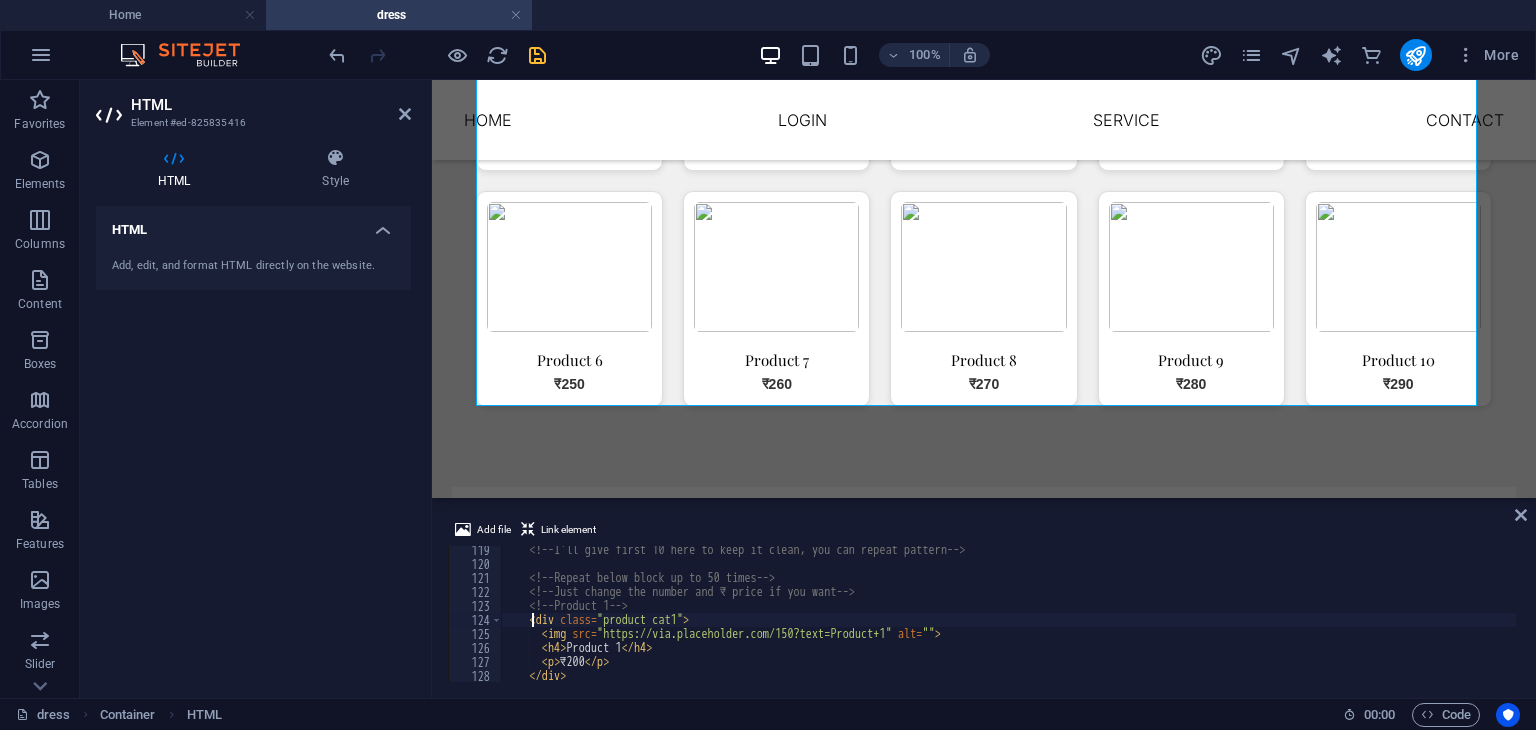 click on "<!--  I'll give first 10 here to keep it clean, you can repeat pattern  -->      <!--  Repeat below block up to 50 times  -->      <!--  Just change the number and ₹ price if you want  -->      <!--  Product 1  -->      < div   class = "product cat1" >         < img   src = "https://via.placeholder.com/150?text=Product+1"   alt = "" >         < h4 > Product 1 </ h4 >         < p > ₹200 </ p >      </ div >      < div   class = "product cat2" >" at bounding box center (1008, 625) 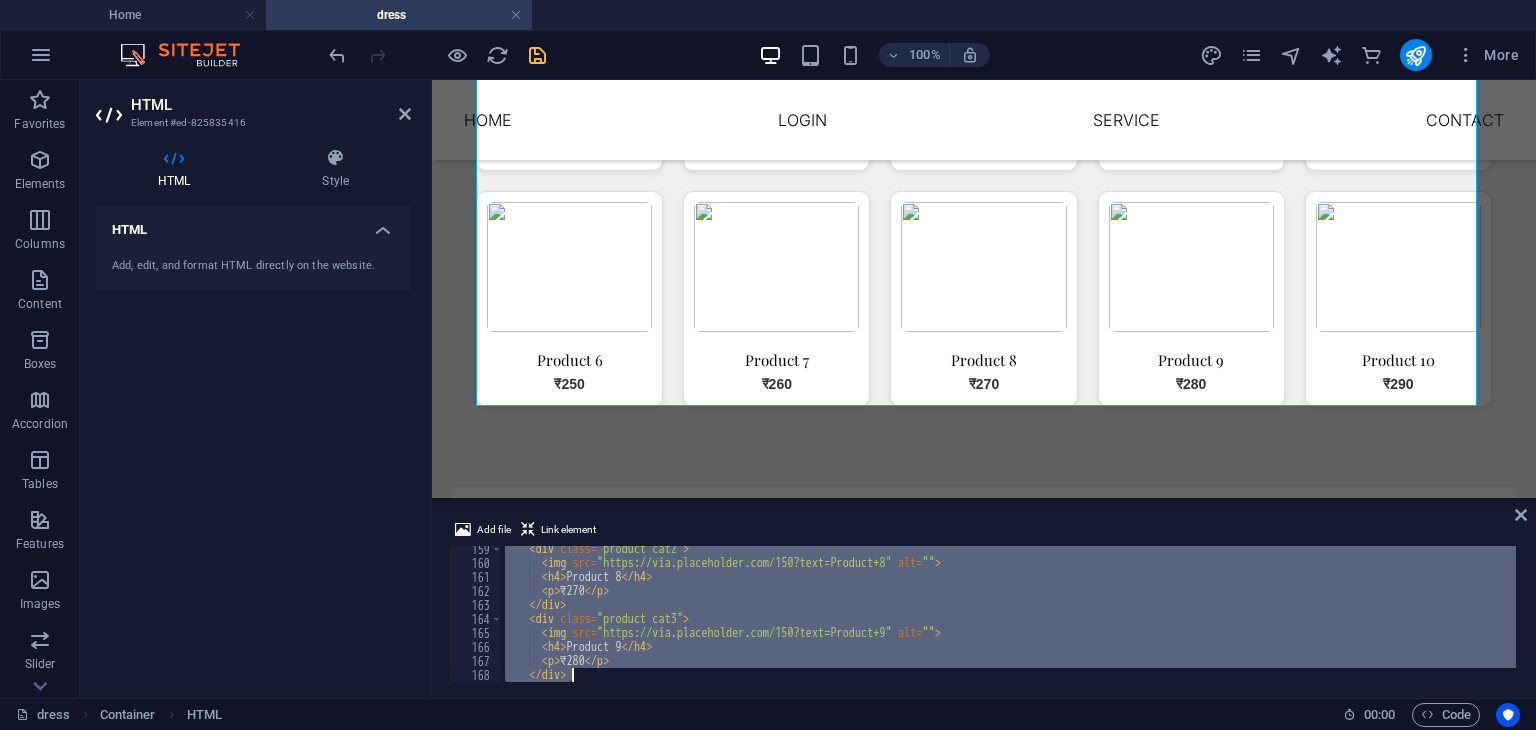 scroll, scrollTop: 2440, scrollLeft: 0, axis: vertical 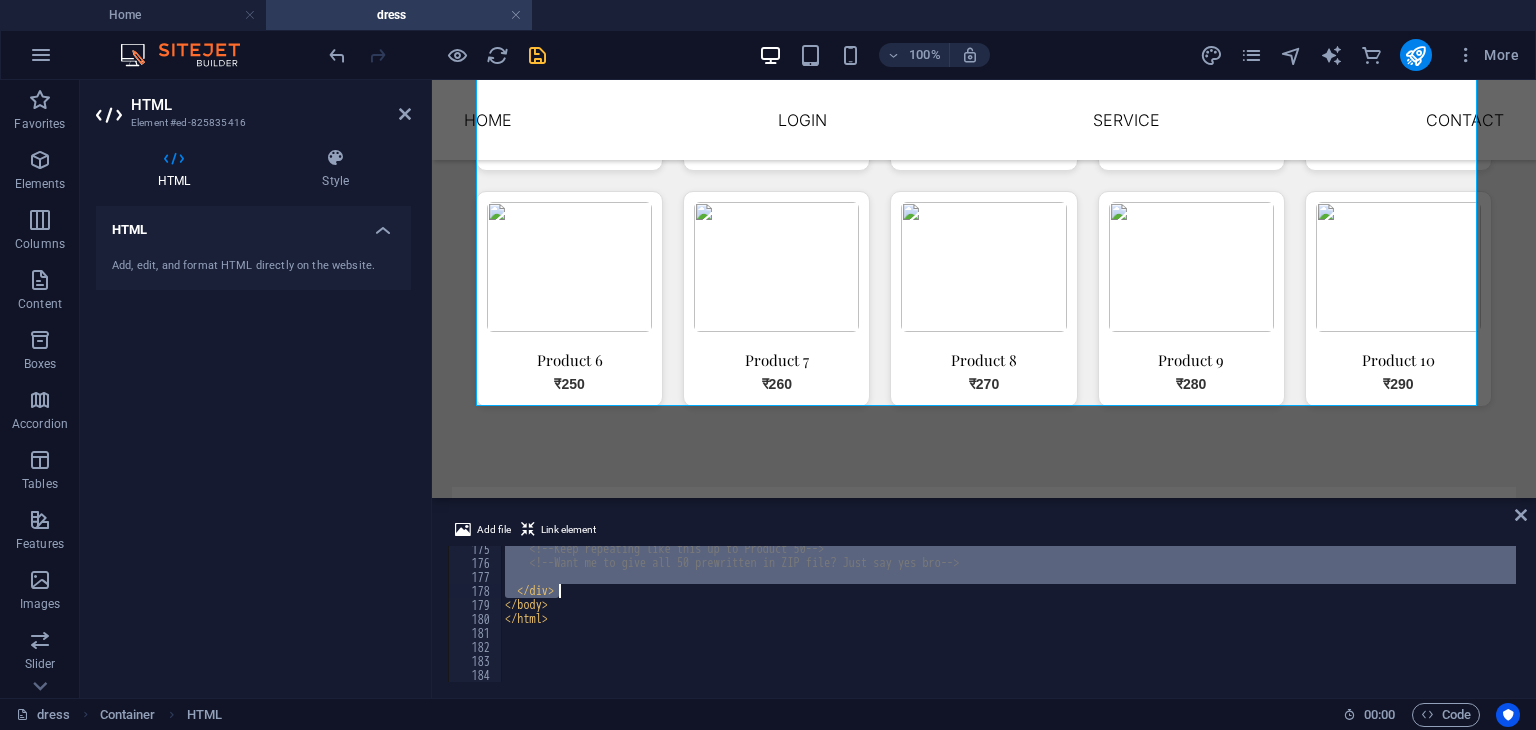 drag, startPoint x: 534, startPoint y: 616, endPoint x: 573, endPoint y: 593, distance: 45.276924 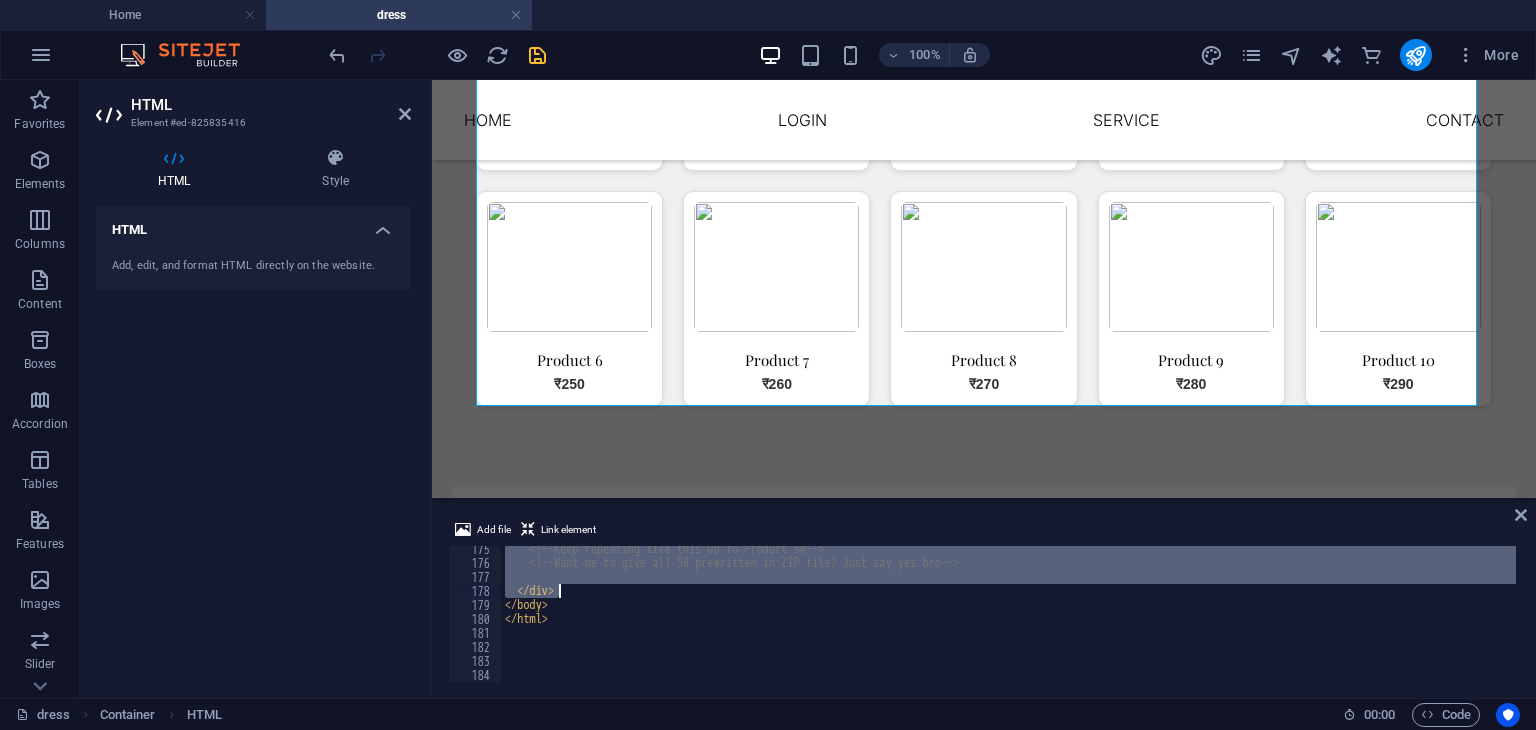 click on "<!--  Keep repeating like this up to Product 50  -->      <!--  Want me to give all 50 prewritten in ZIP file? Just say yes bro  -->    </ div > </ body > </ html >" at bounding box center [1008, 614] 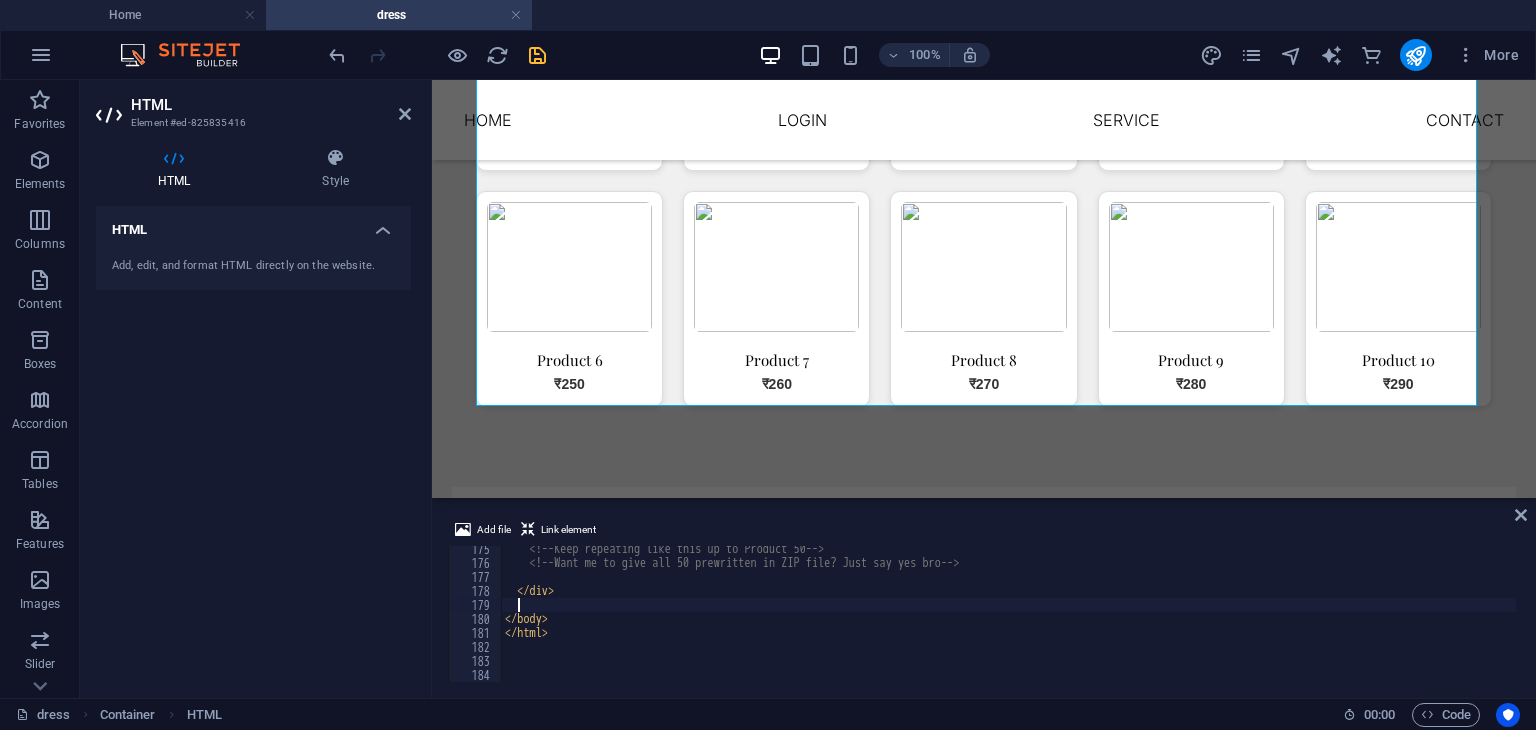 paste on "</div>" 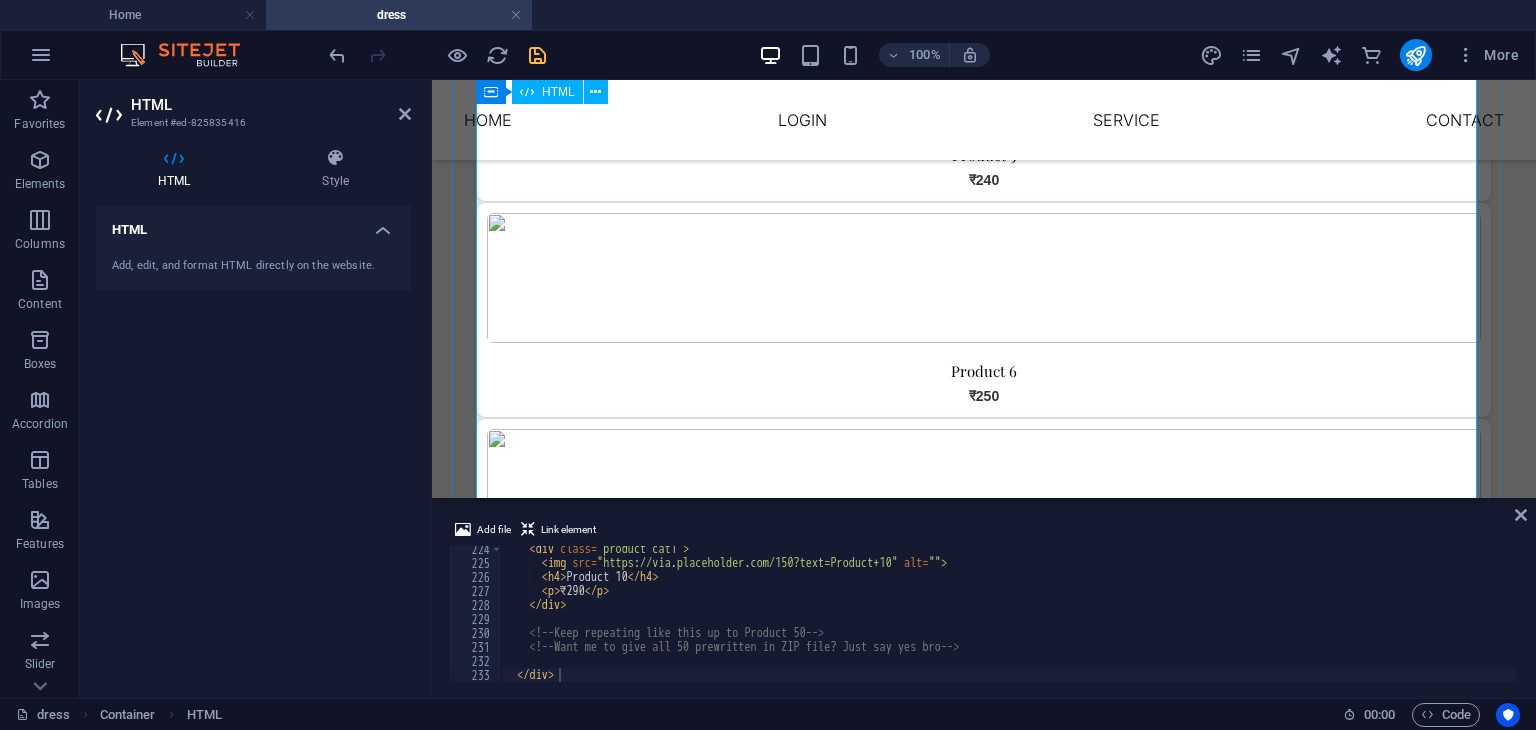 scroll, scrollTop: 1618, scrollLeft: 0, axis: vertical 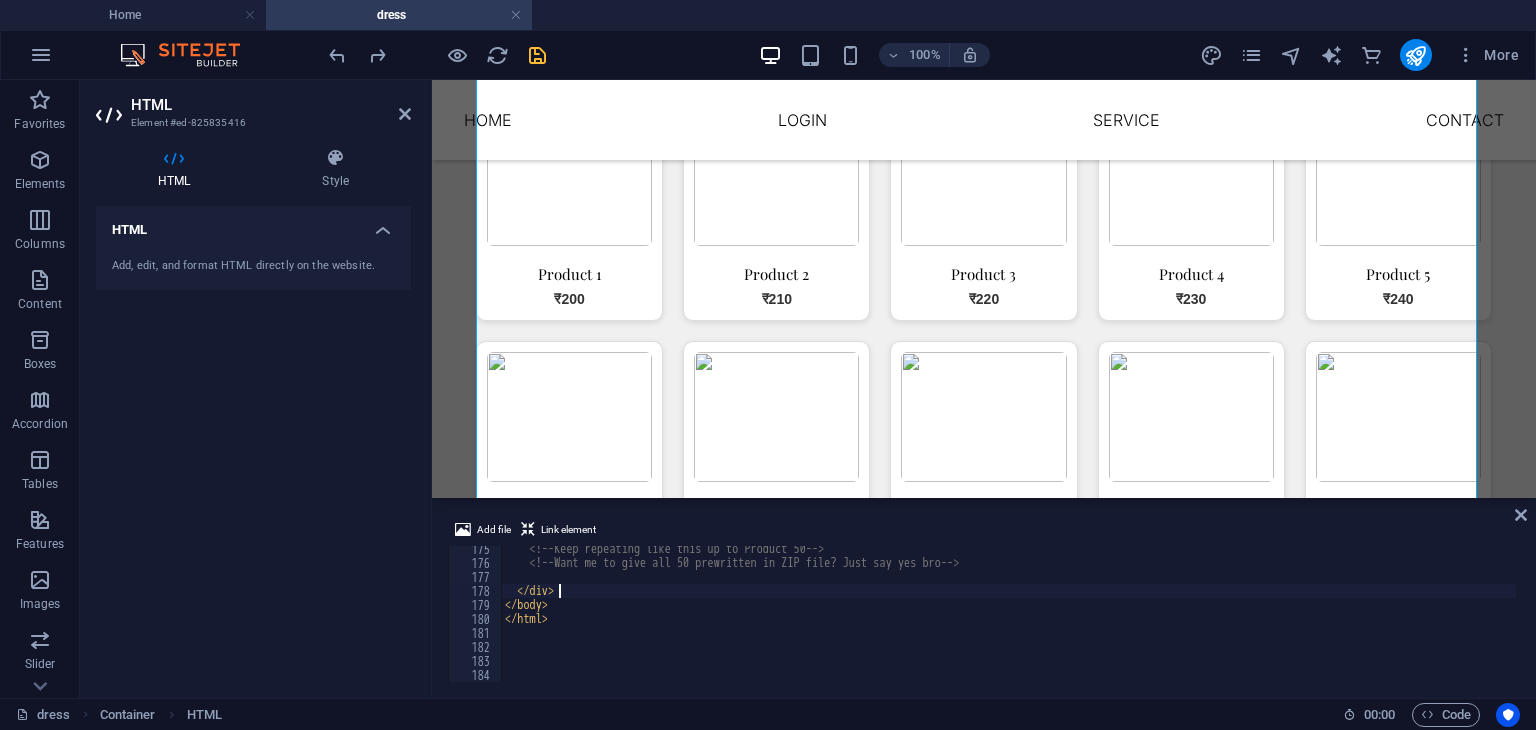 click on "<!--  Keep repeating like this up to Product 50  -->      <!--  Want me to give all 50 prewritten in ZIP file? Just say yes bro  -->    </ div > </ body > </ html >" at bounding box center (1008, 624) 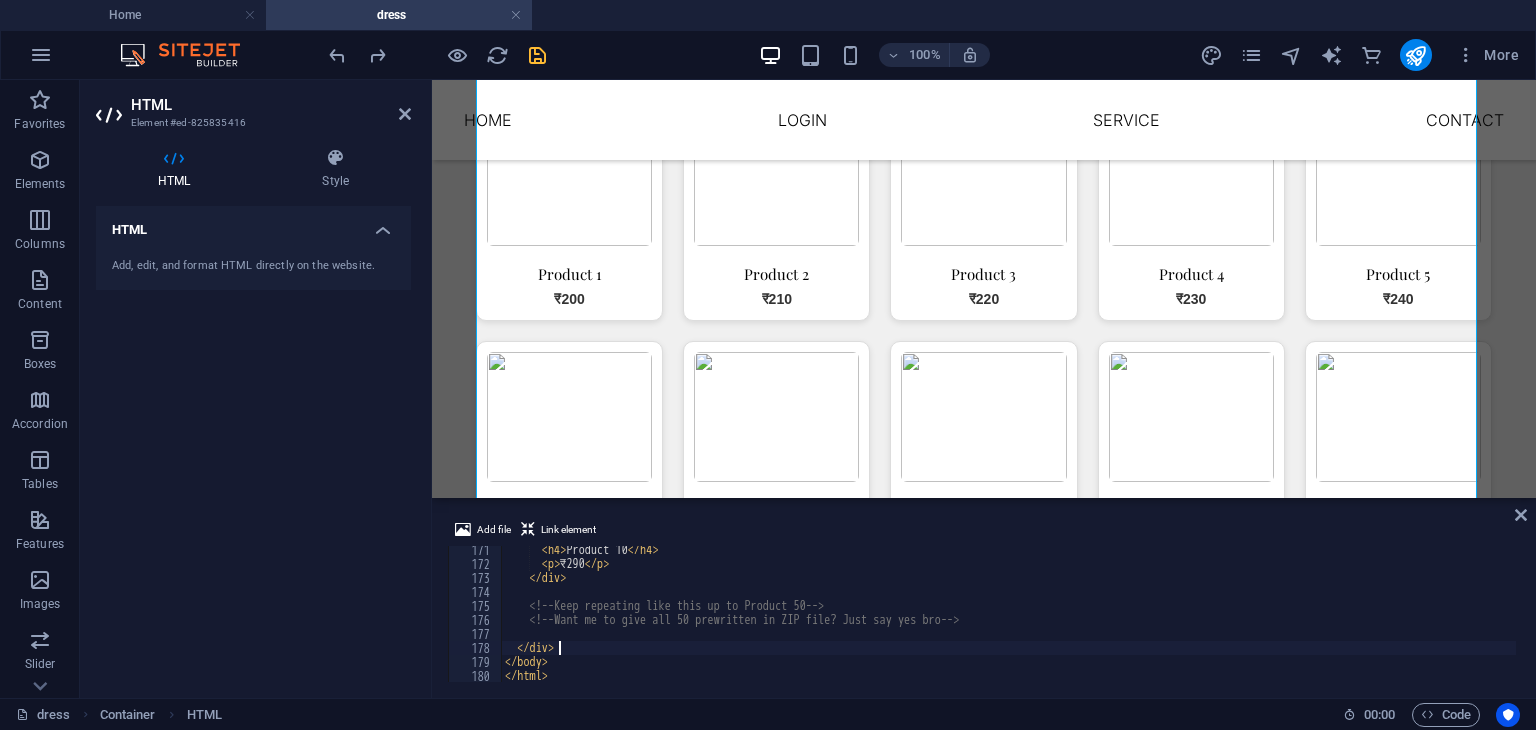 scroll, scrollTop: 2384, scrollLeft: 0, axis: vertical 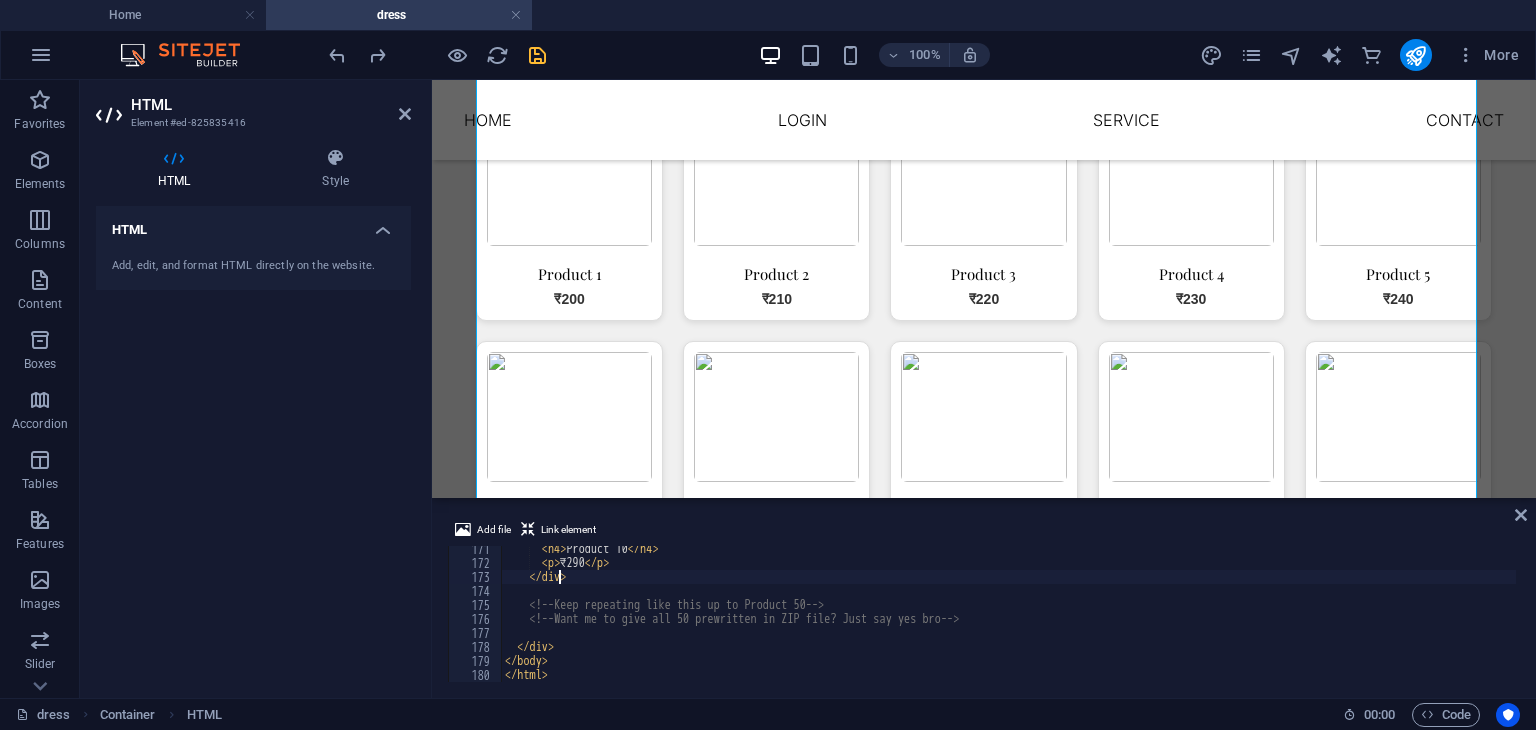 click on "< h4 > Product 10 </ h4 >         < p > ₹290 </ p >      </ div >      <!--  Keep repeating like this up to Product 50  -->      <!--  Want me to give all 50 prewritten in ZIP file? Just say yes bro  -->    </ div > </ body > </ html >" at bounding box center [1008, 624] 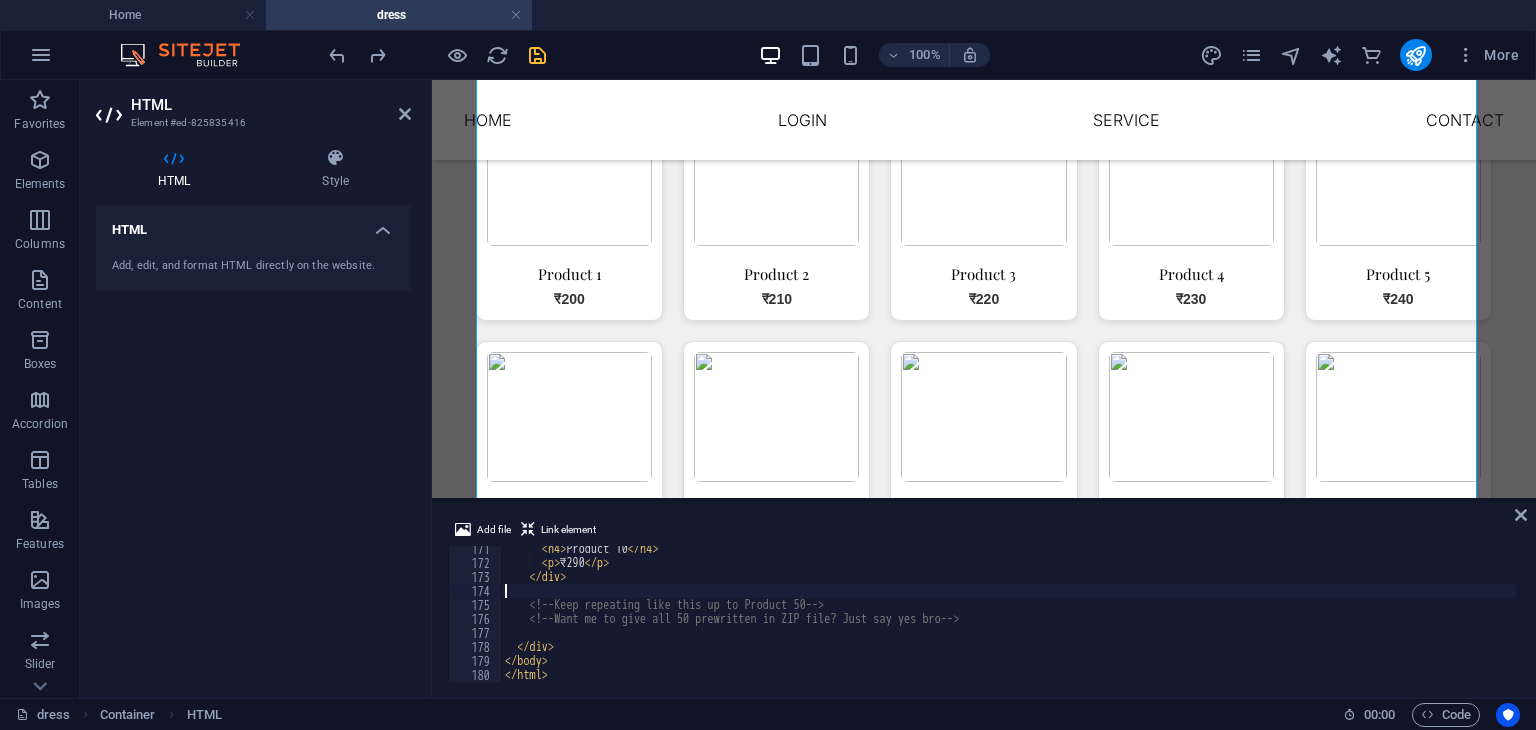 click on "< h4 > Product 10 </ h4 >         < p > ₹290 </ p >      </ div >      <!--  Keep repeating like this up to Product 50  -->      <!--  Want me to give all 50 prewritten in ZIP file? Just say yes bro  -->    </ div > </ body > </ html >" at bounding box center [1008, 624] 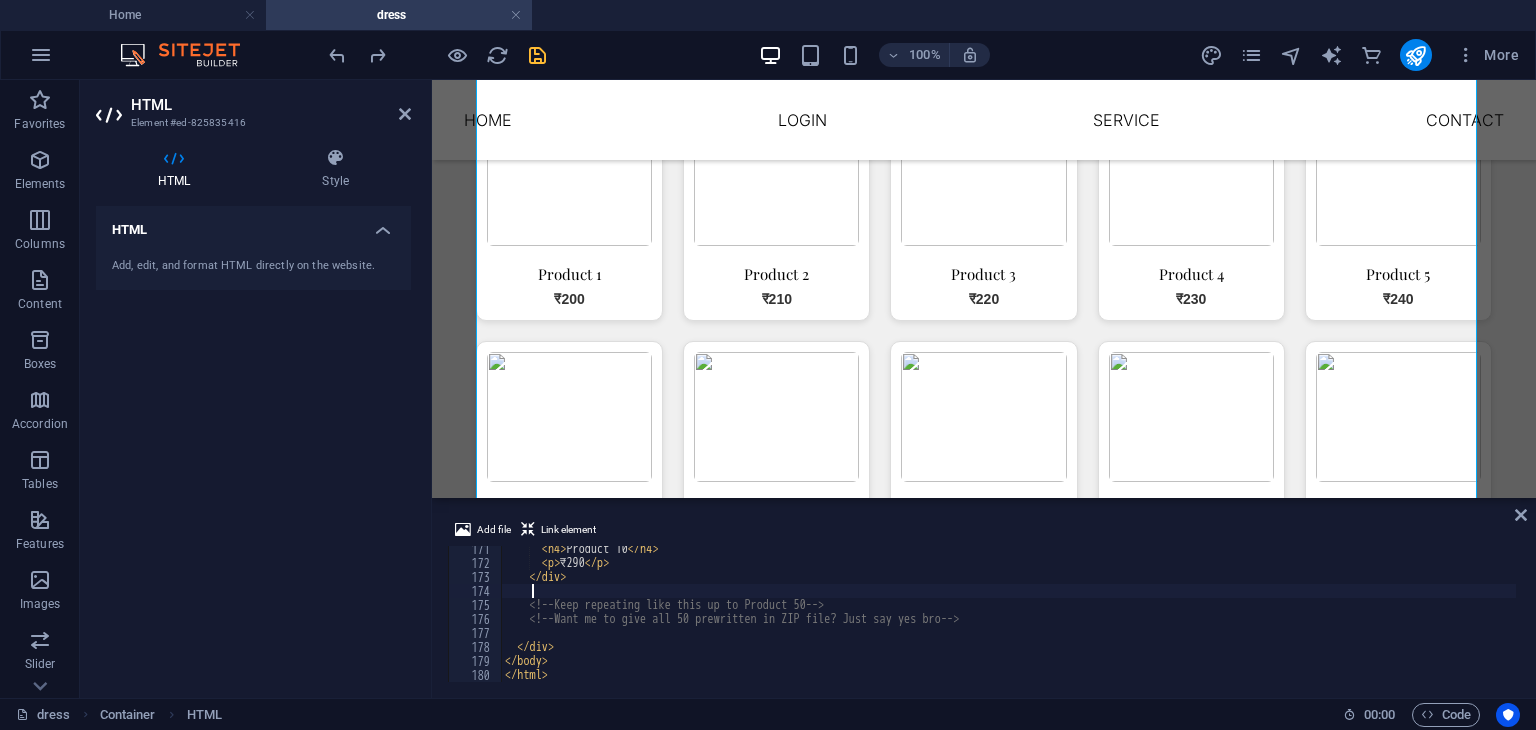 paste on "</div>" 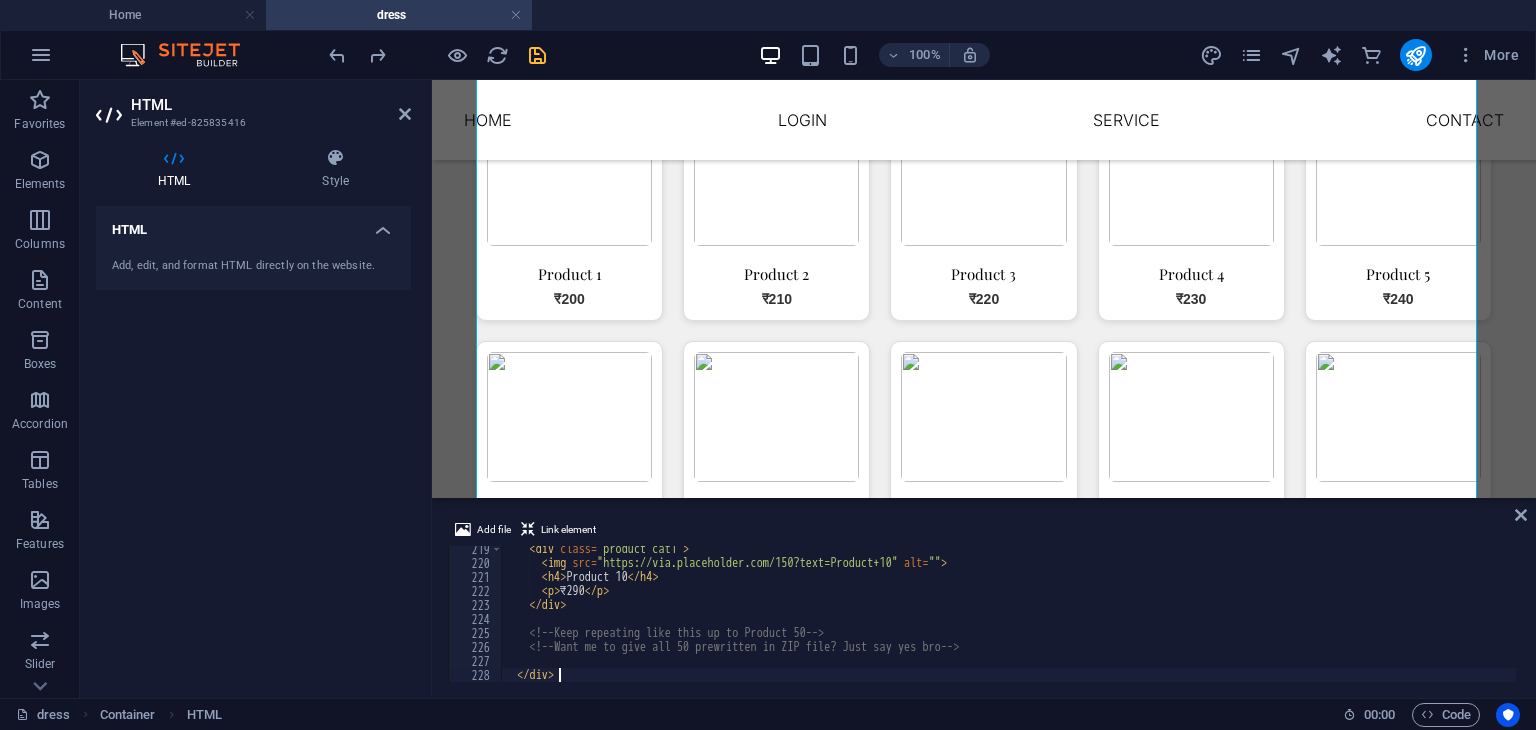 scroll, scrollTop: 3056, scrollLeft: 0, axis: vertical 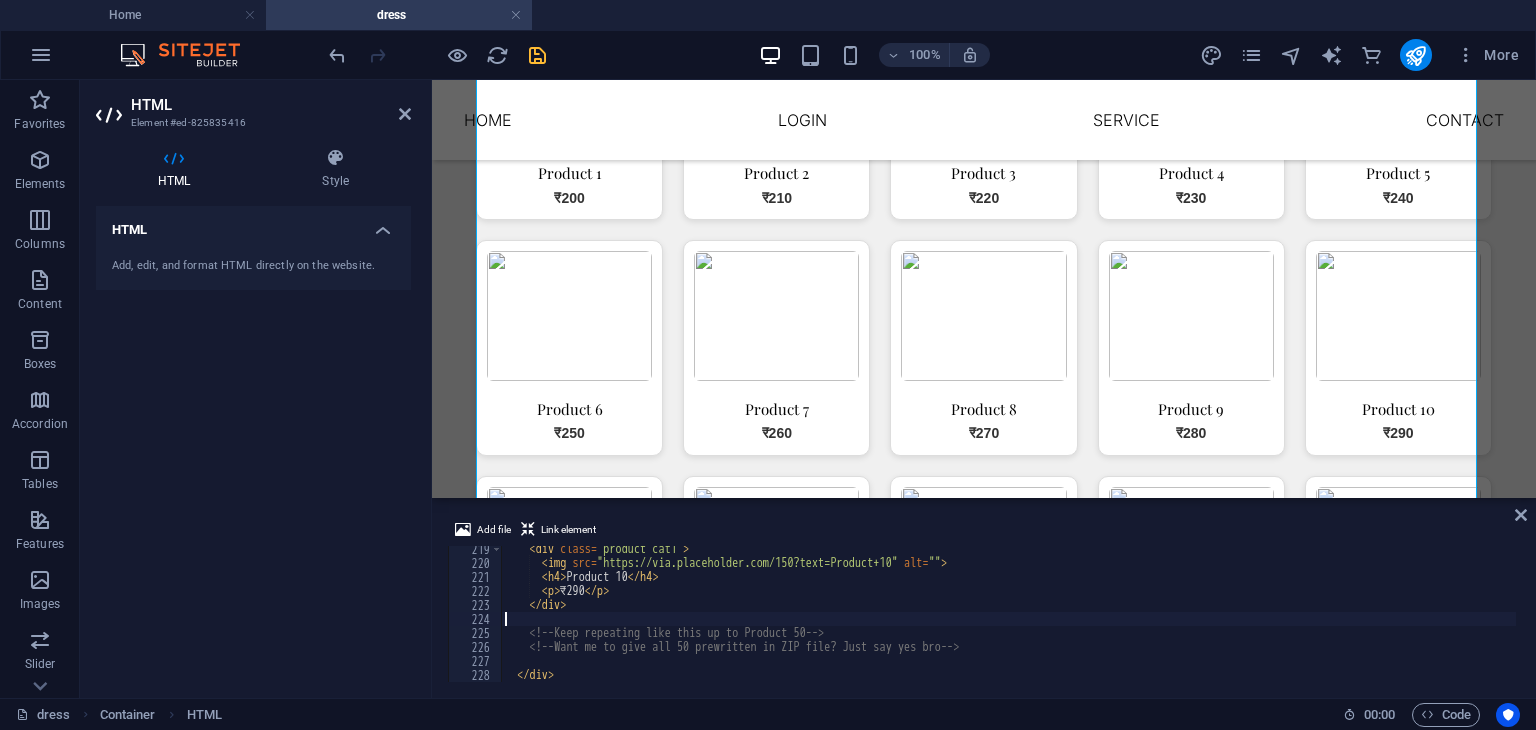 click on "< div   class = "product cat1" >         < img   src = "https://via.placeholder.com/150?text=Product+10"   alt = "" >         < h4 > Product 10 </ h4 >         < p > ₹290 </ p >      </ div >      <!--  Keep repeating like this up to Product 50  -->      <!--  Want me to give all 50 prewritten in ZIP file? Just say yes bro  -->    </ div >      <!--  Keep repeating like this up to Product 50  -->" at bounding box center (1008, 624) 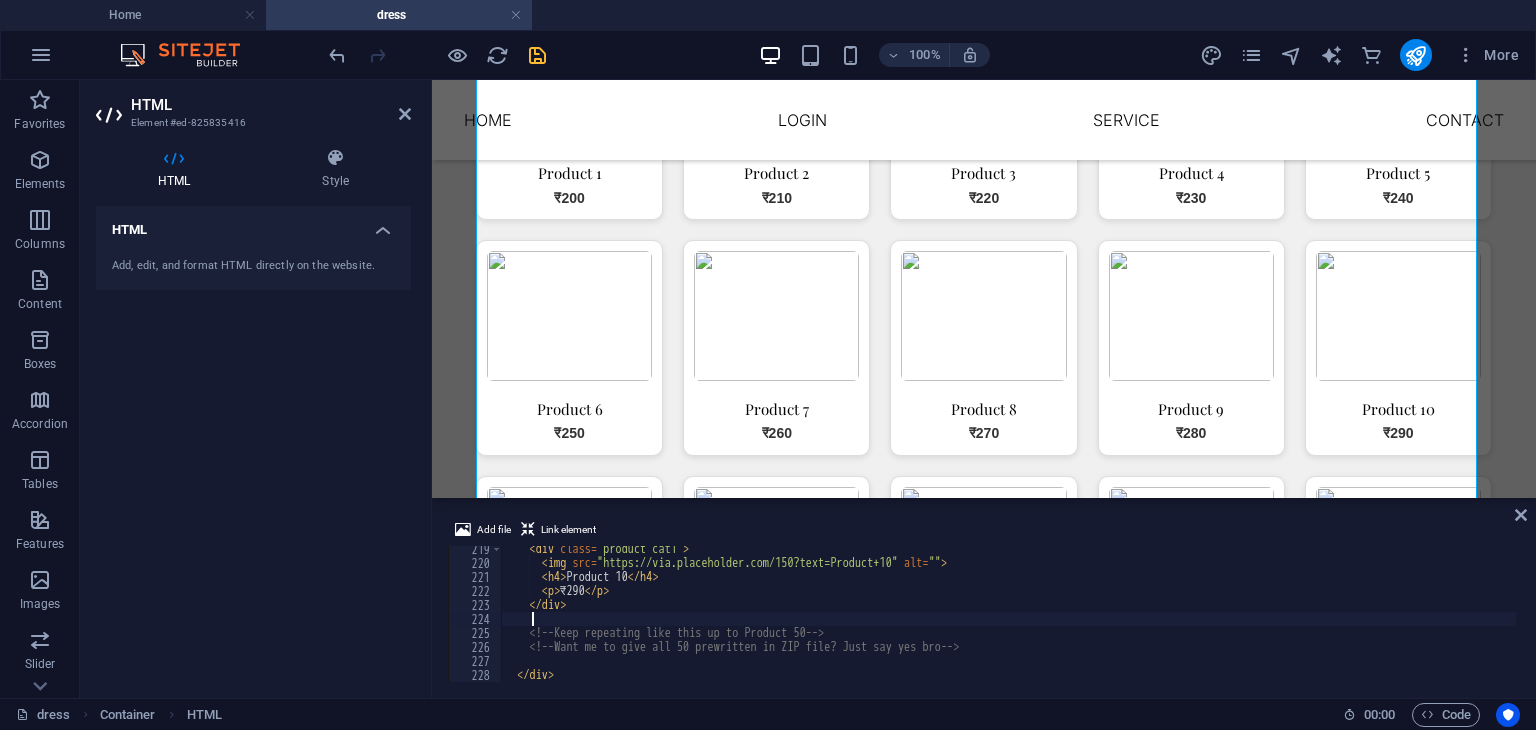 paste on "</div>" 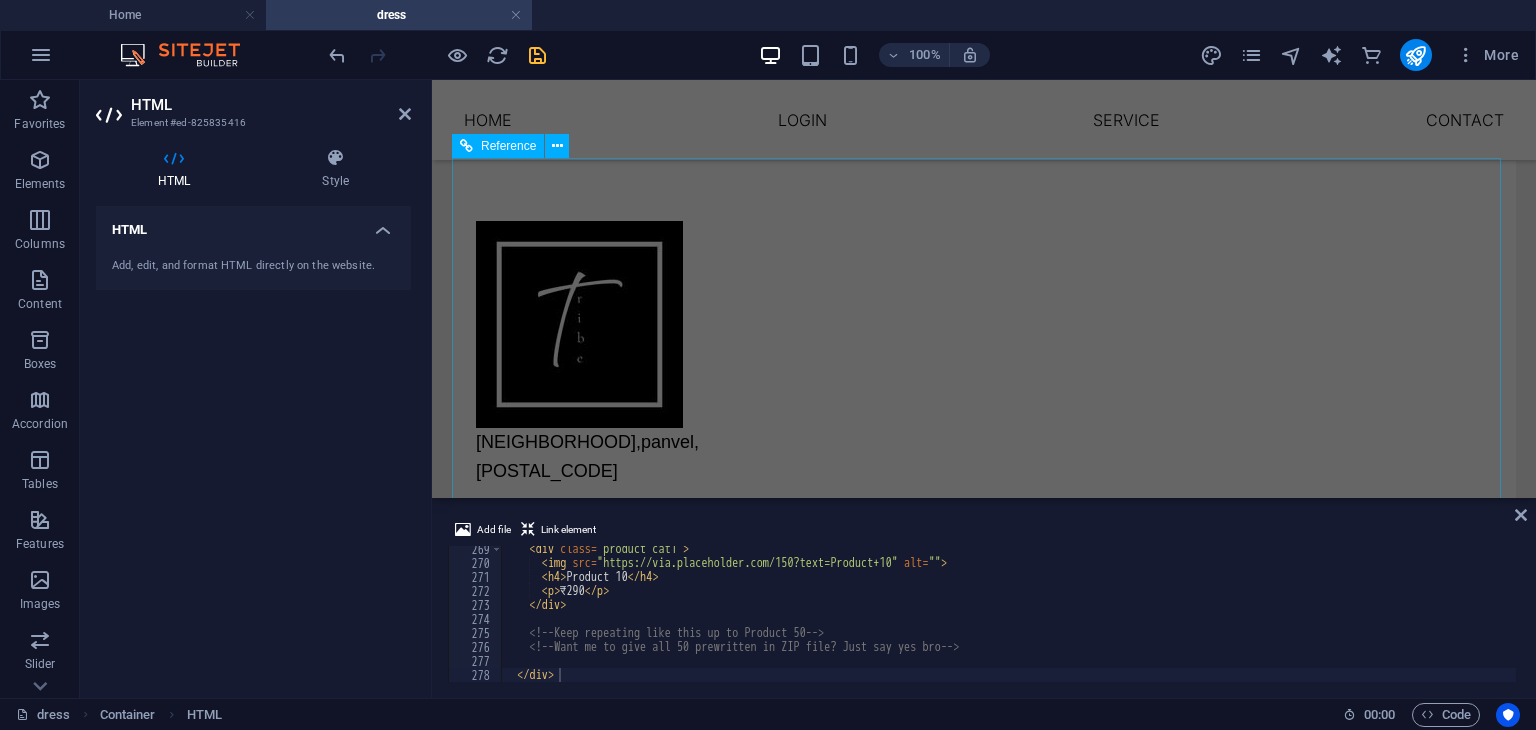 scroll, scrollTop: 1657, scrollLeft: 0, axis: vertical 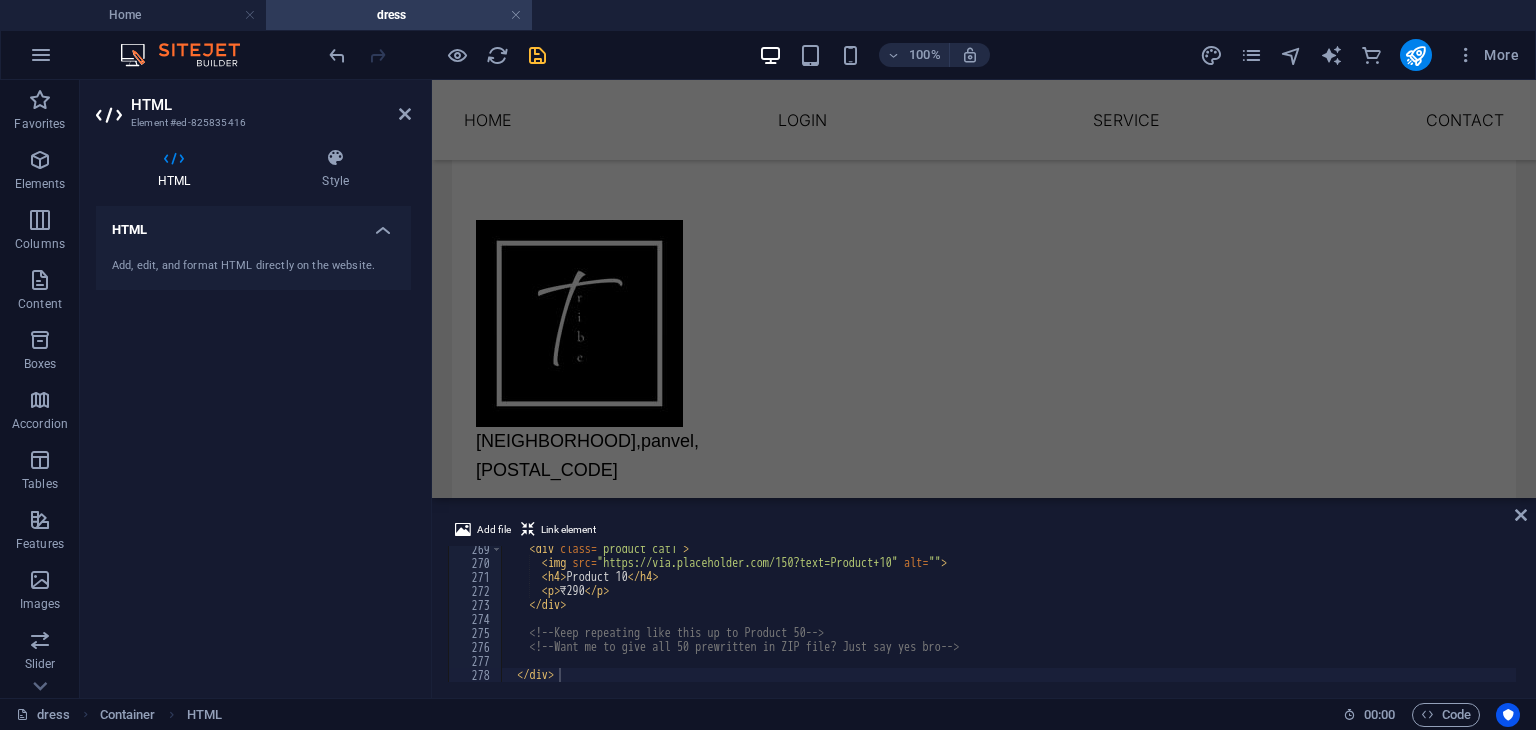 click on "< div   class = "product cat1" >         < img   src = "https://via.placeholder.com/150?text=Product+10"   alt = "" >         < h4 > Product 10 </ h4 >         < p > ₹290 </ p >      </ div >      <!--  Keep repeating like this up to Product 50  -->      <!--  Want me to give all 50 prewritten in ZIP file? Just say yes bro  -->    </ div >      <!--  Keep repeating like this up to Product 50  -->     הההההההההההההההההההההההההההההההההההההההההההההההההההההההההההההההההההההההההההההההההההההההההההההההההההההההההההההההההההההההההההההההההההההההההההההההההההההההההההההההההההההההההההההההההההההההההההההההההההההההההההההההההההההההההההההההההההההההההההההההההההההההההההההההה" at bounding box center [984, 600] 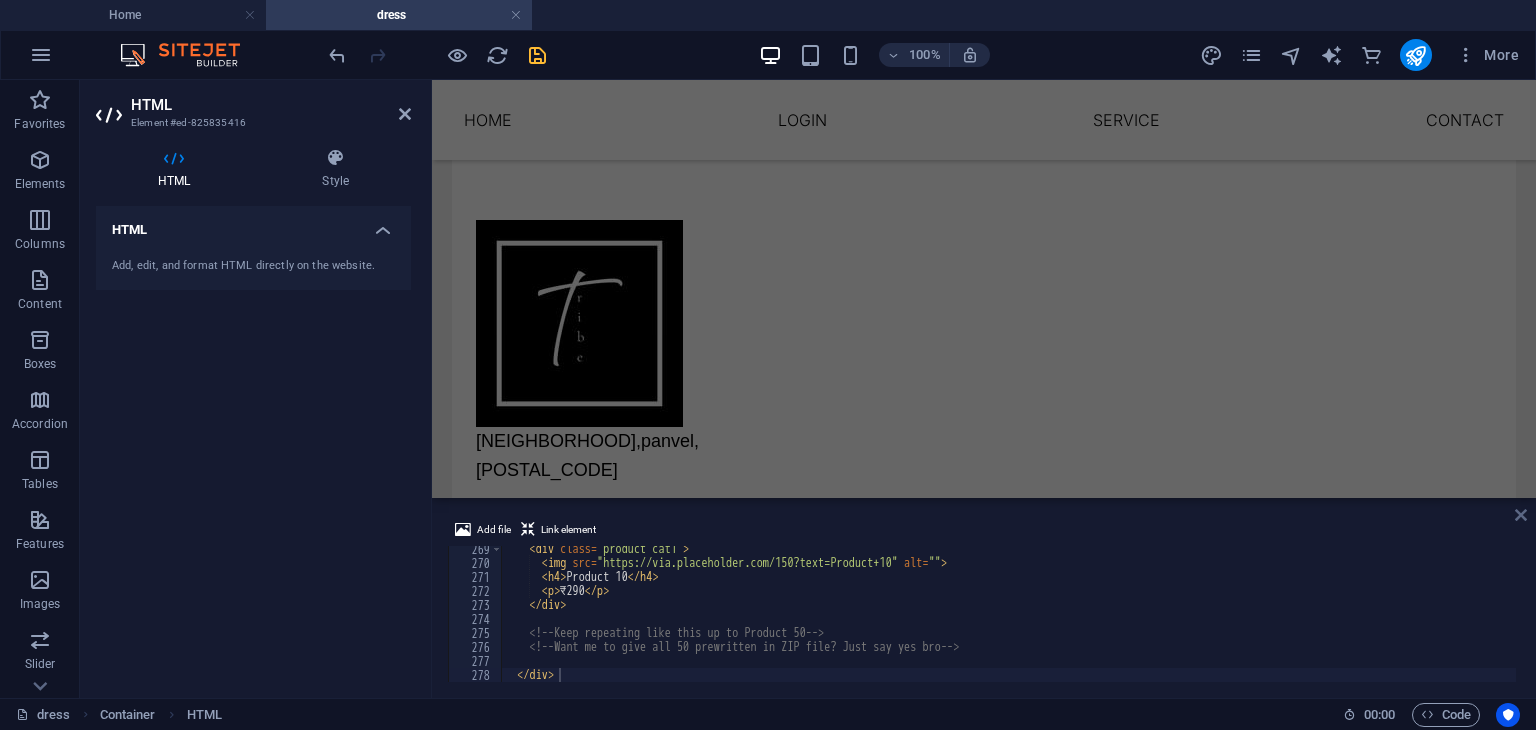 click at bounding box center [1521, 515] 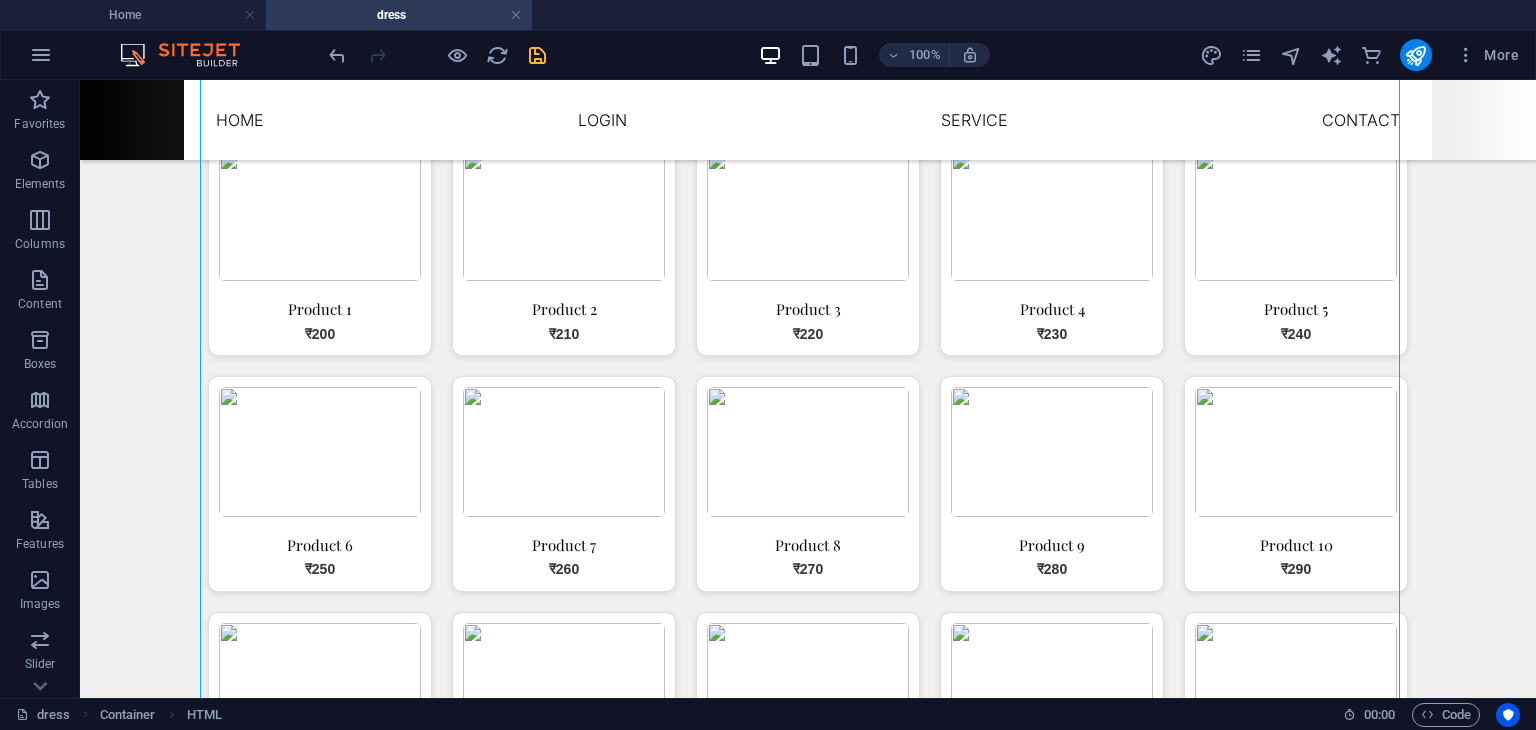 scroll, scrollTop: 0, scrollLeft: 0, axis: both 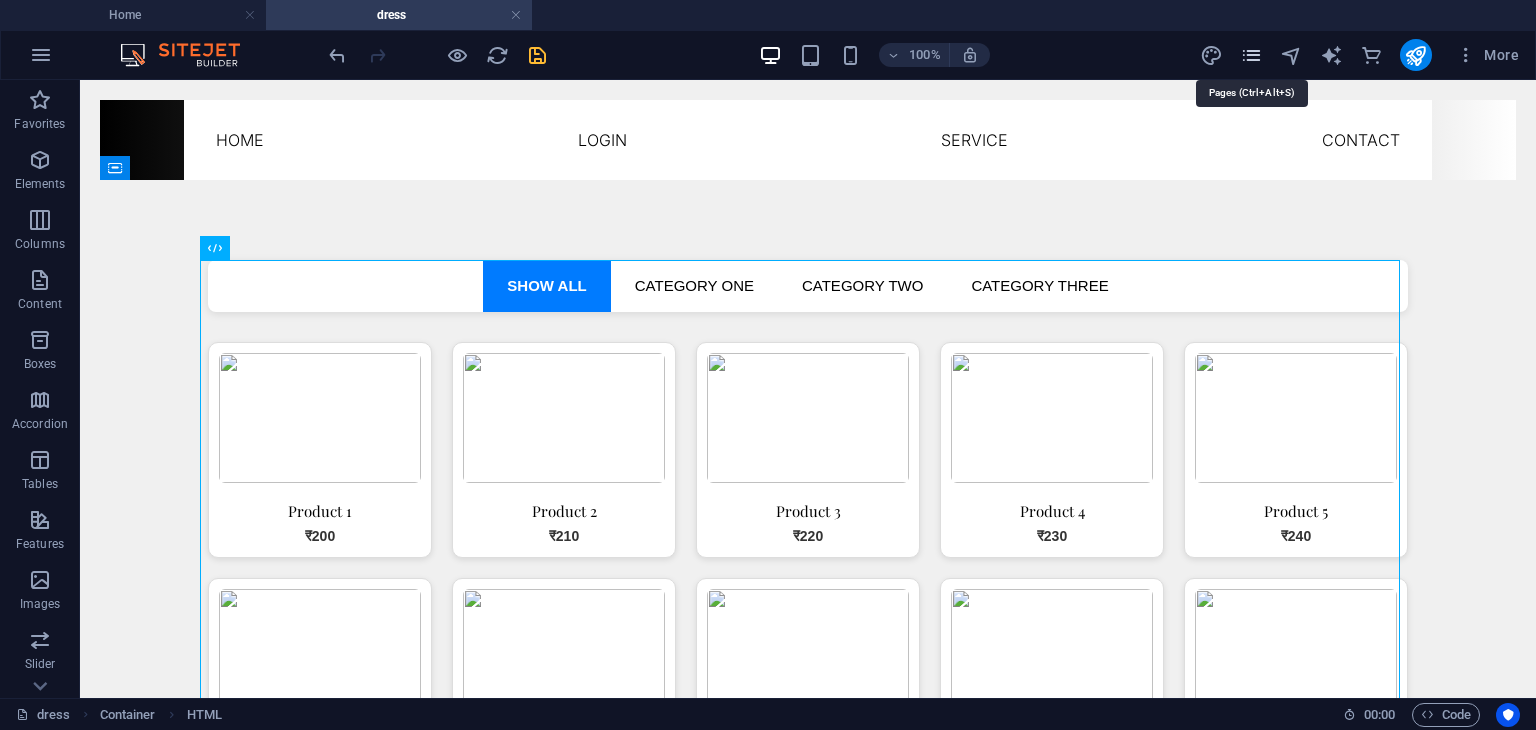 click at bounding box center (1251, 55) 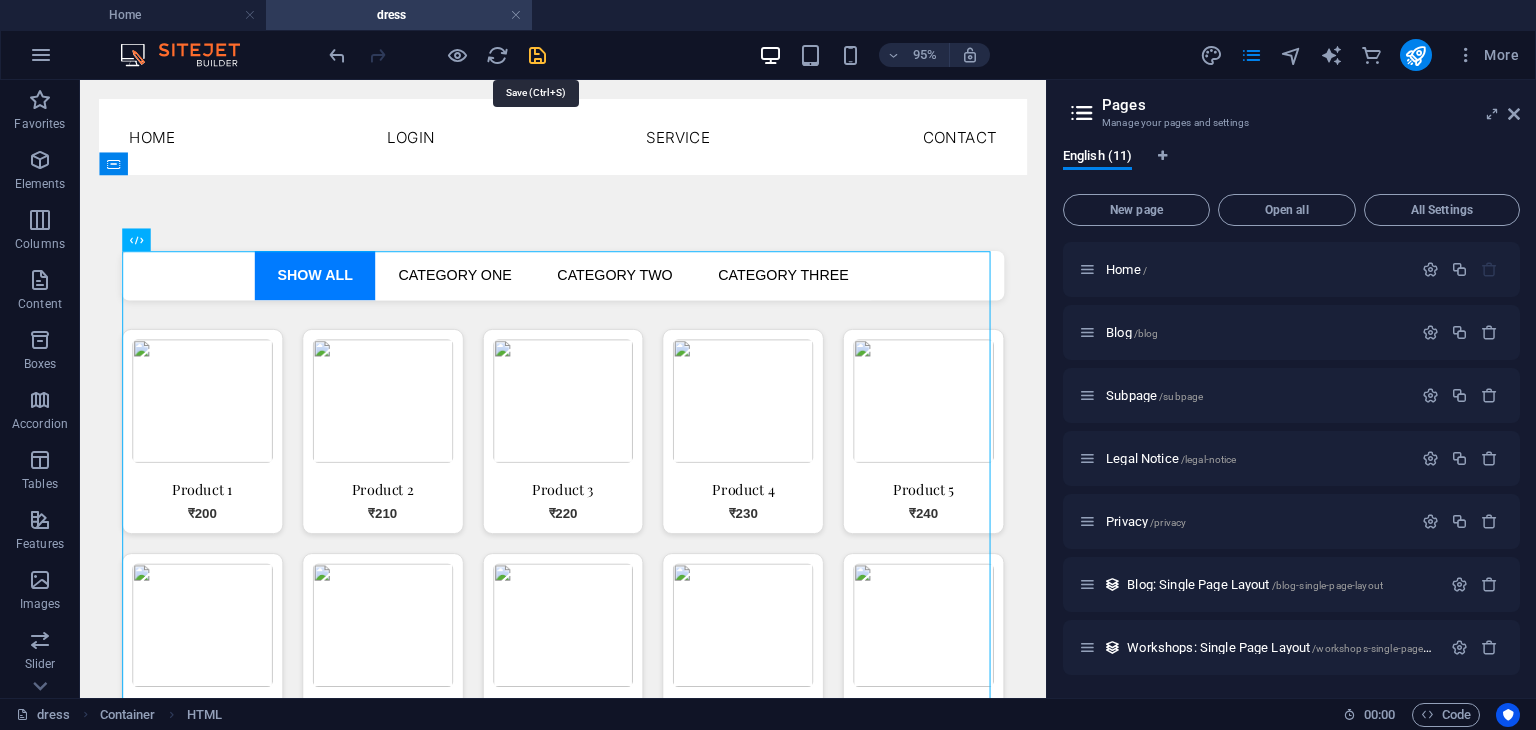 click at bounding box center (537, 55) 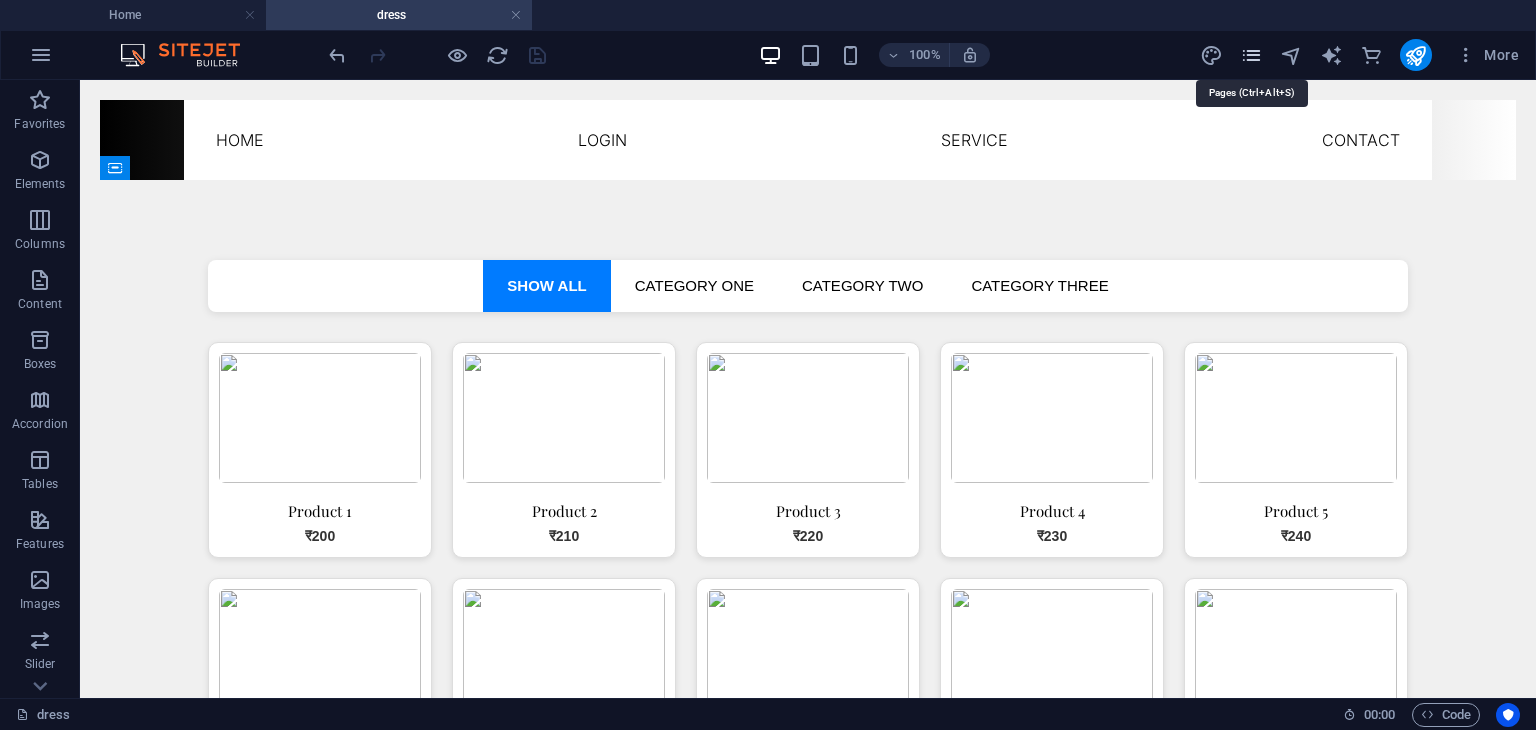 click at bounding box center [1251, 55] 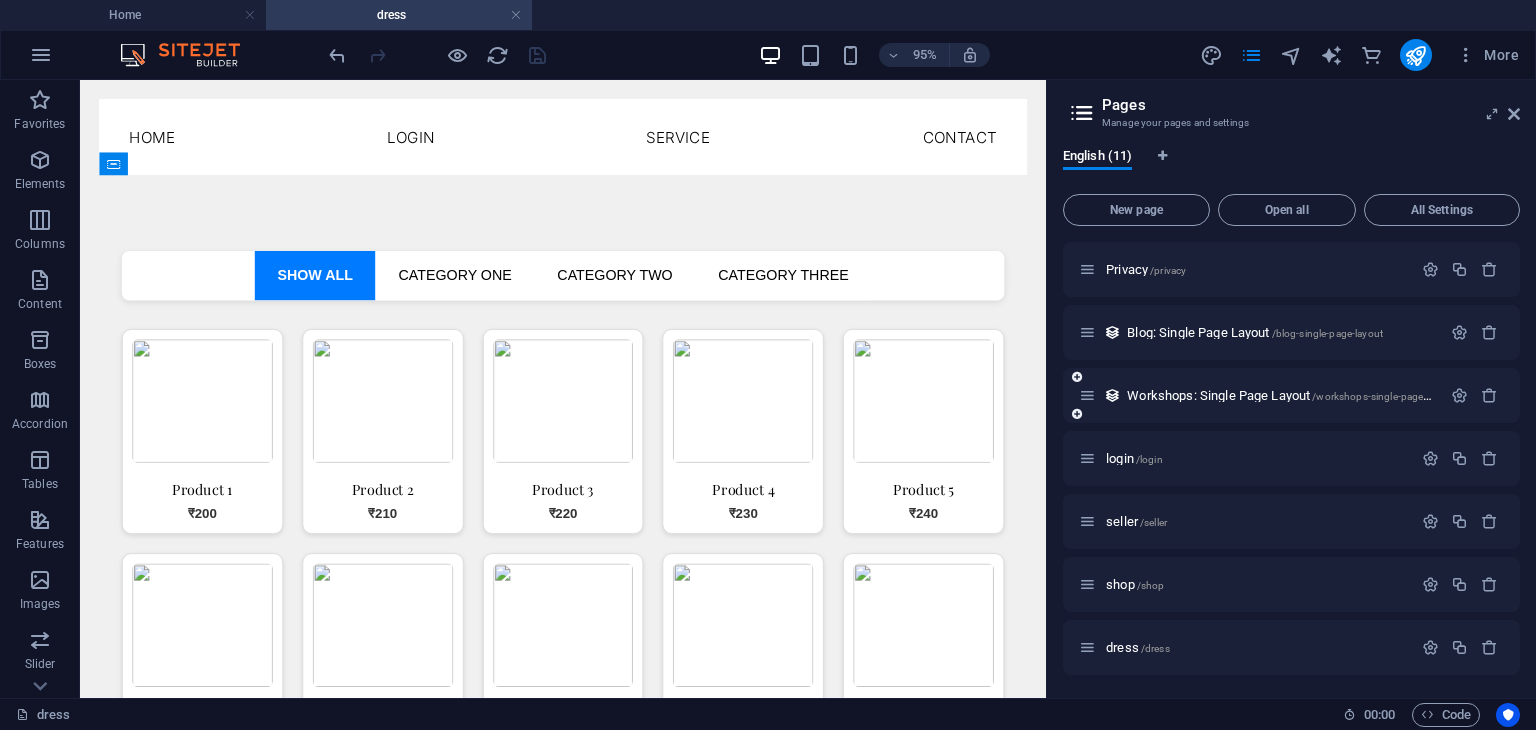 scroll, scrollTop: 0, scrollLeft: 0, axis: both 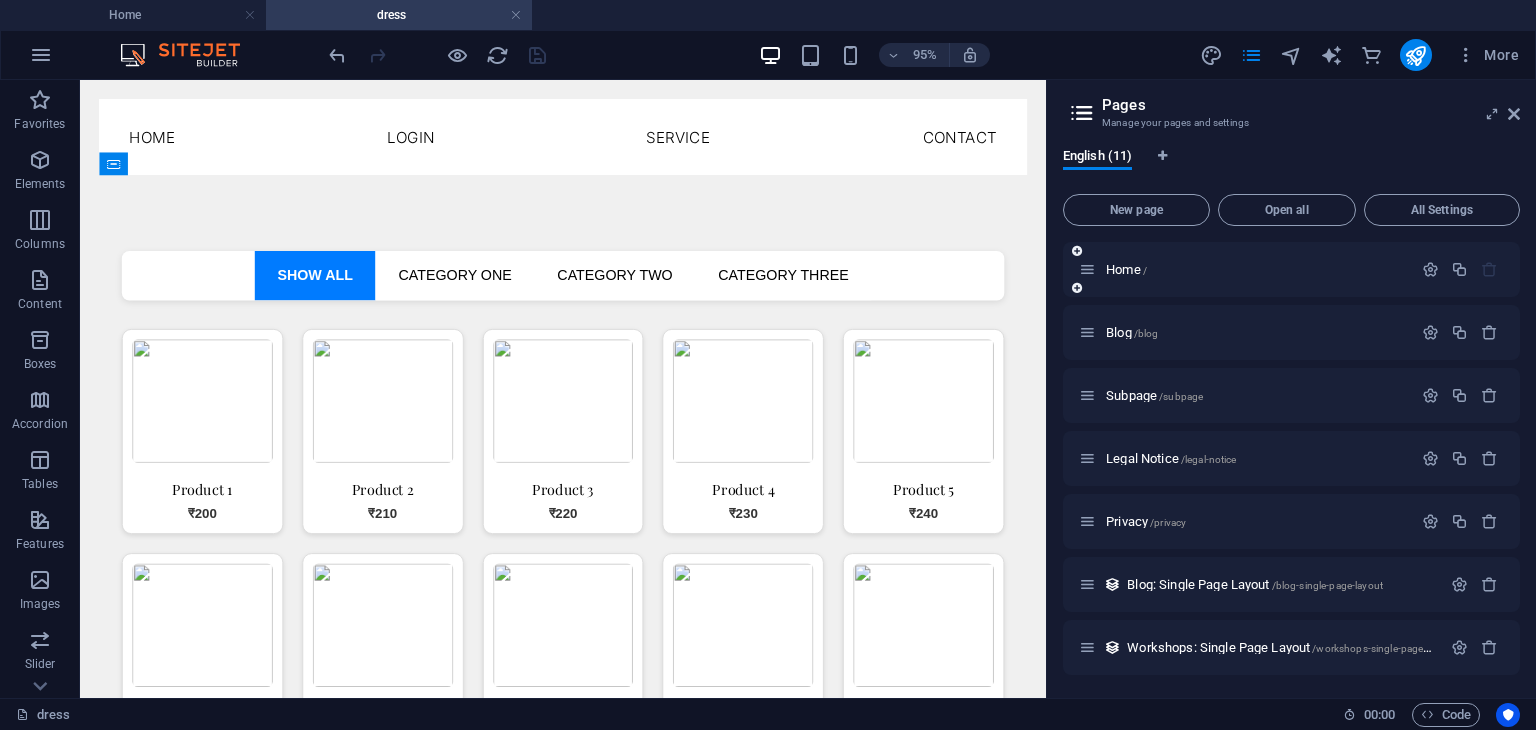 click on "Home /" at bounding box center [1245, 269] 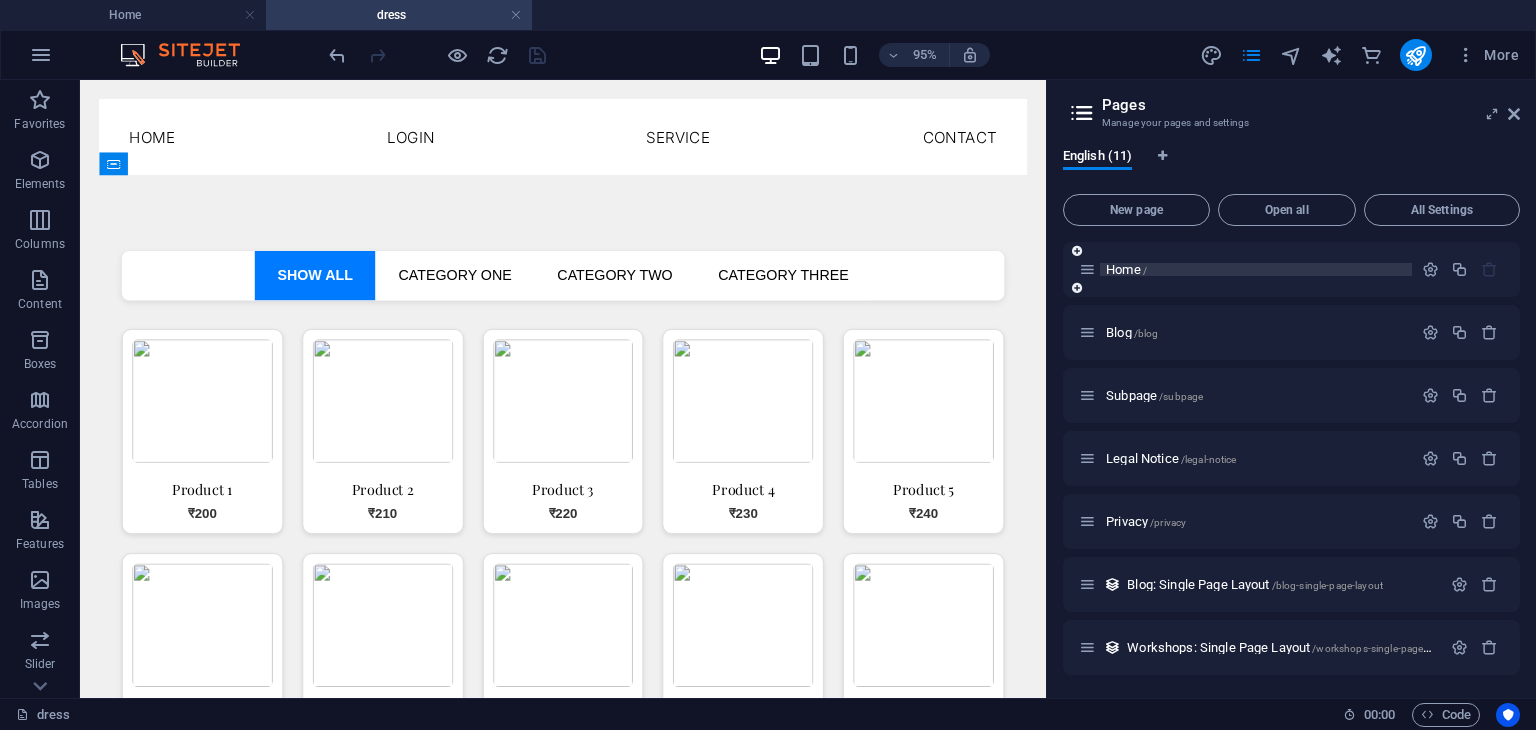 click on "Home /" at bounding box center [1126, 269] 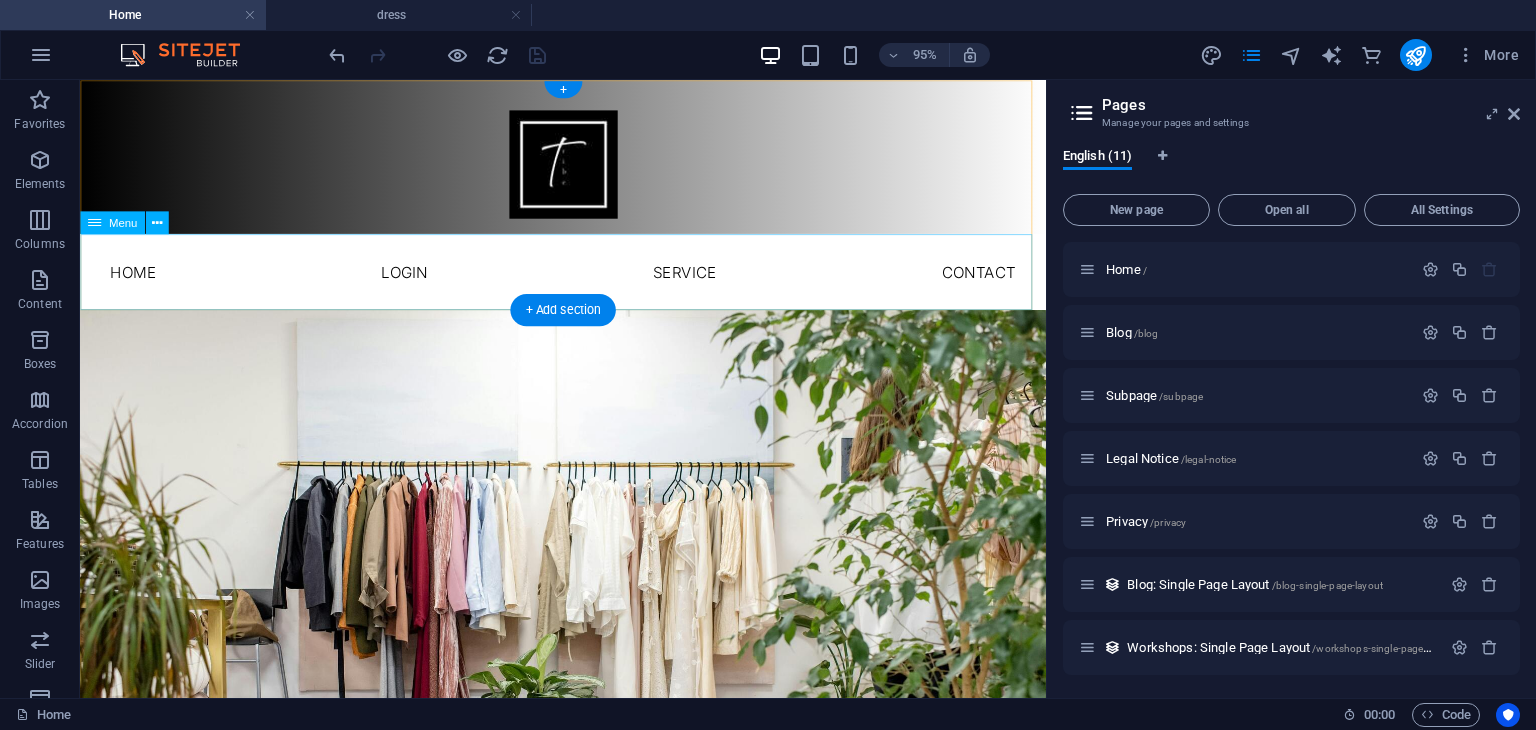 click on "Home Login Service Contact" at bounding box center [588, 282] 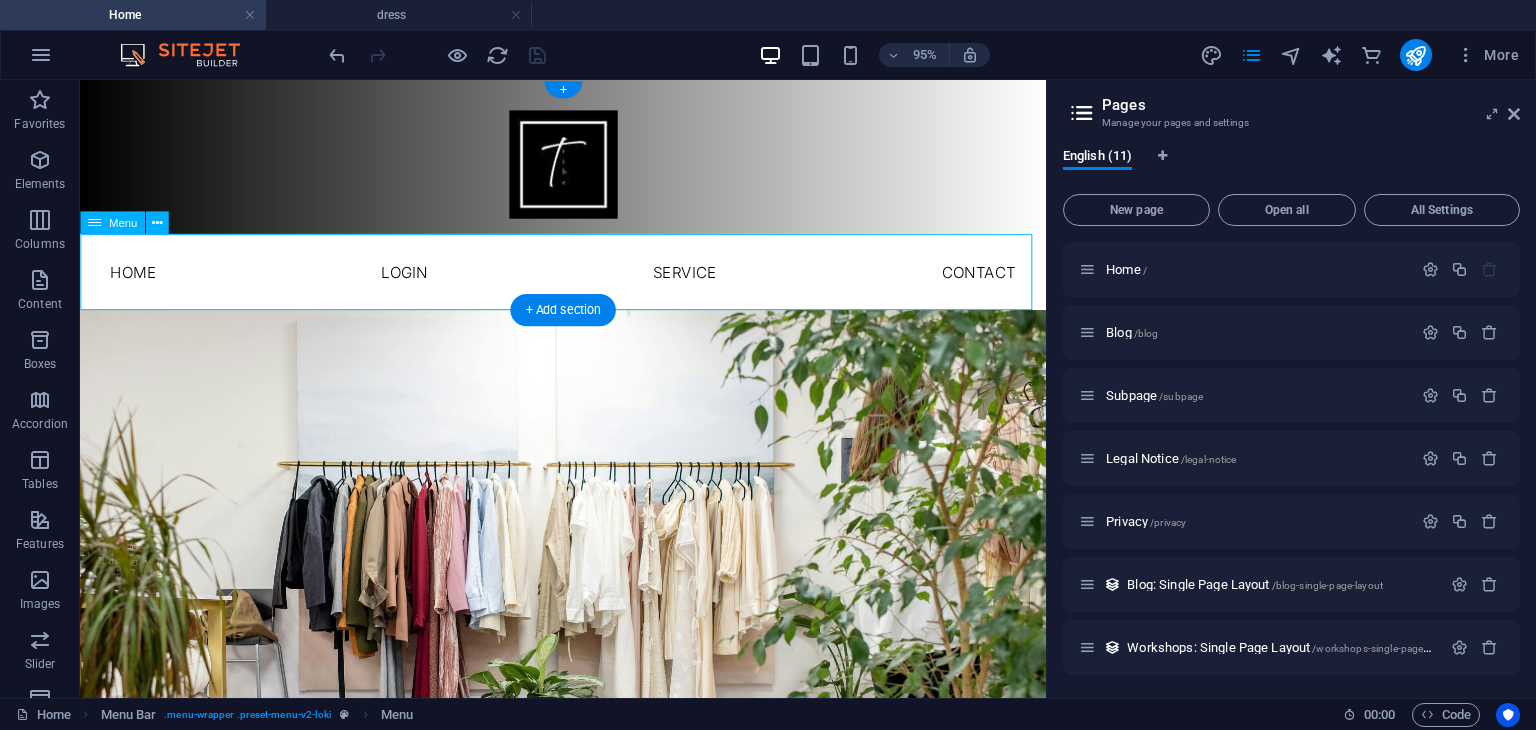 select 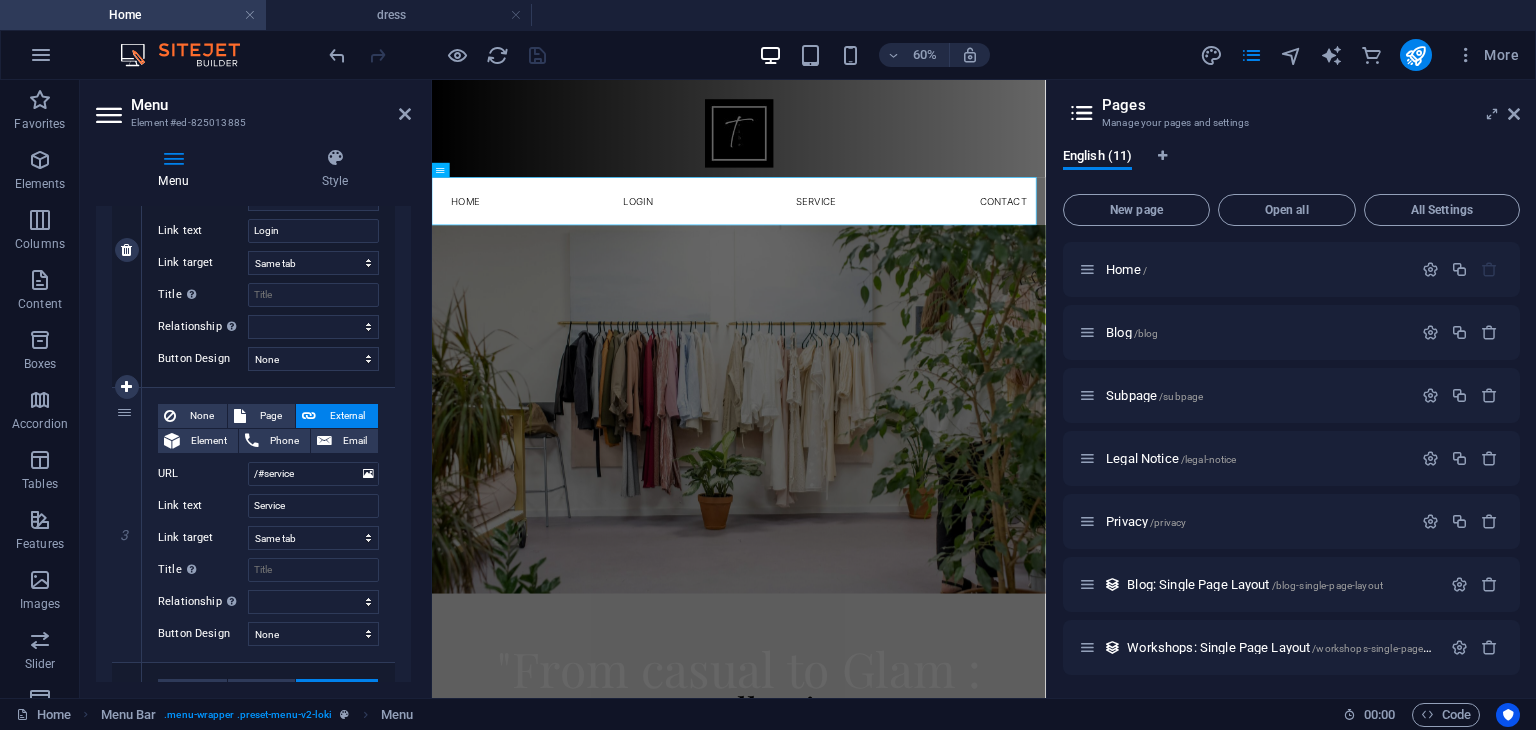 scroll, scrollTop: 559, scrollLeft: 0, axis: vertical 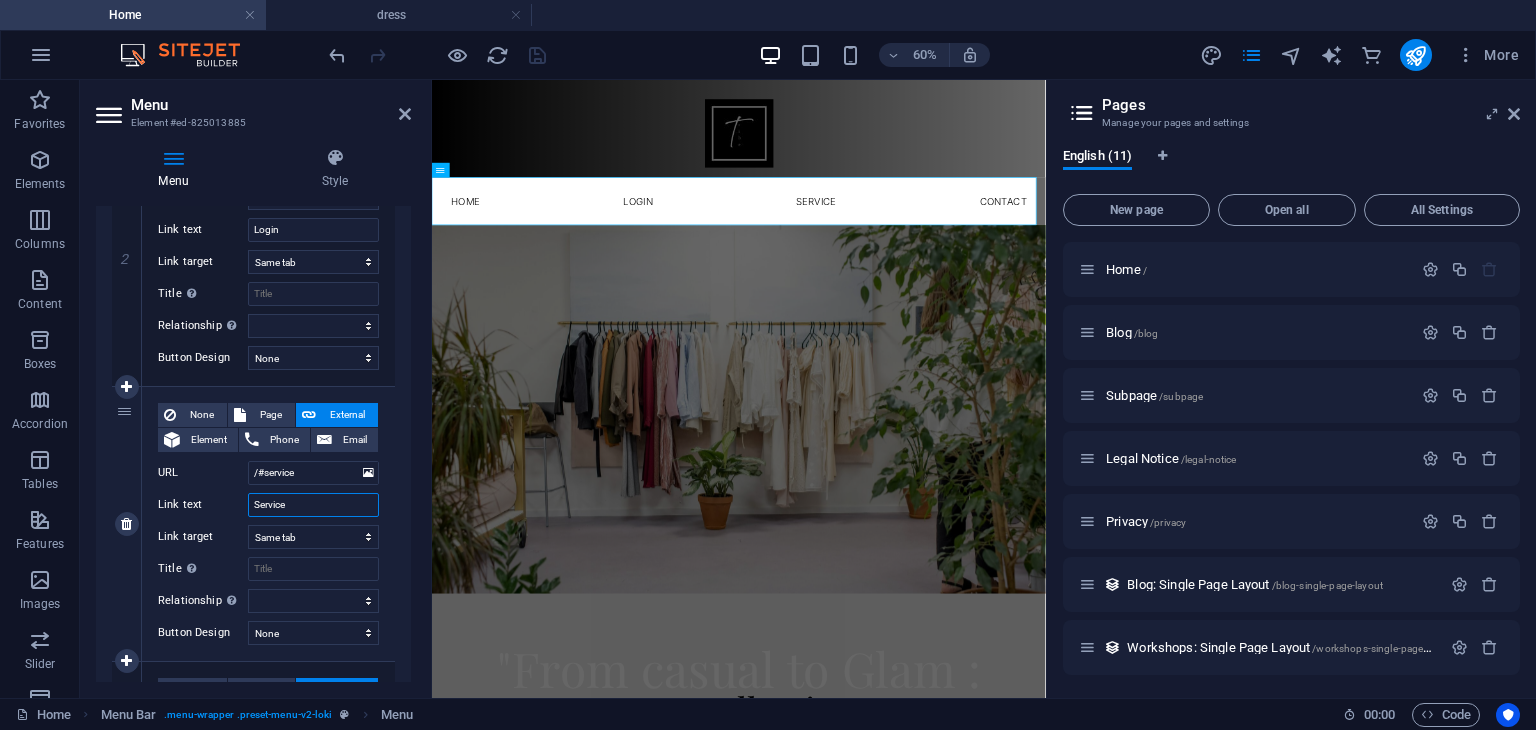 drag, startPoint x: 308, startPoint y: 510, endPoint x: 211, endPoint y: 511, distance: 97.00516 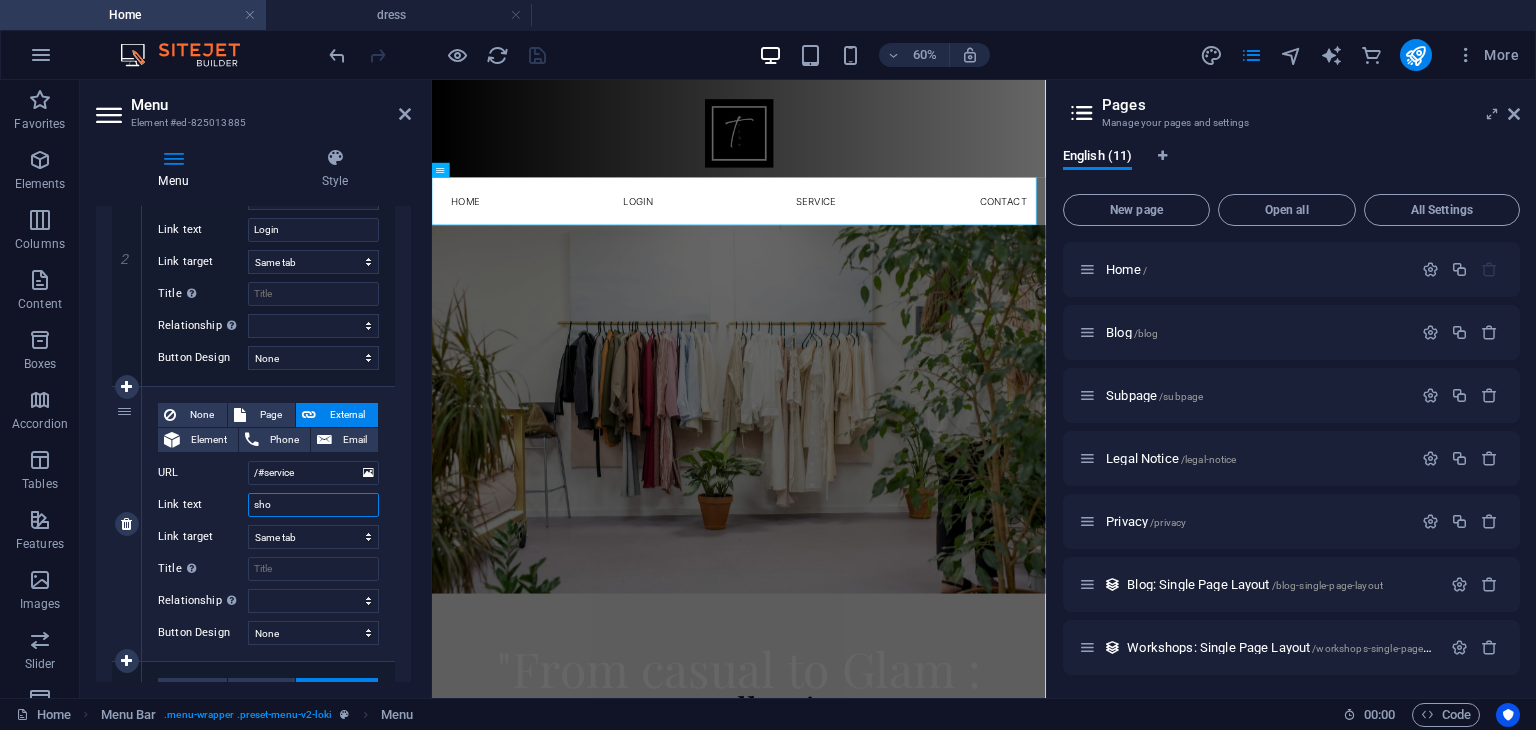type on "shop" 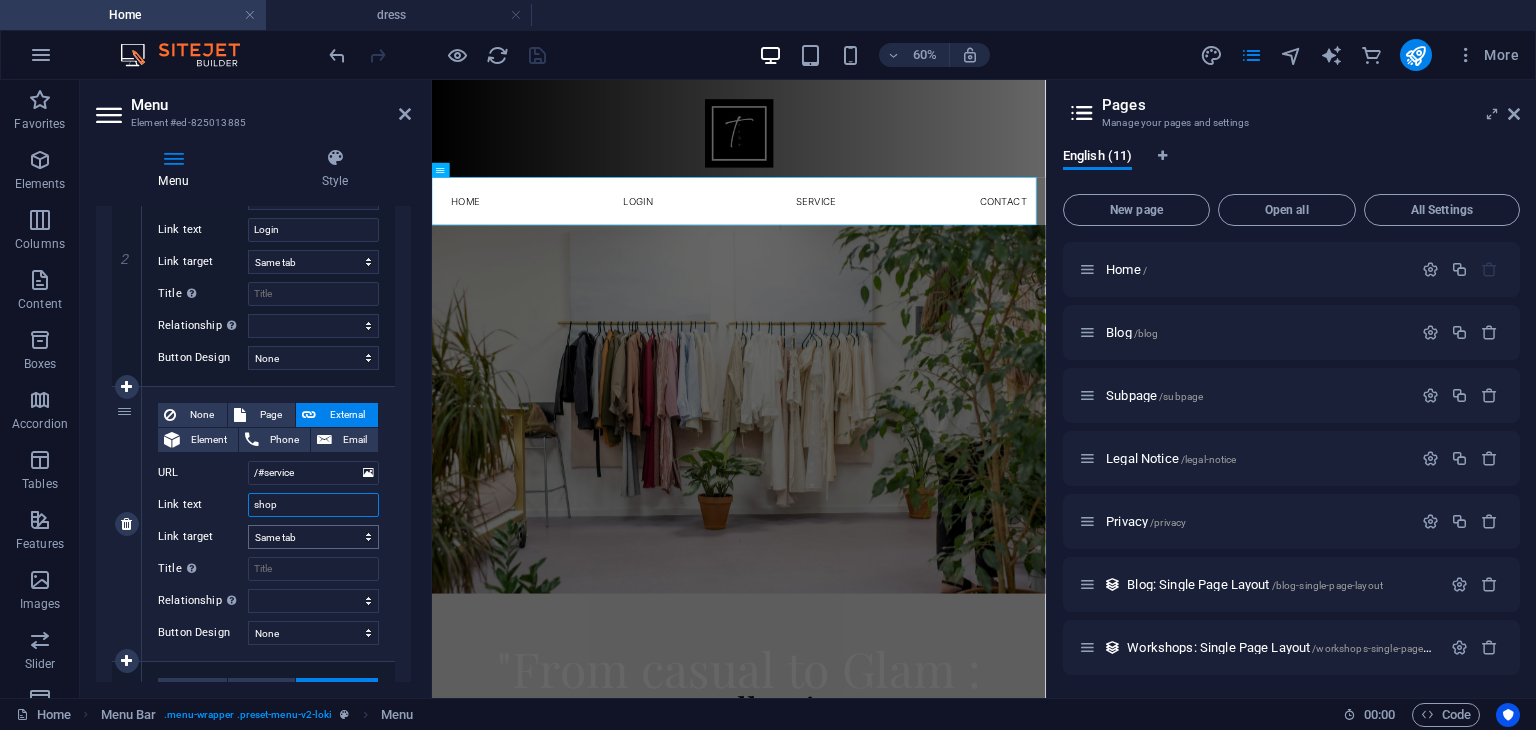 select 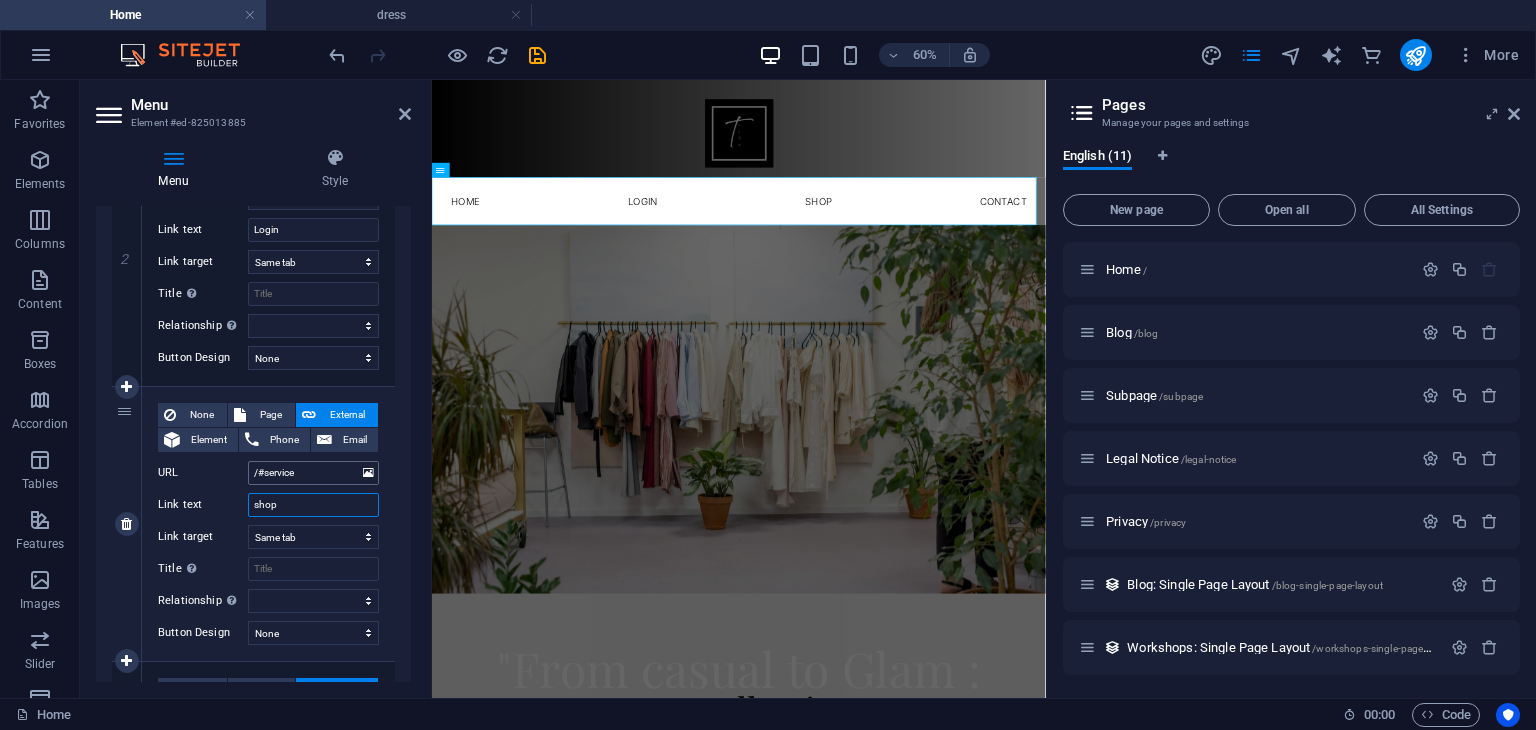 type on "shop" 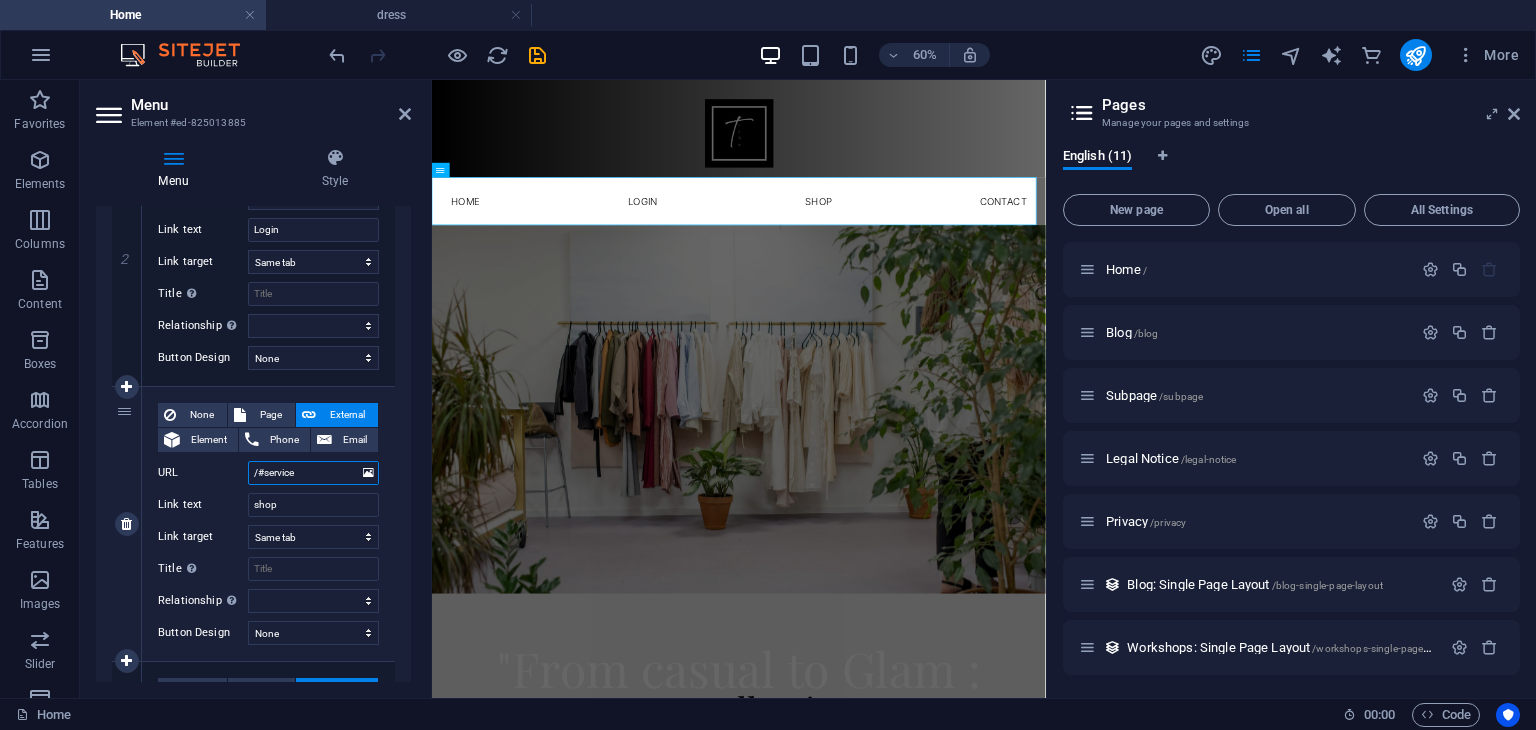 click on "/#service" at bounding box center [313, 473] 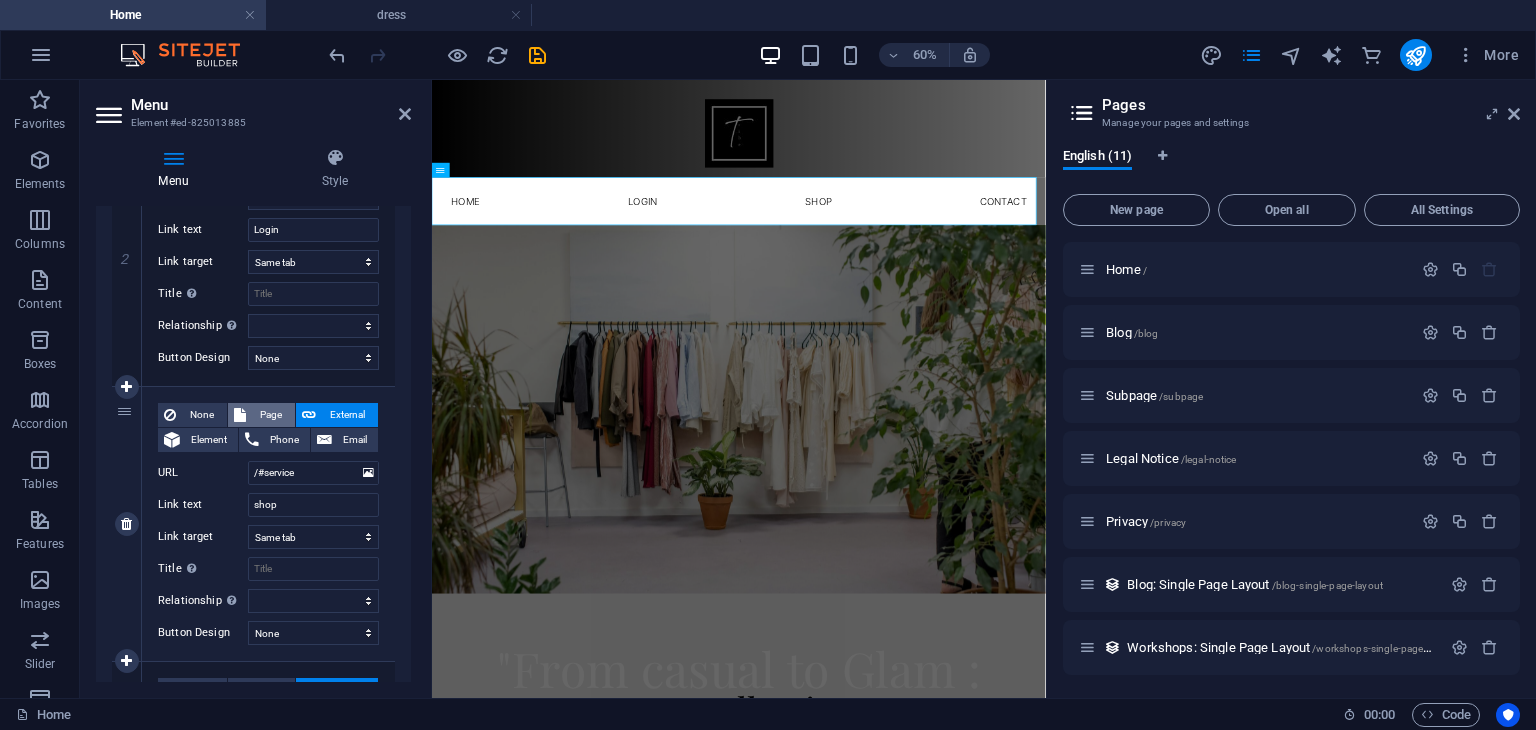 click on "Page" at bounding box center [270, 415] 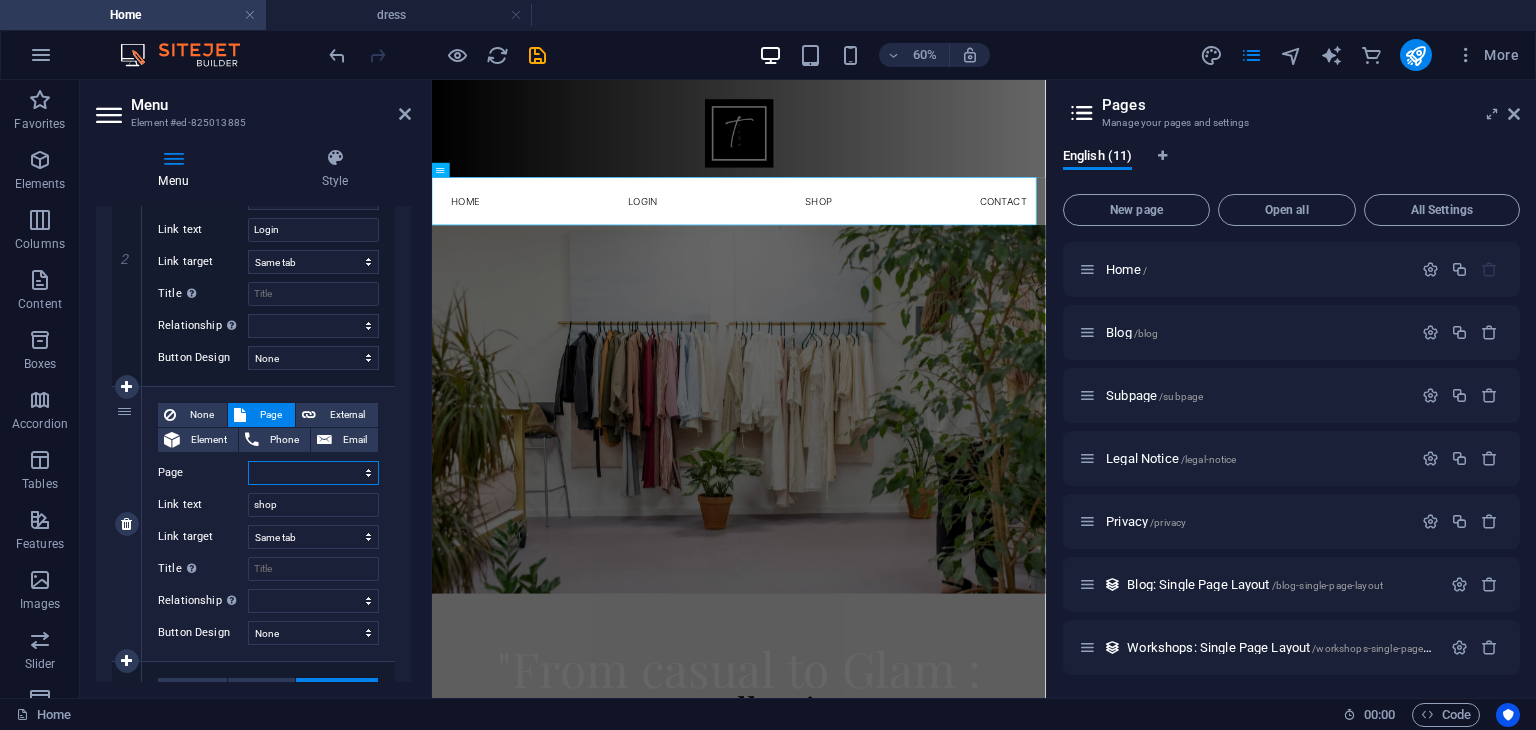 click on "Home Blog Subpage Legal Notice Privacy login seller shop dress" at bounding box center (313, 473) 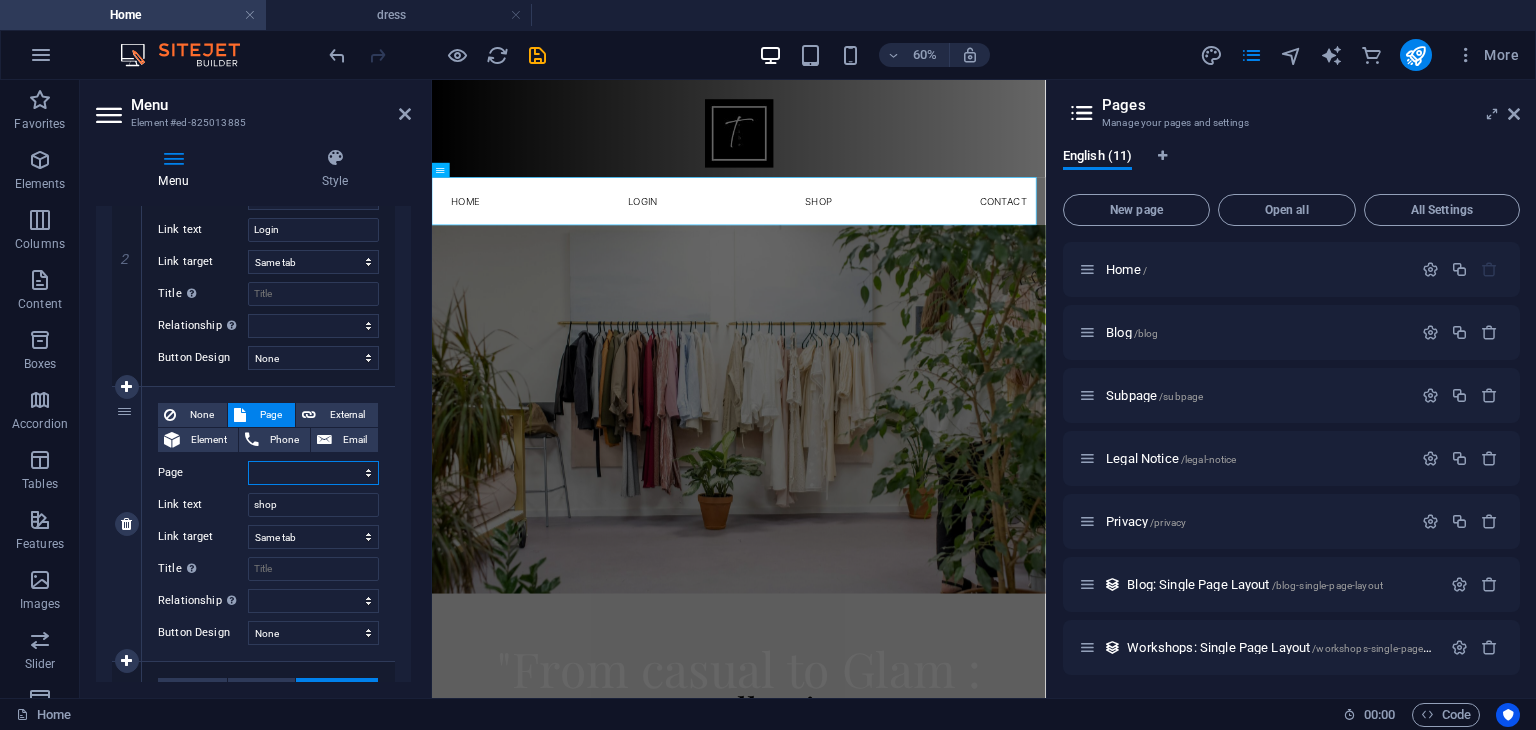 select on "8" 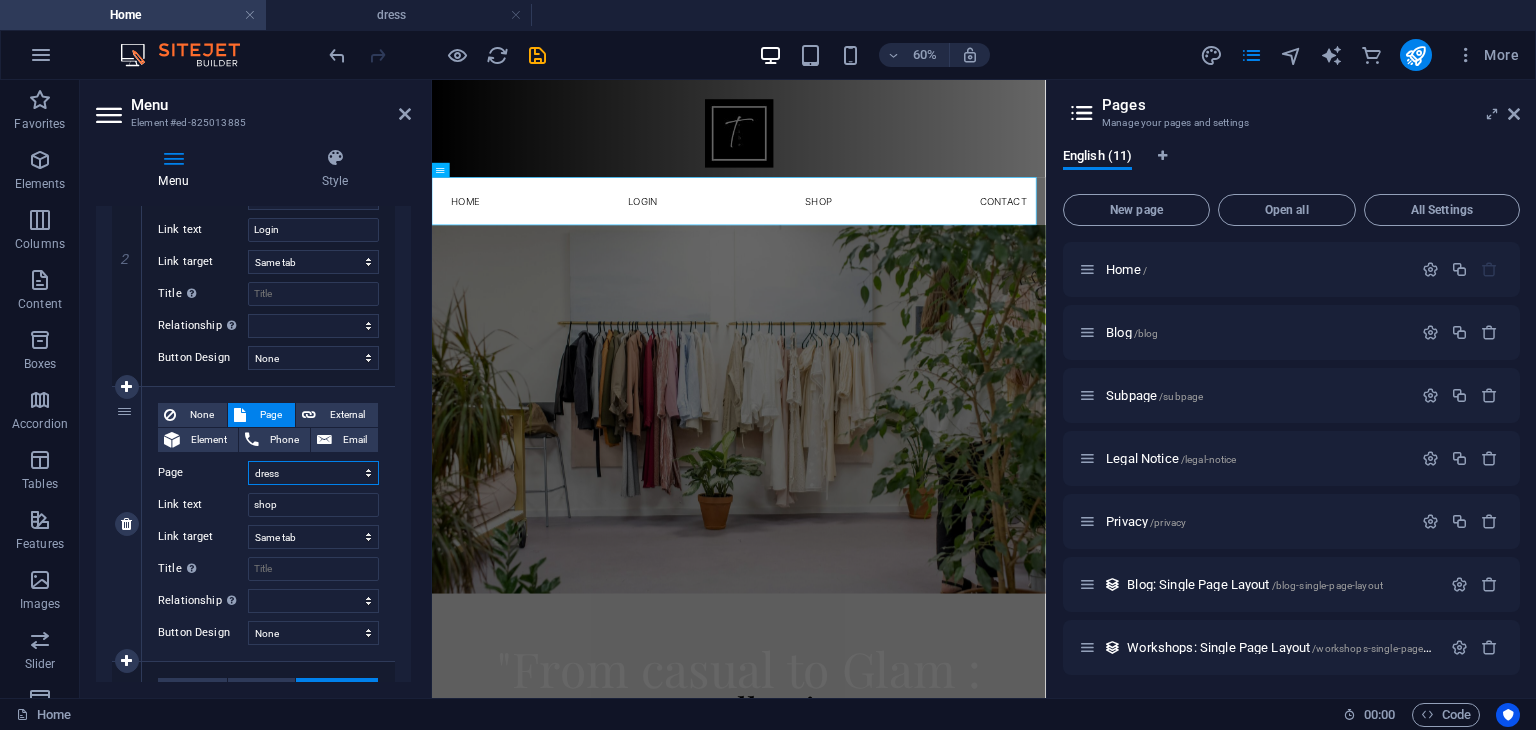 click on "Home Blog Subpage Legal Notice Privacy login seller shop dress" at bounding box center [313, 473] 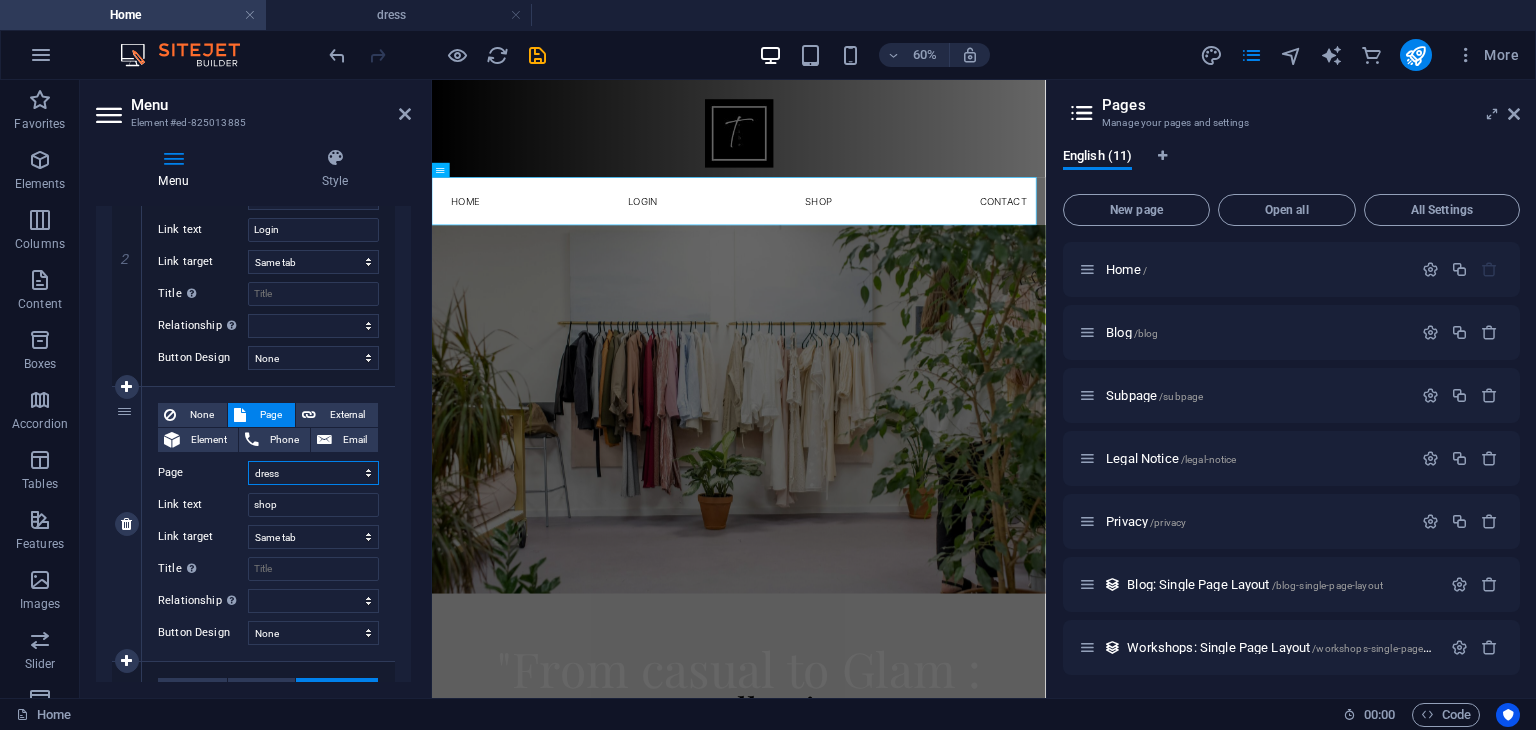 select 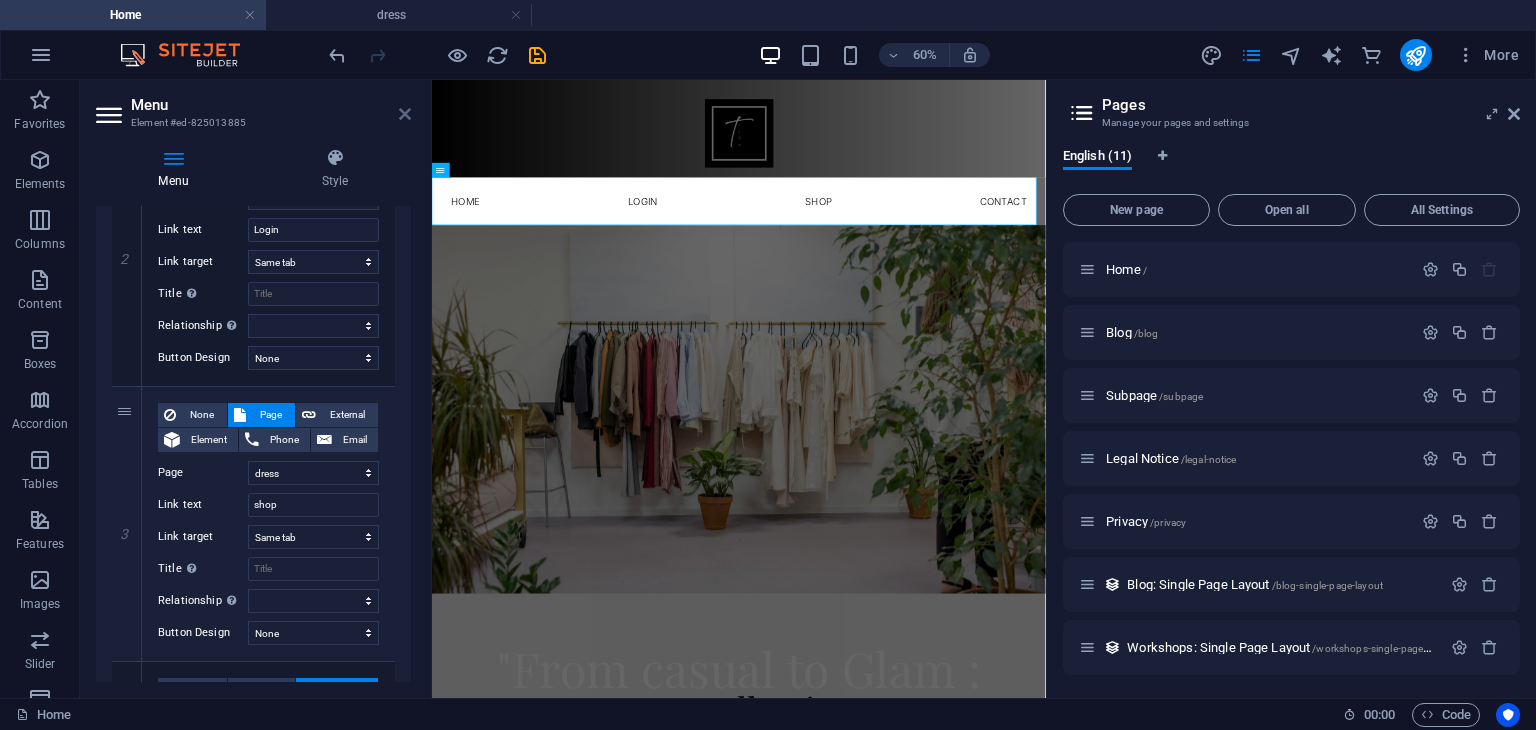 click at bounding box center (405, 114) 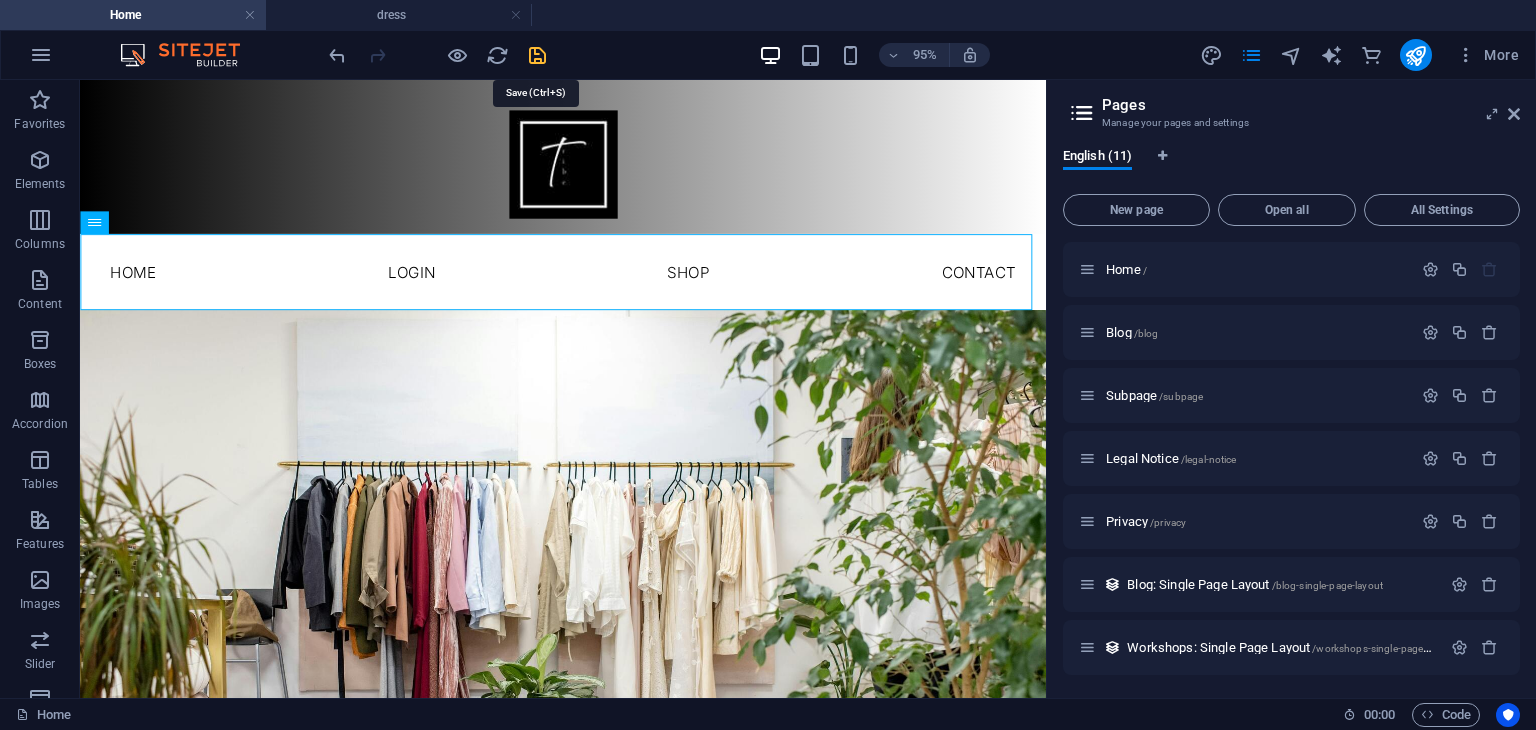 click at bounding box center [537, 55] 